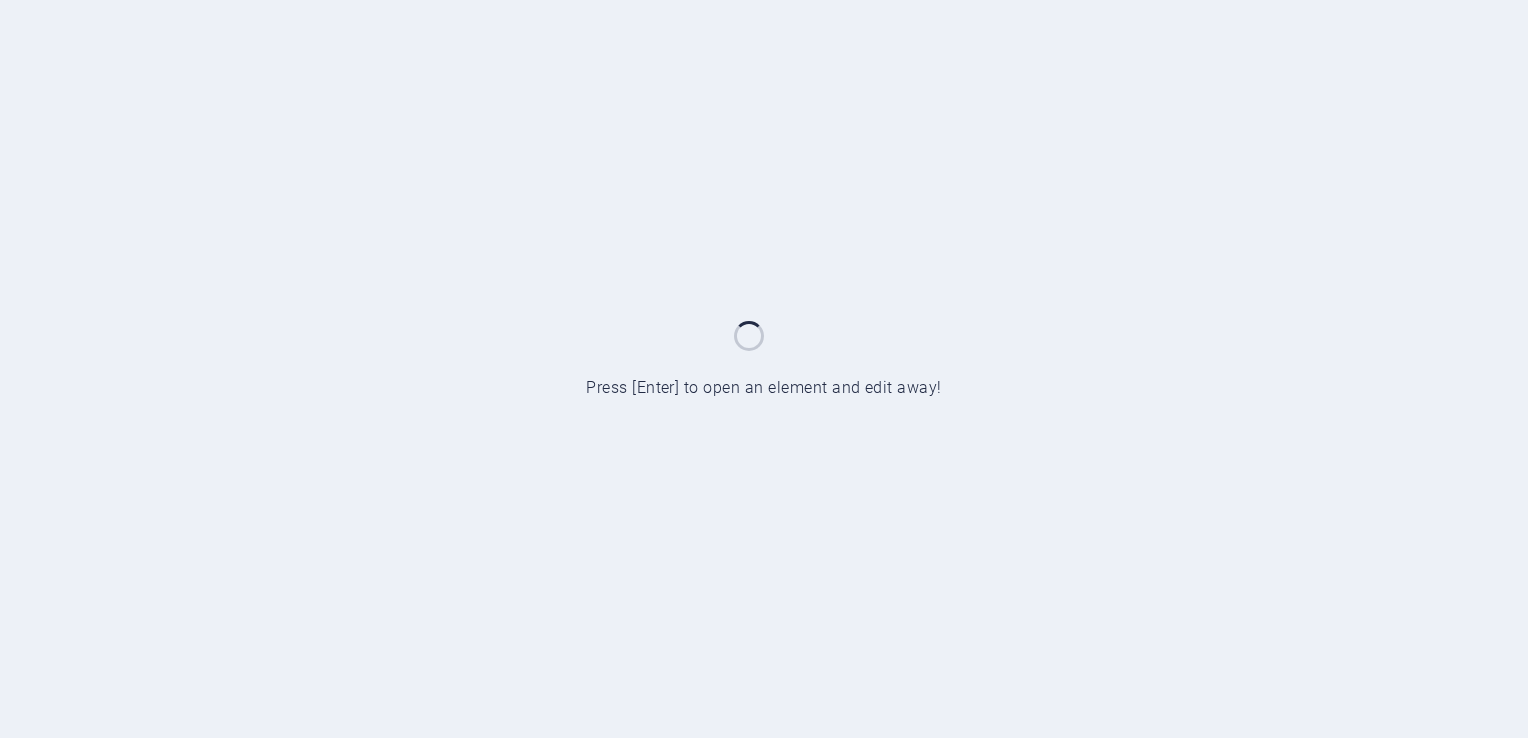 scroll, scrollTop: 0, scrollLeft: 0, axis: both 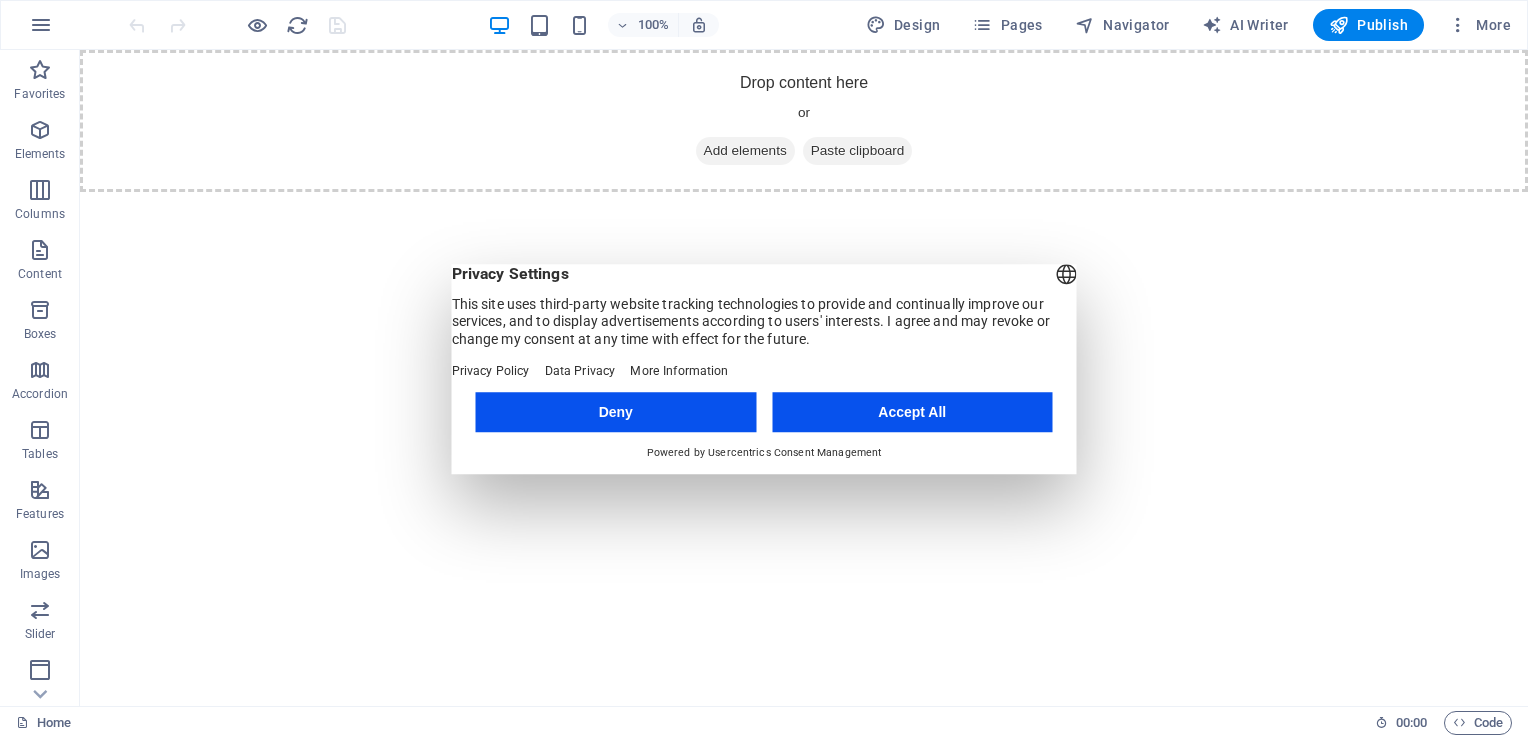 click on "Accept All" at bounding box center (912, 412) 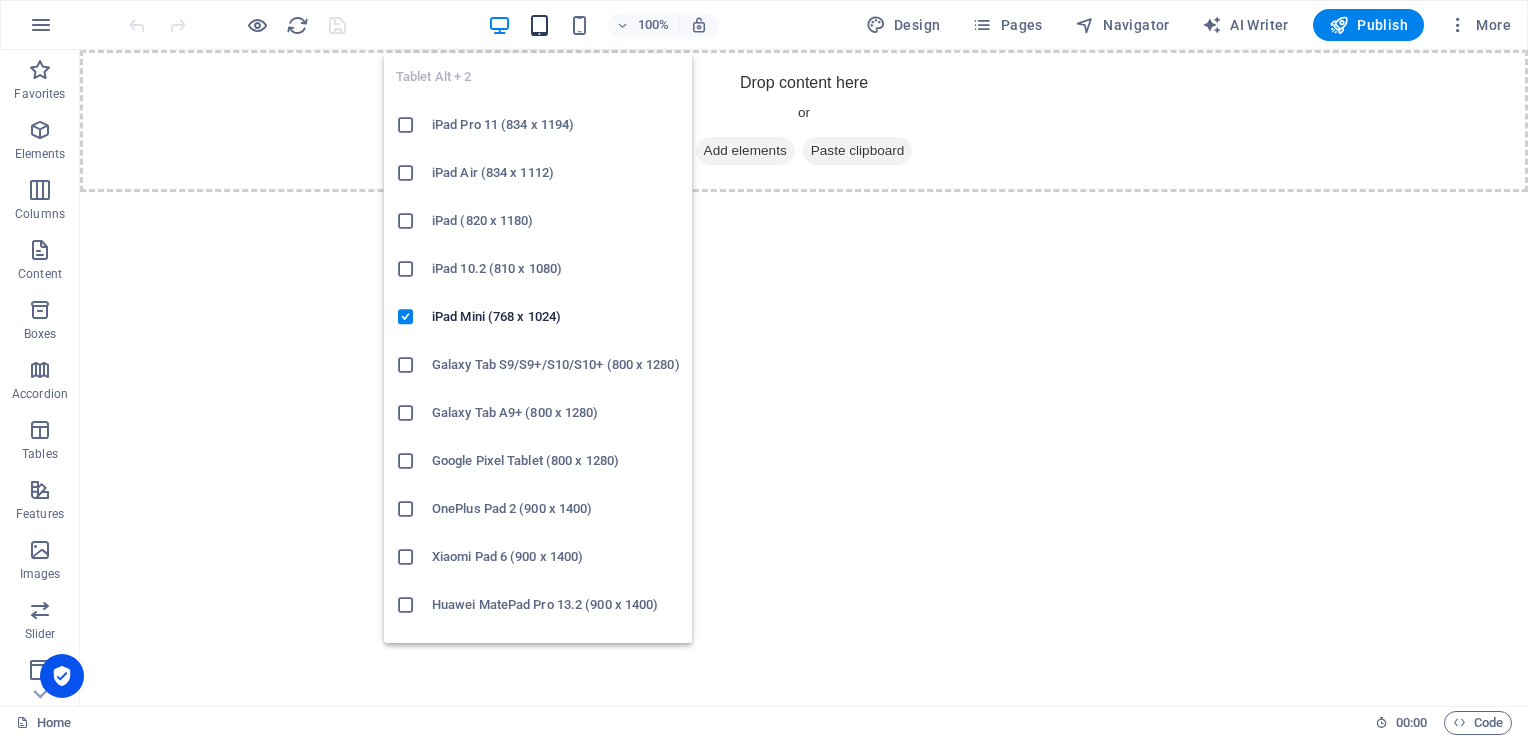 click at bounding box center (539, 25) 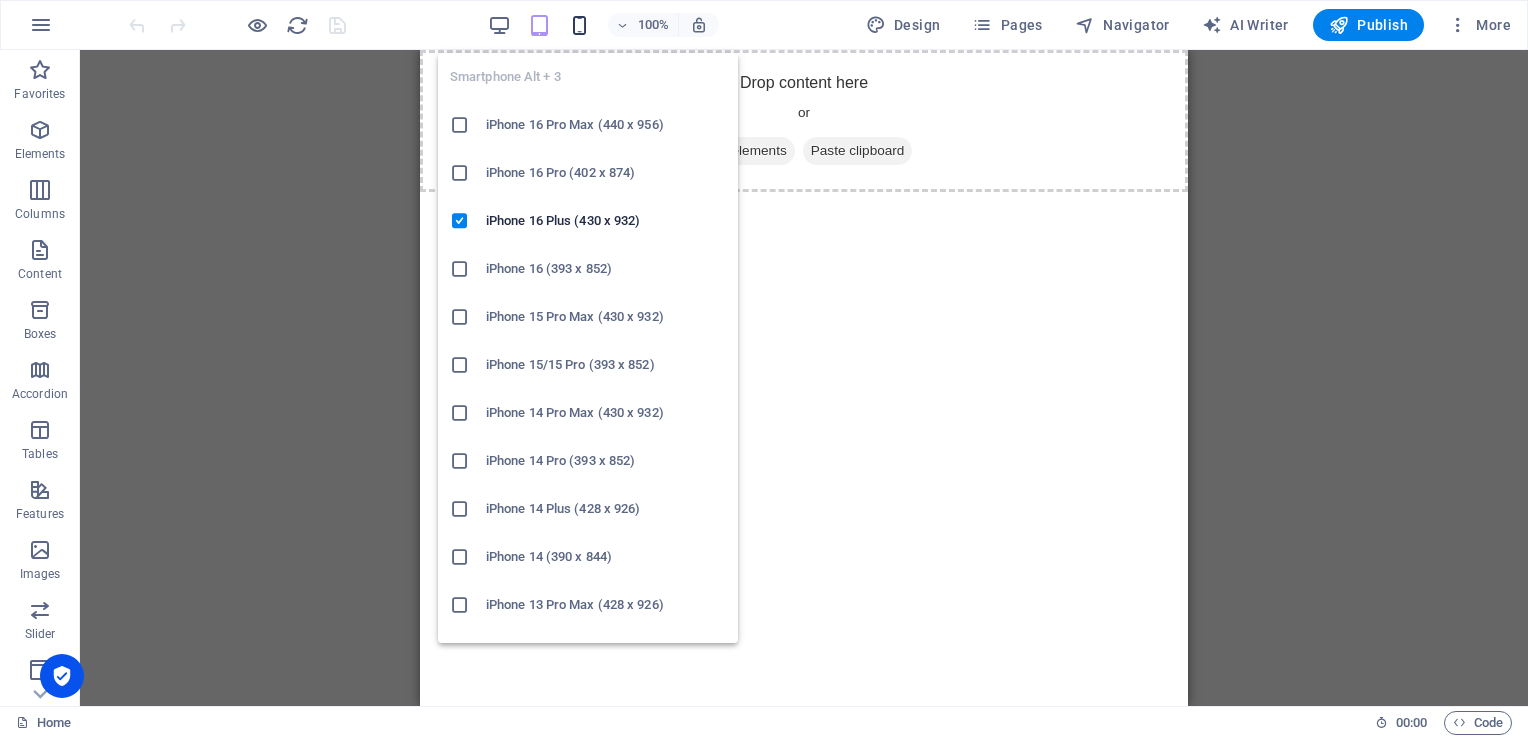 click at bounding box center [579, 25] 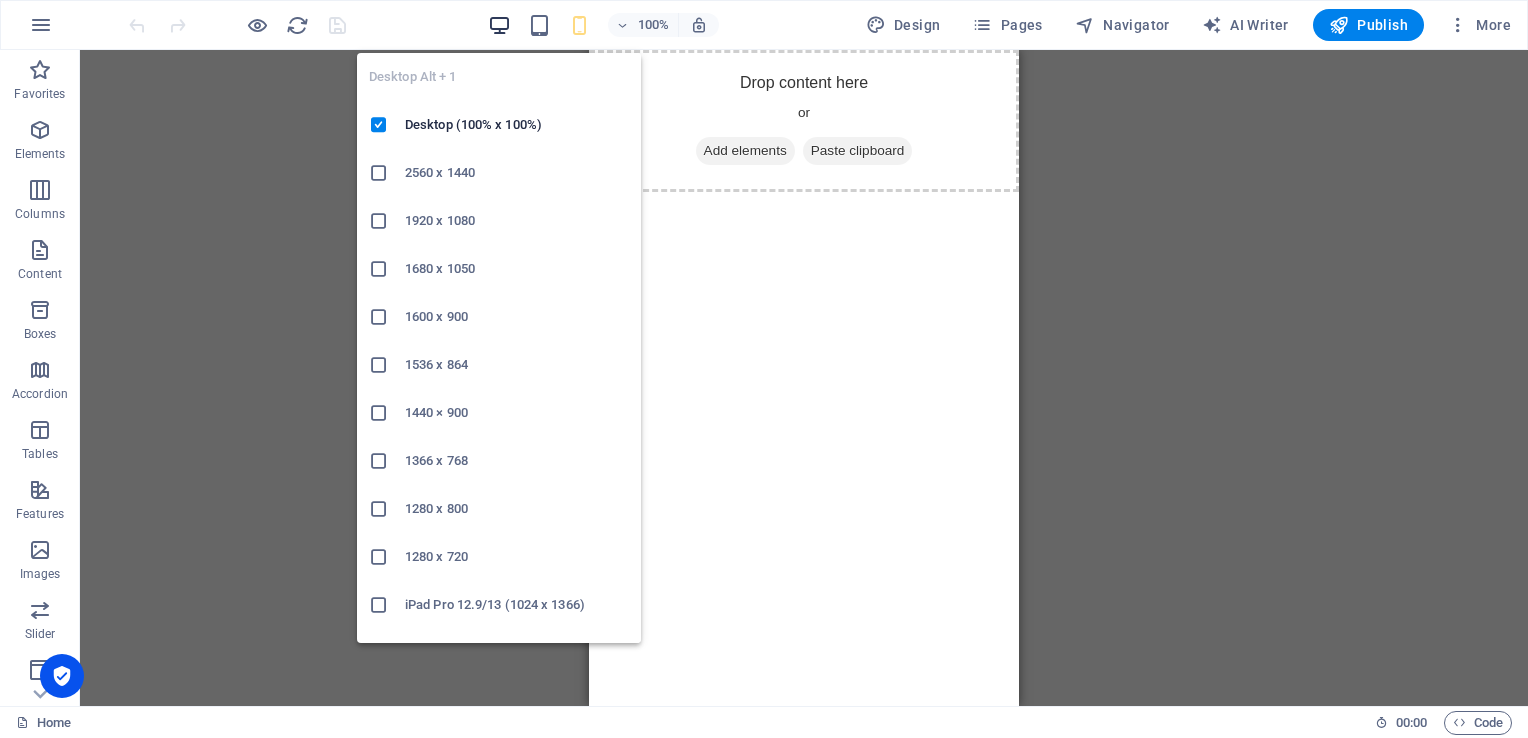 click at bounding box center (499, 25) 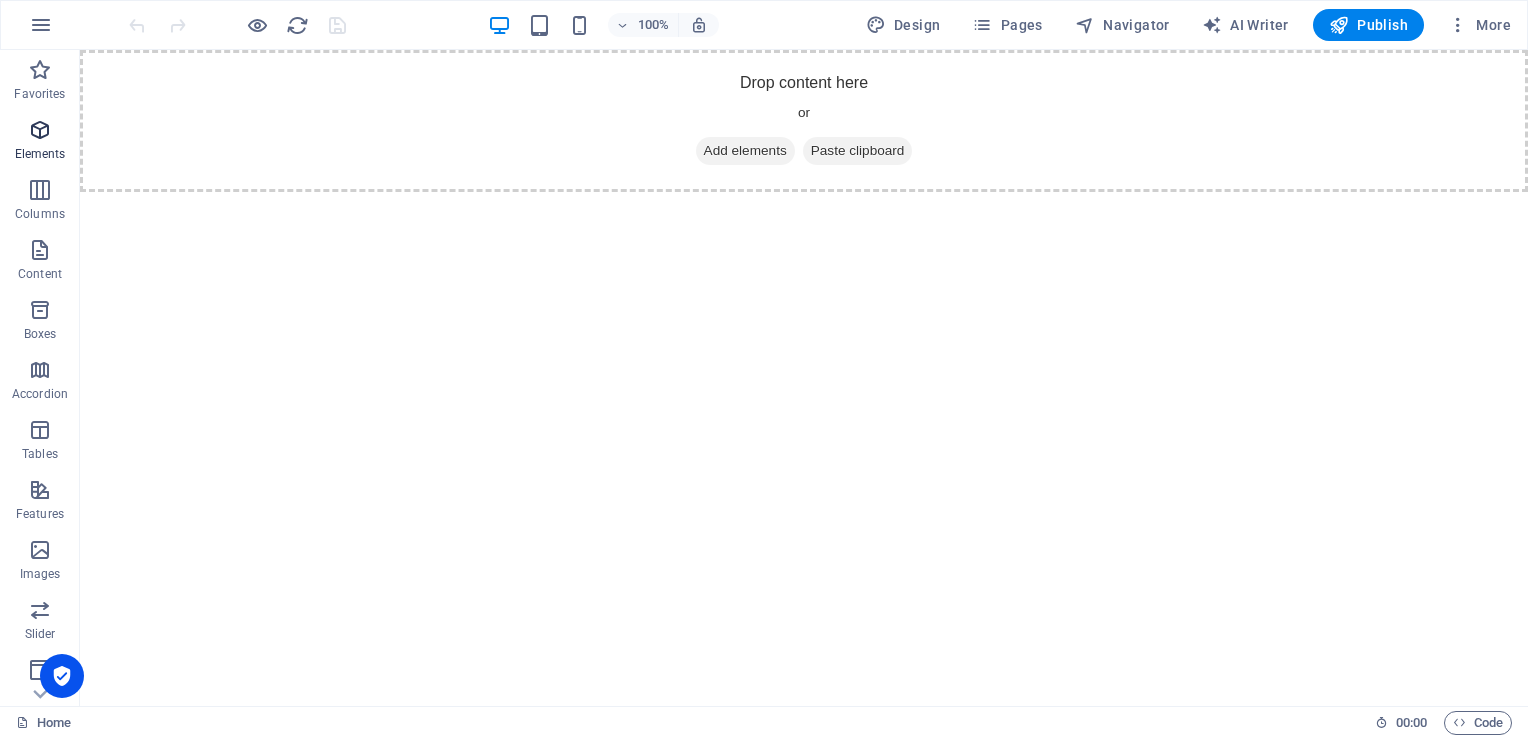 click at bounding box center [40, 130] 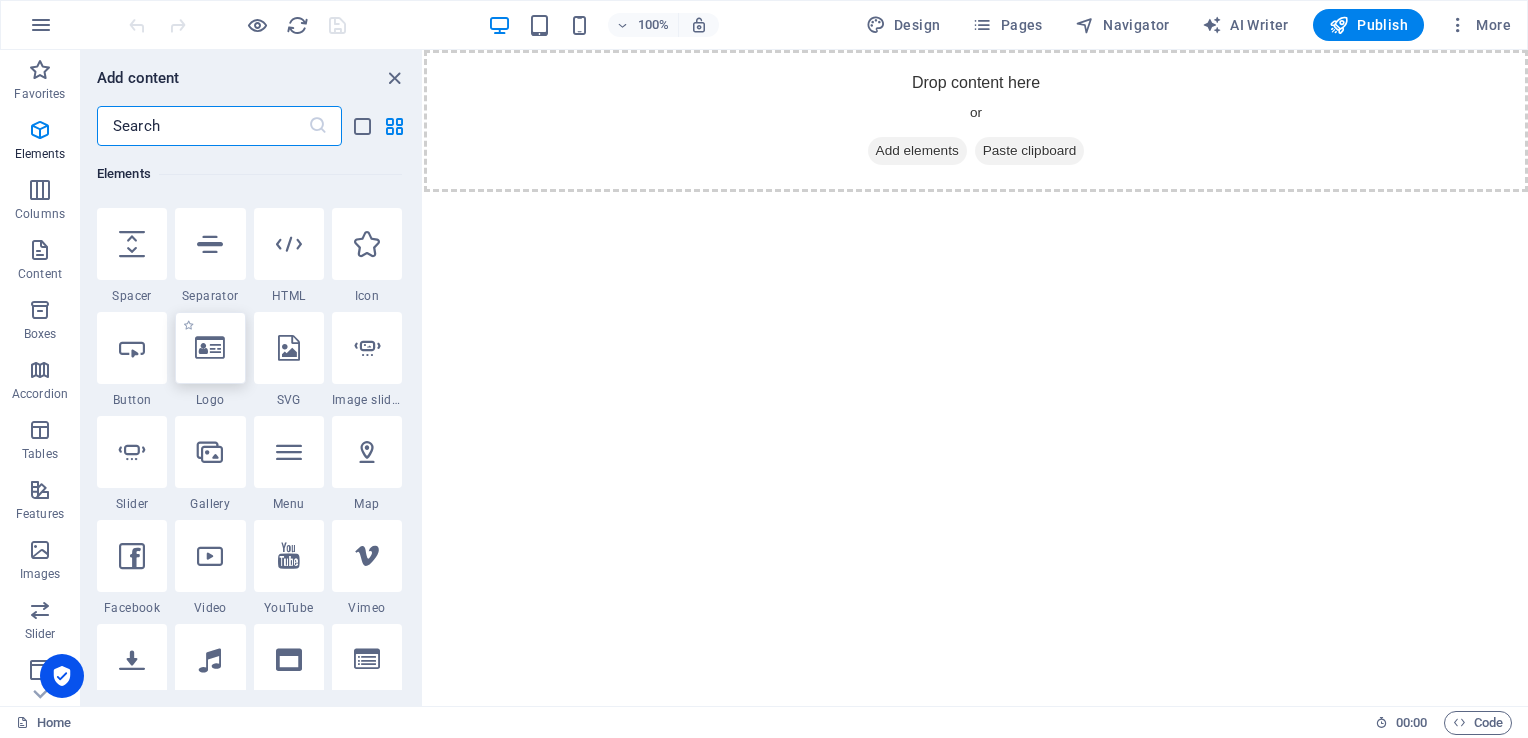 scroll, scrollTop: 412, scrollLeft: 0, axis: vertical 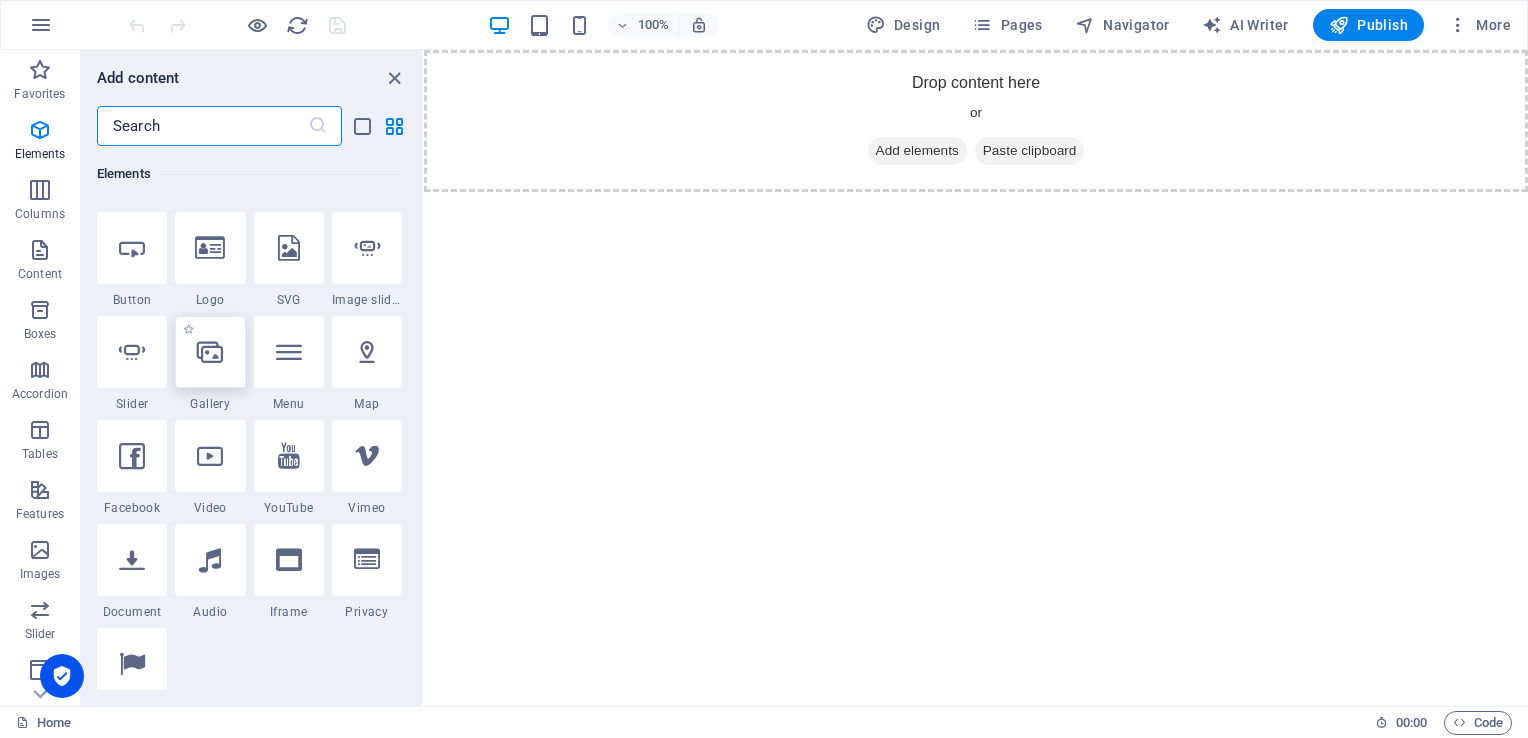 click at bounding box center (210, 352) 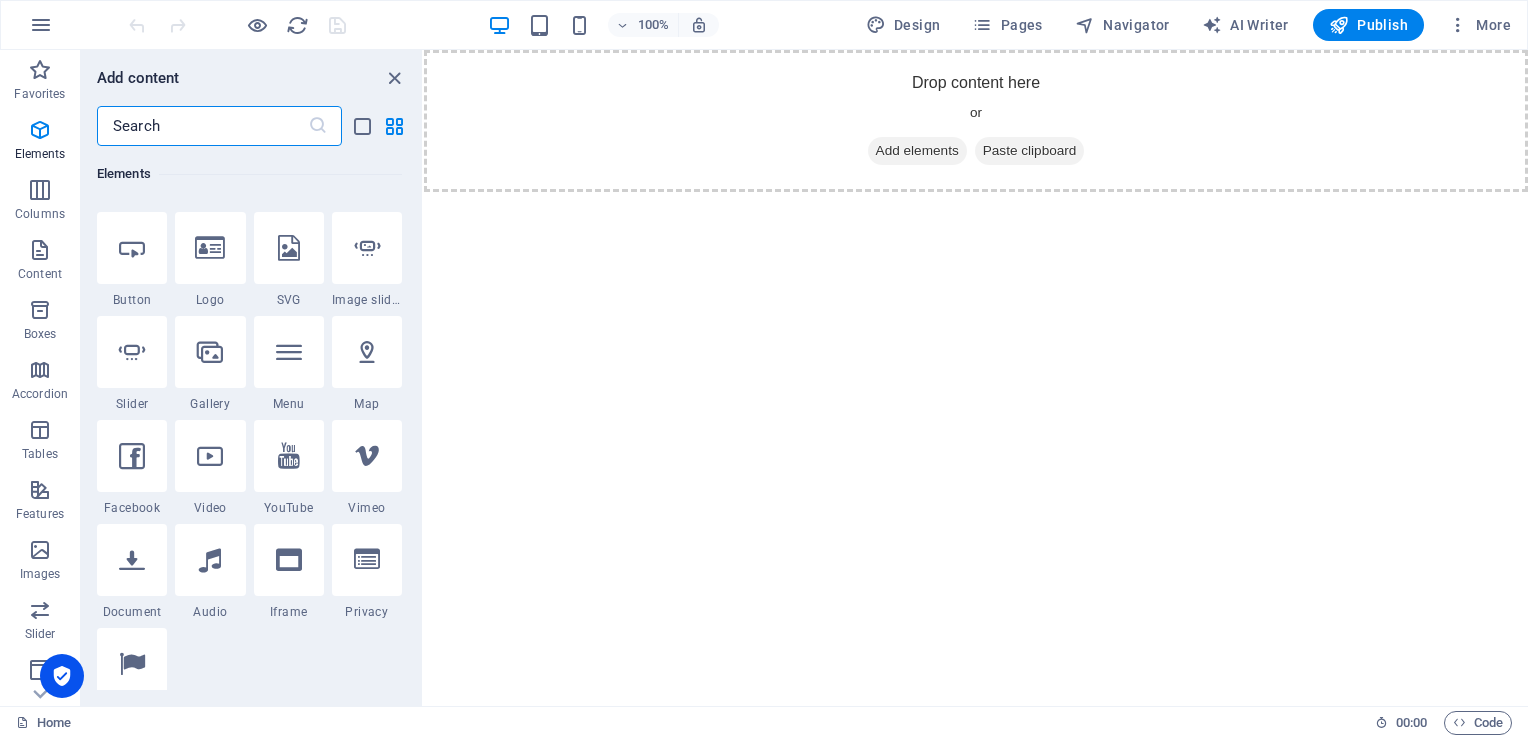 select on "4" 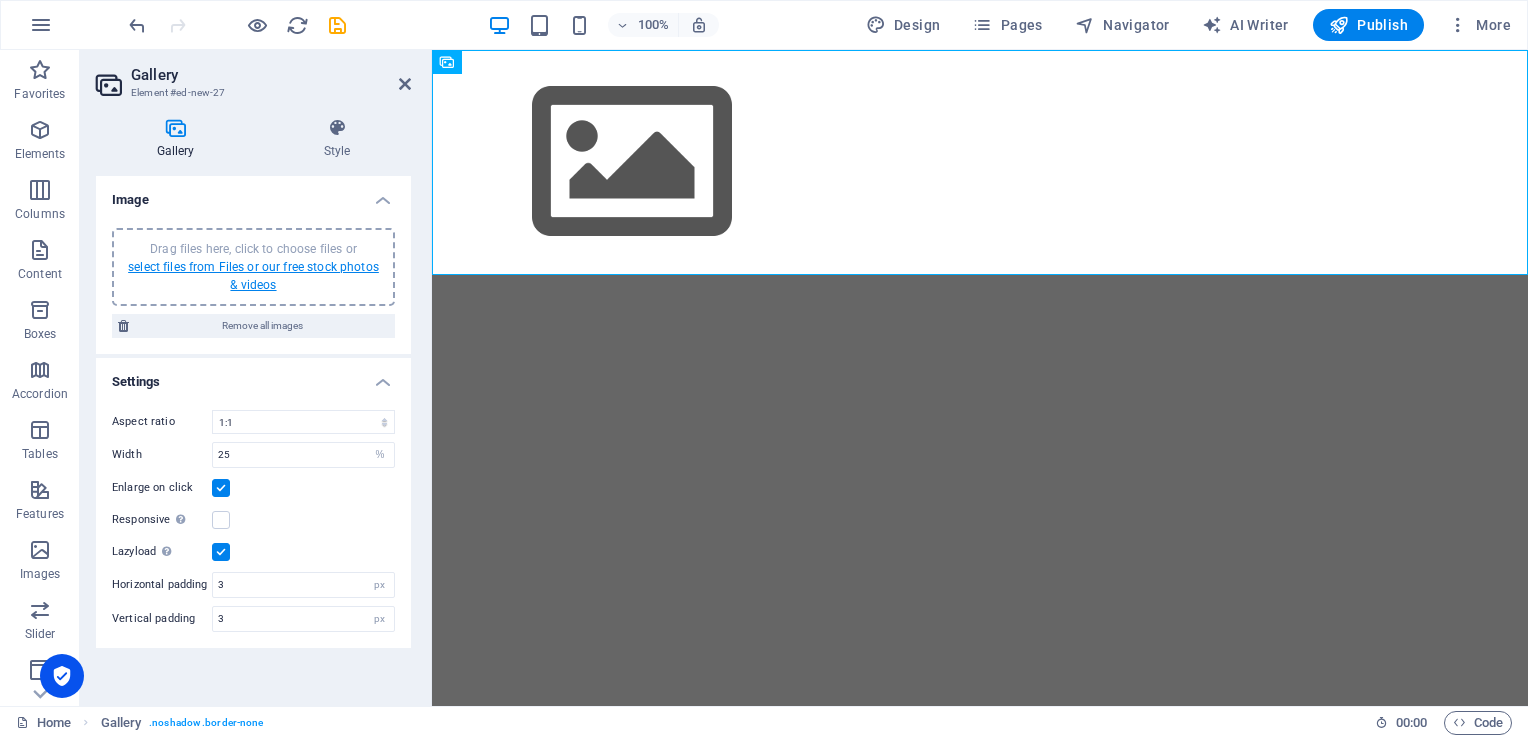 click on "select files from Files or our free stock photos & videos" at bounding box center [253, 276] 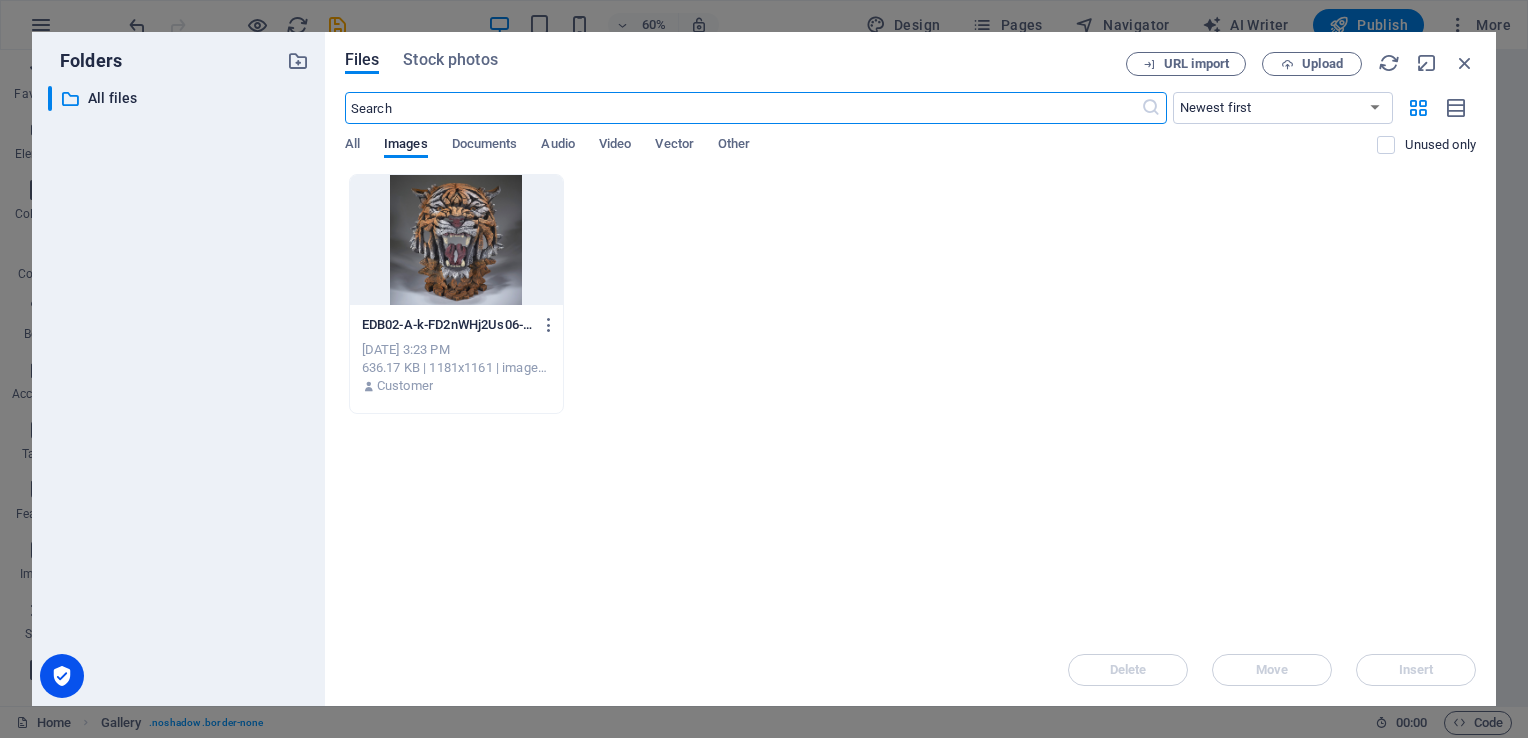 click at bounding box center [456, 240] 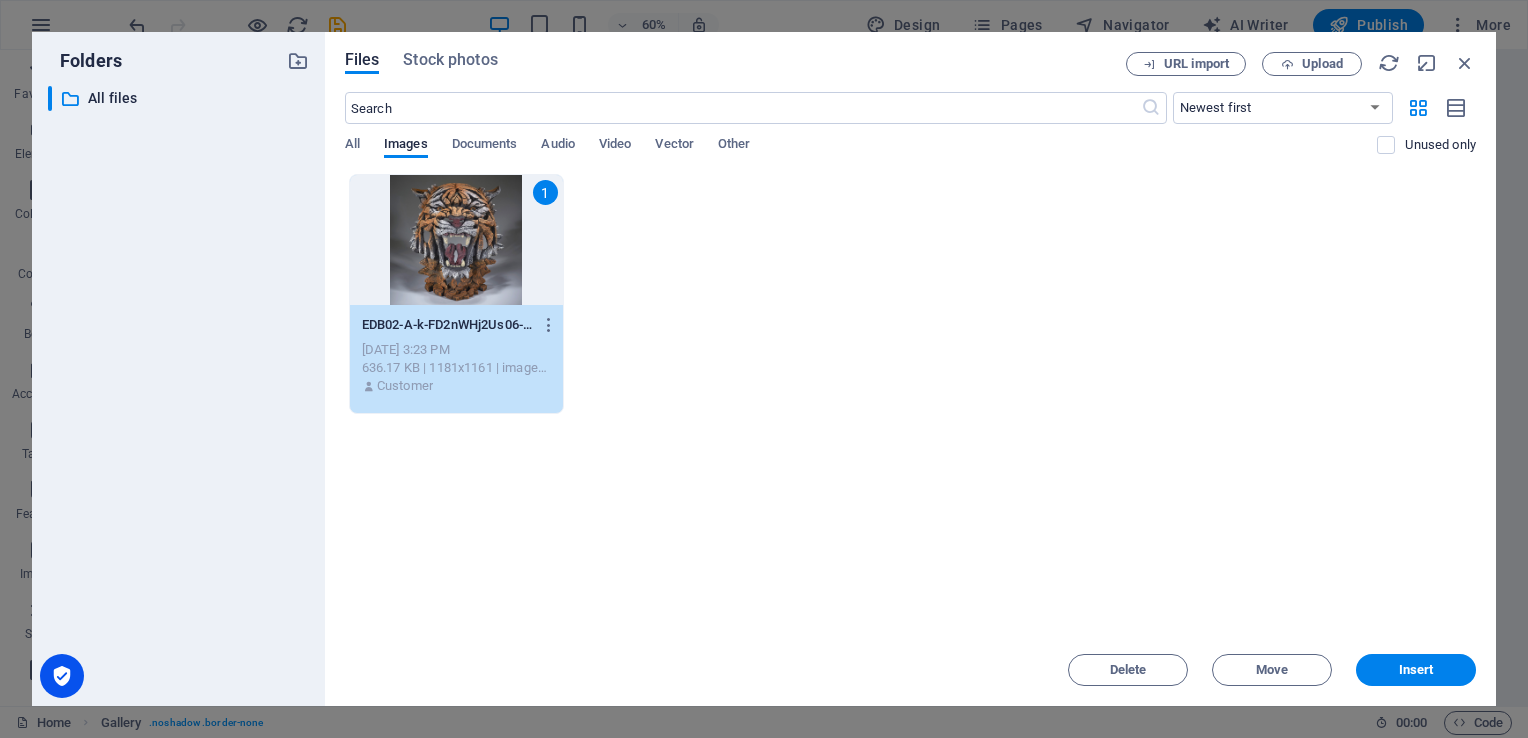 click on "1" at bounding box center (456, 240) 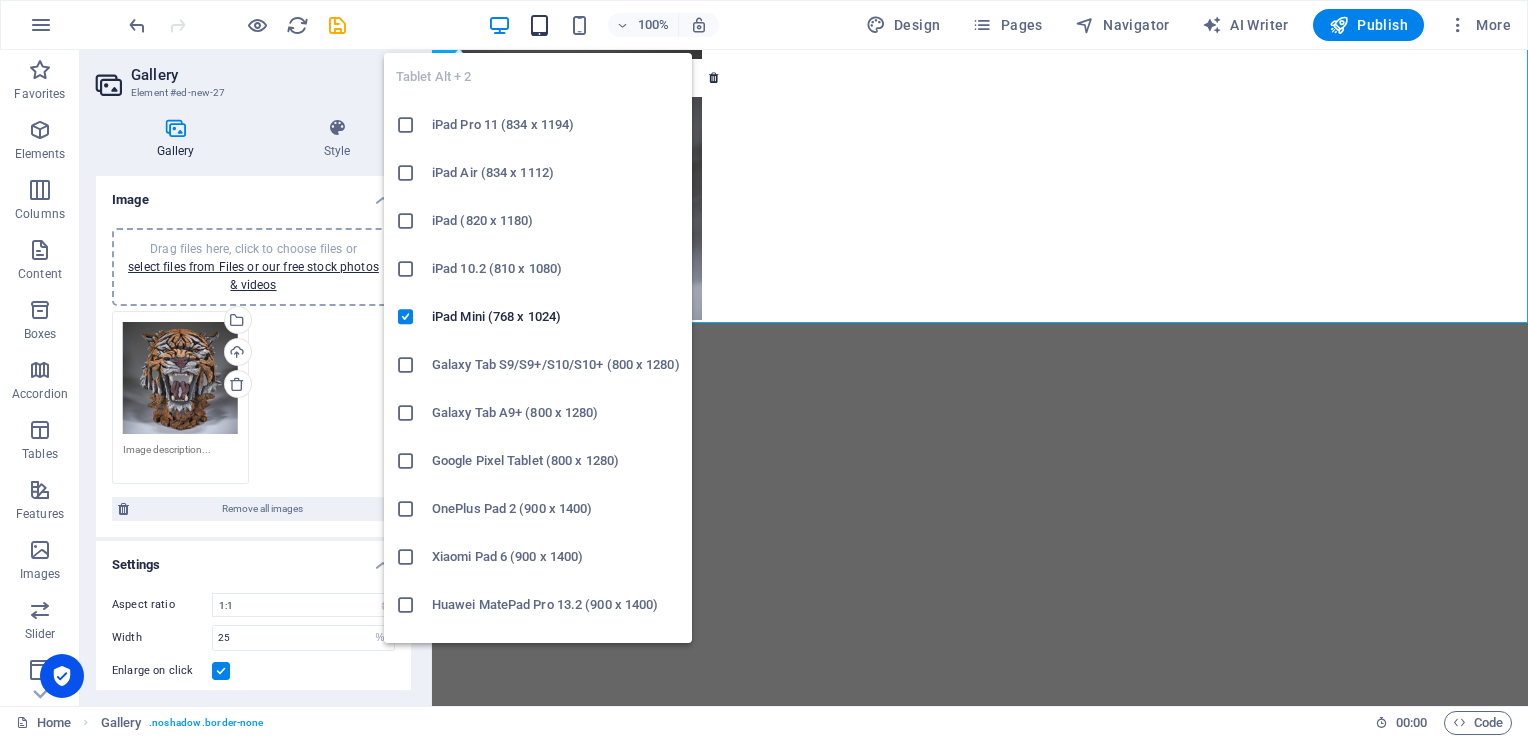 click at bounding box center [539, 25] 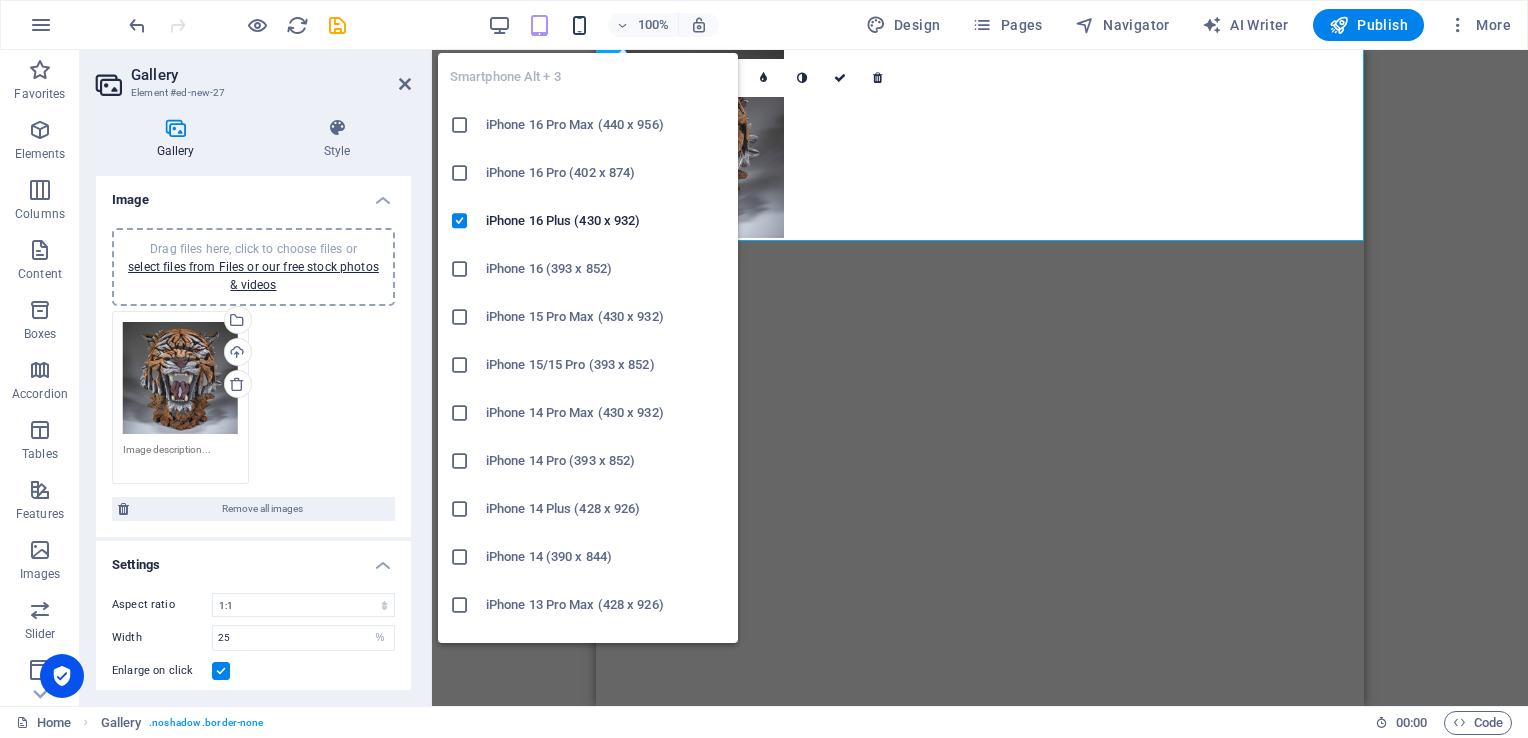 click at bounding box center [579, 25] 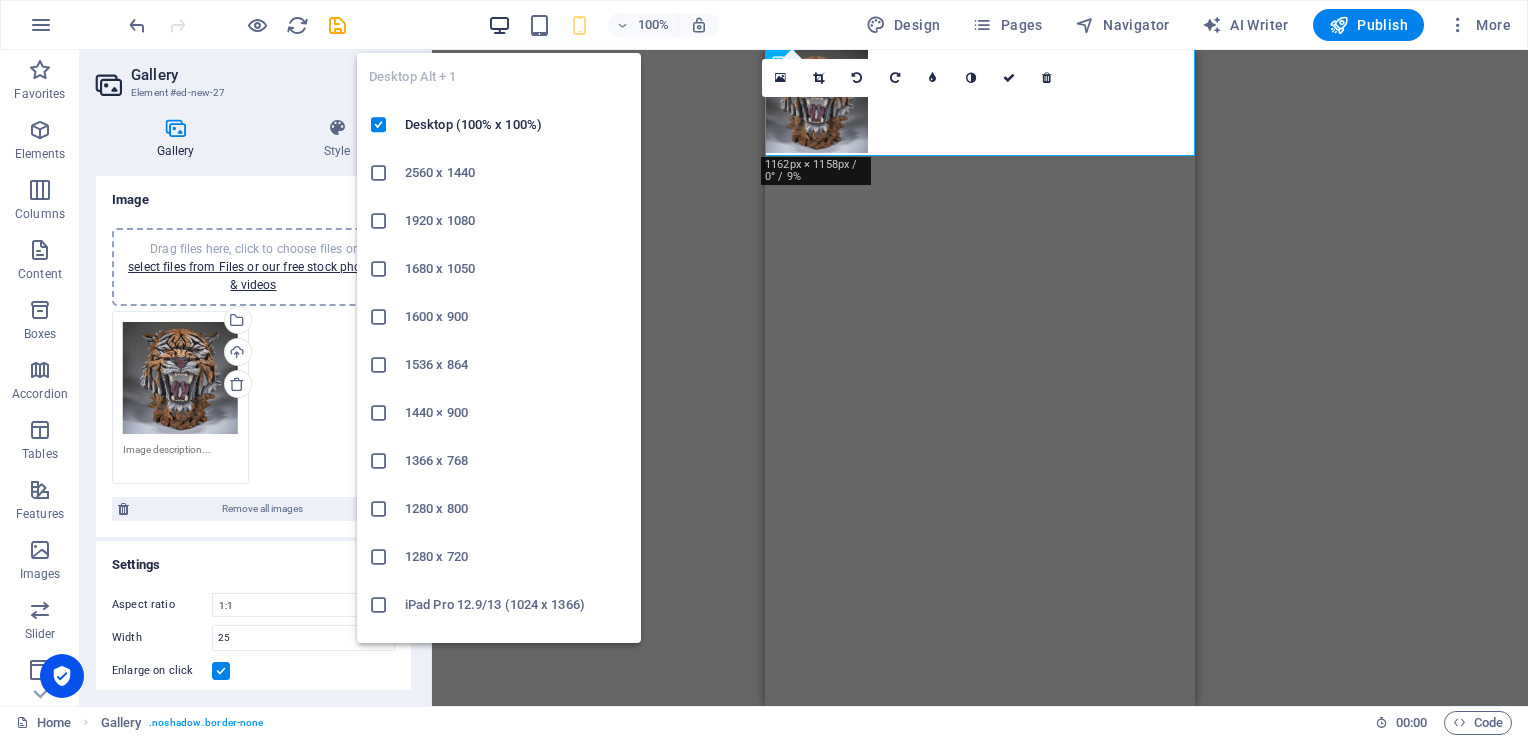 click at bounding box center (499, 25) 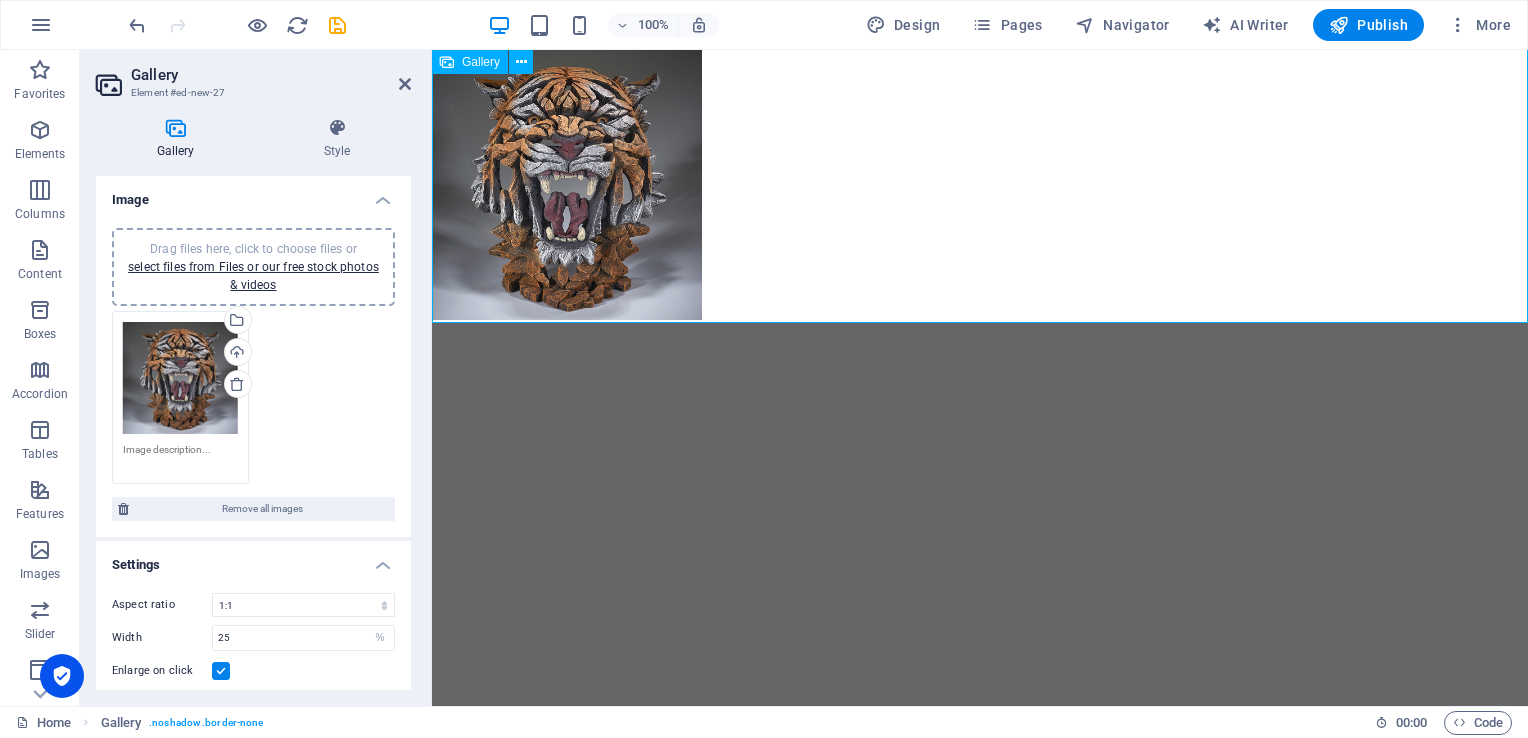 click at bounding box center [980, 185] 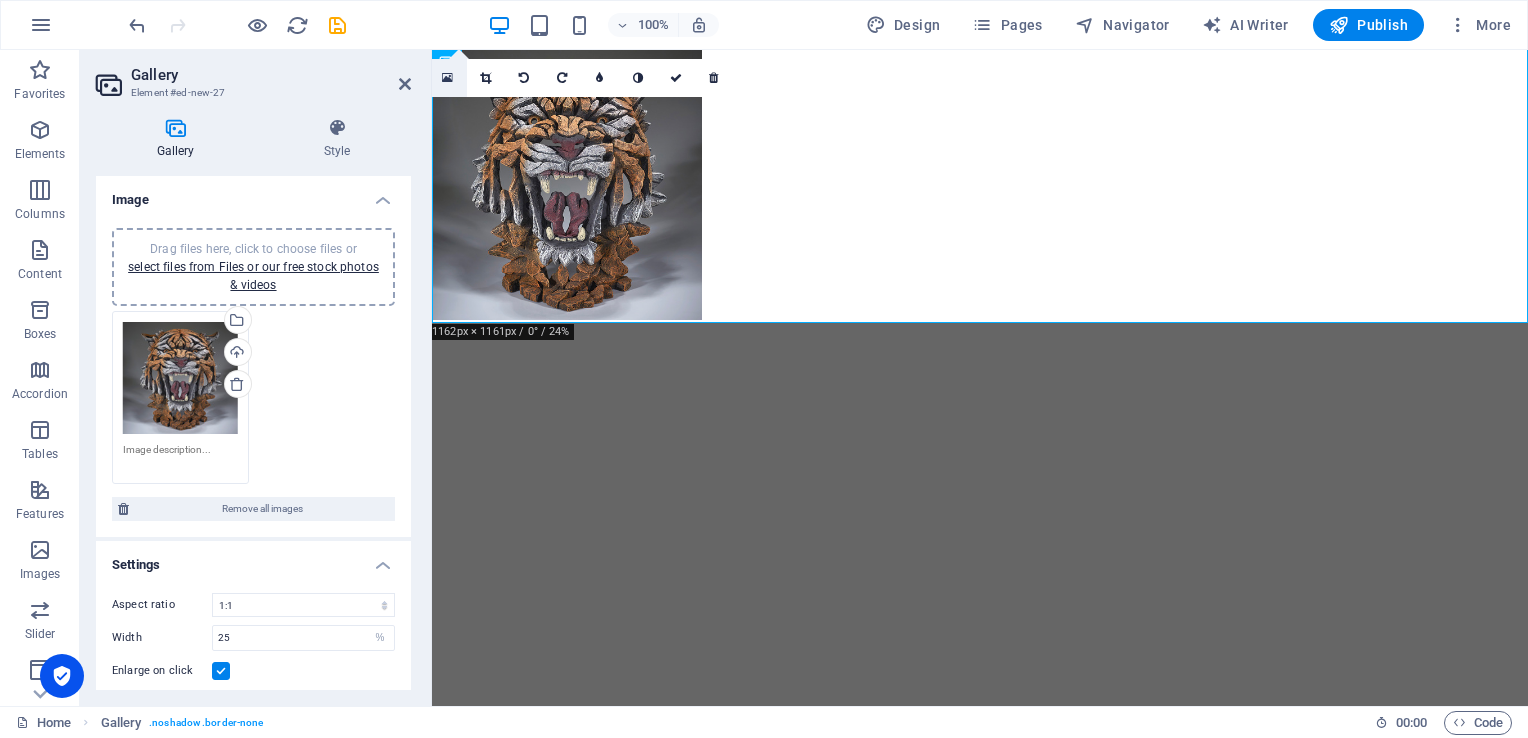 click at bounding box center (447, 78) 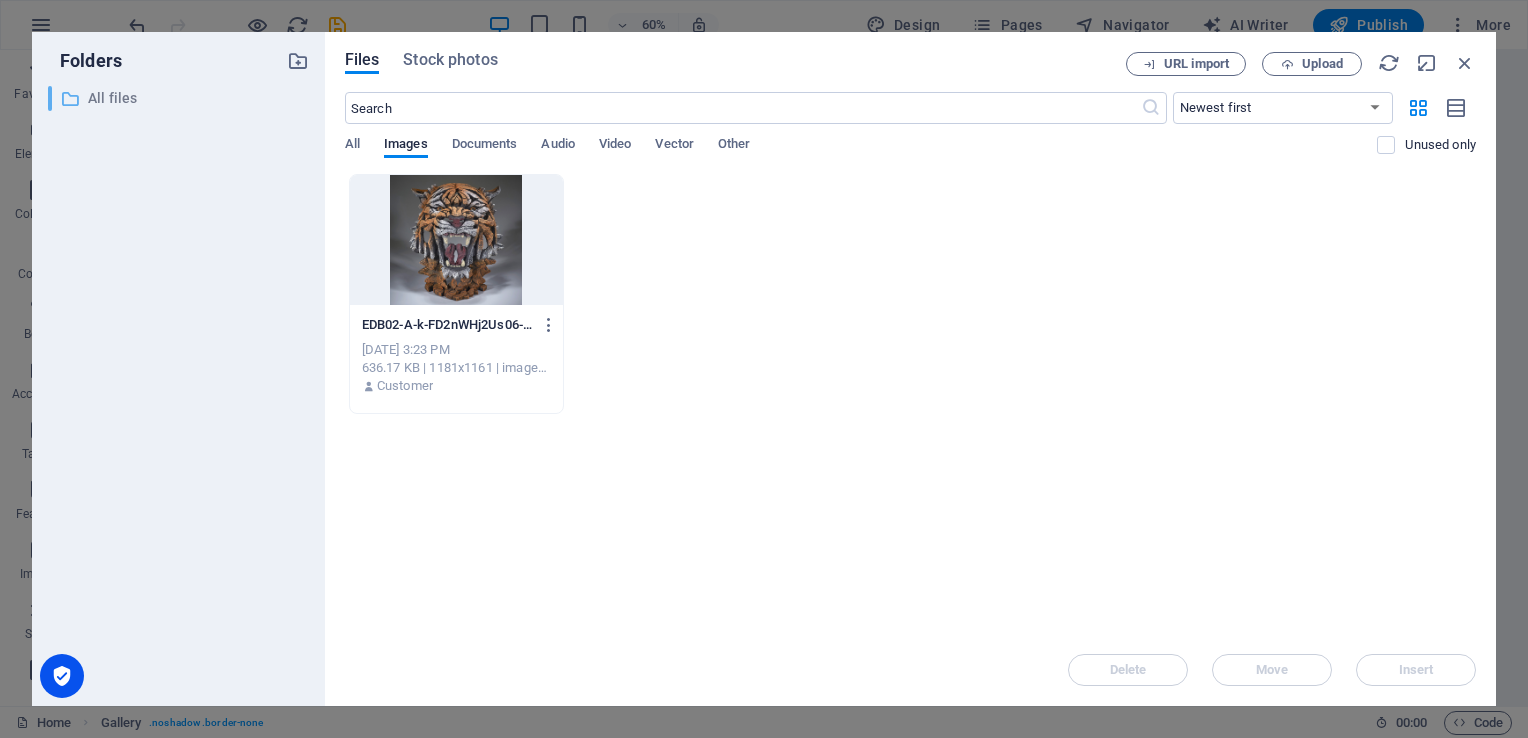 click on "All files" at bounding box center (180, 98) 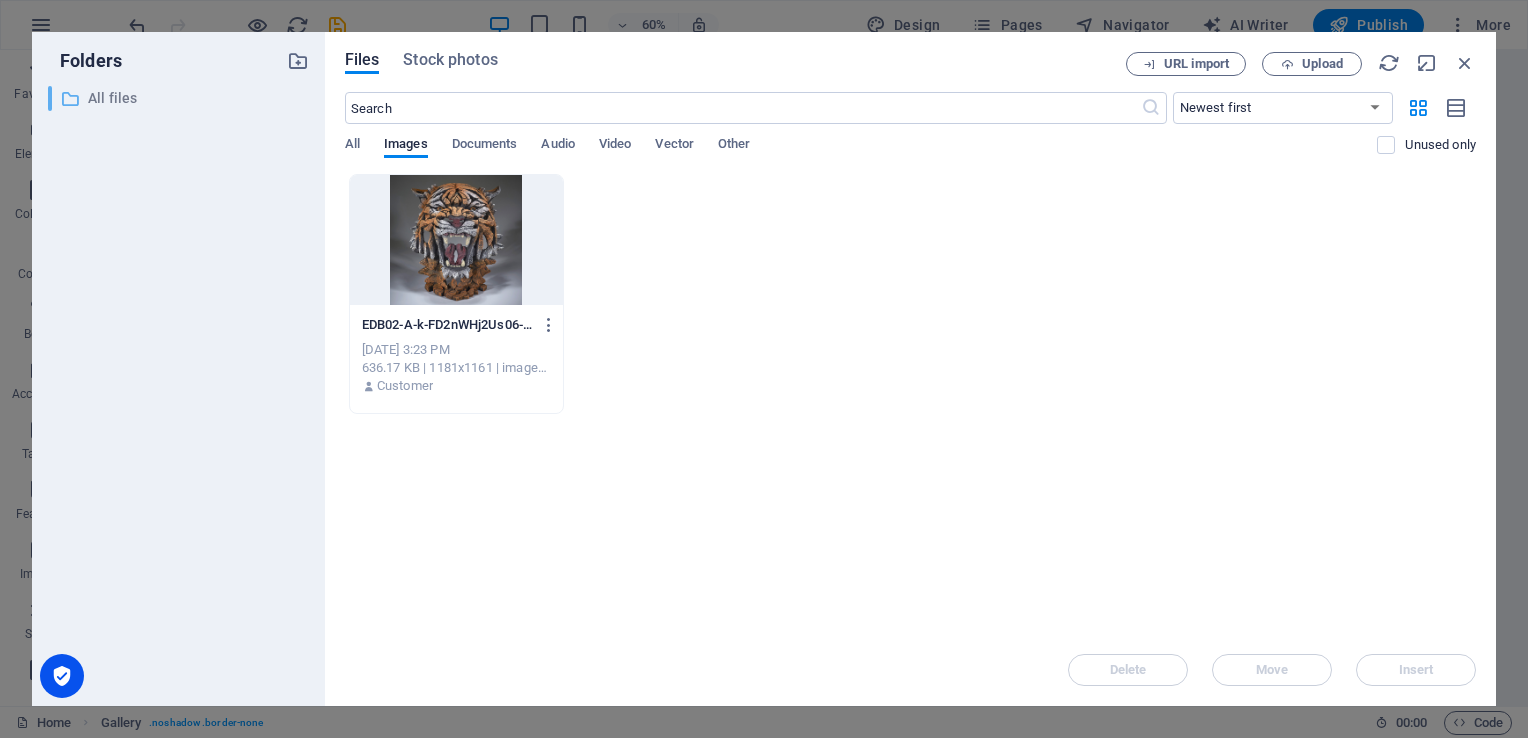 click at bounding box center (70, 99) 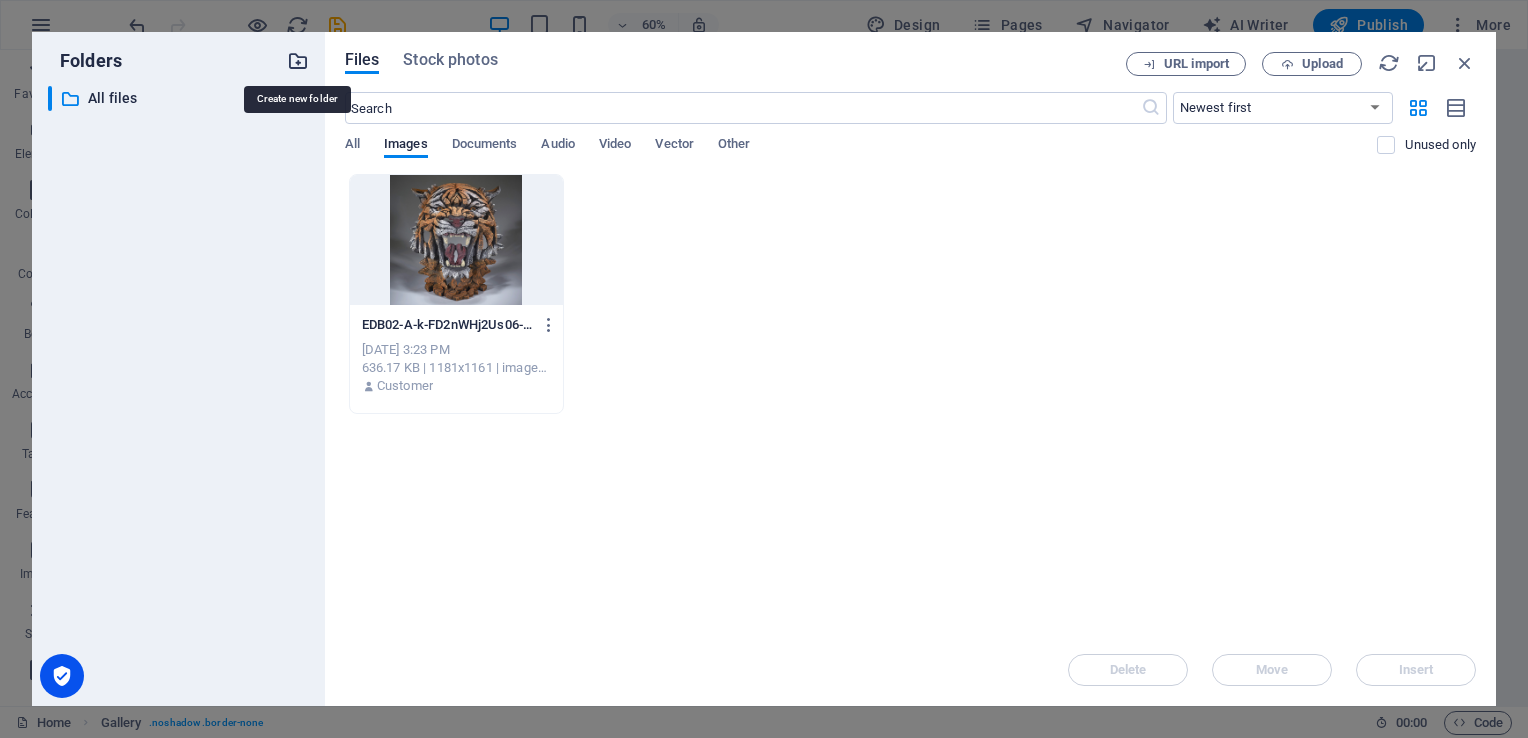 click at bounding box center (298, 61) 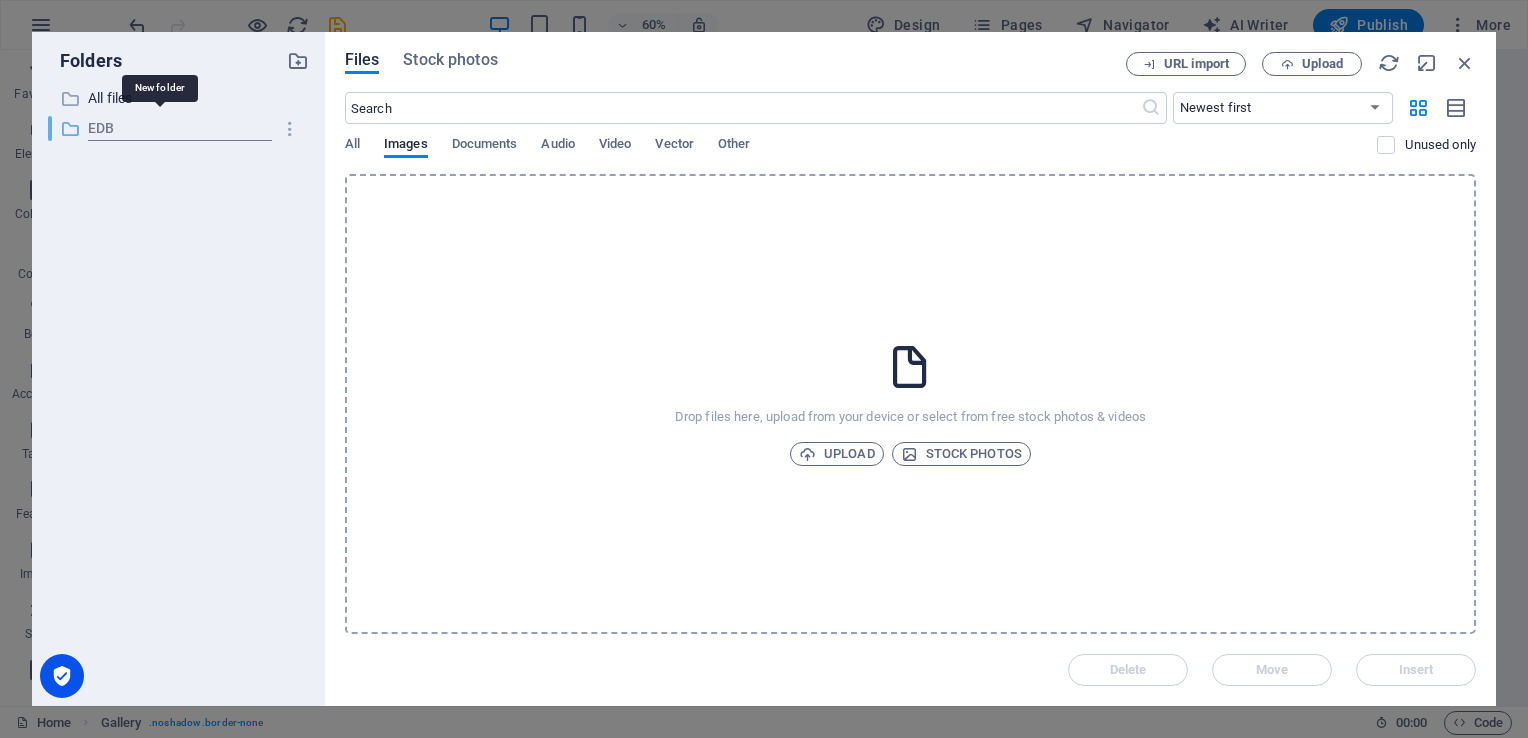 type on "EDB" 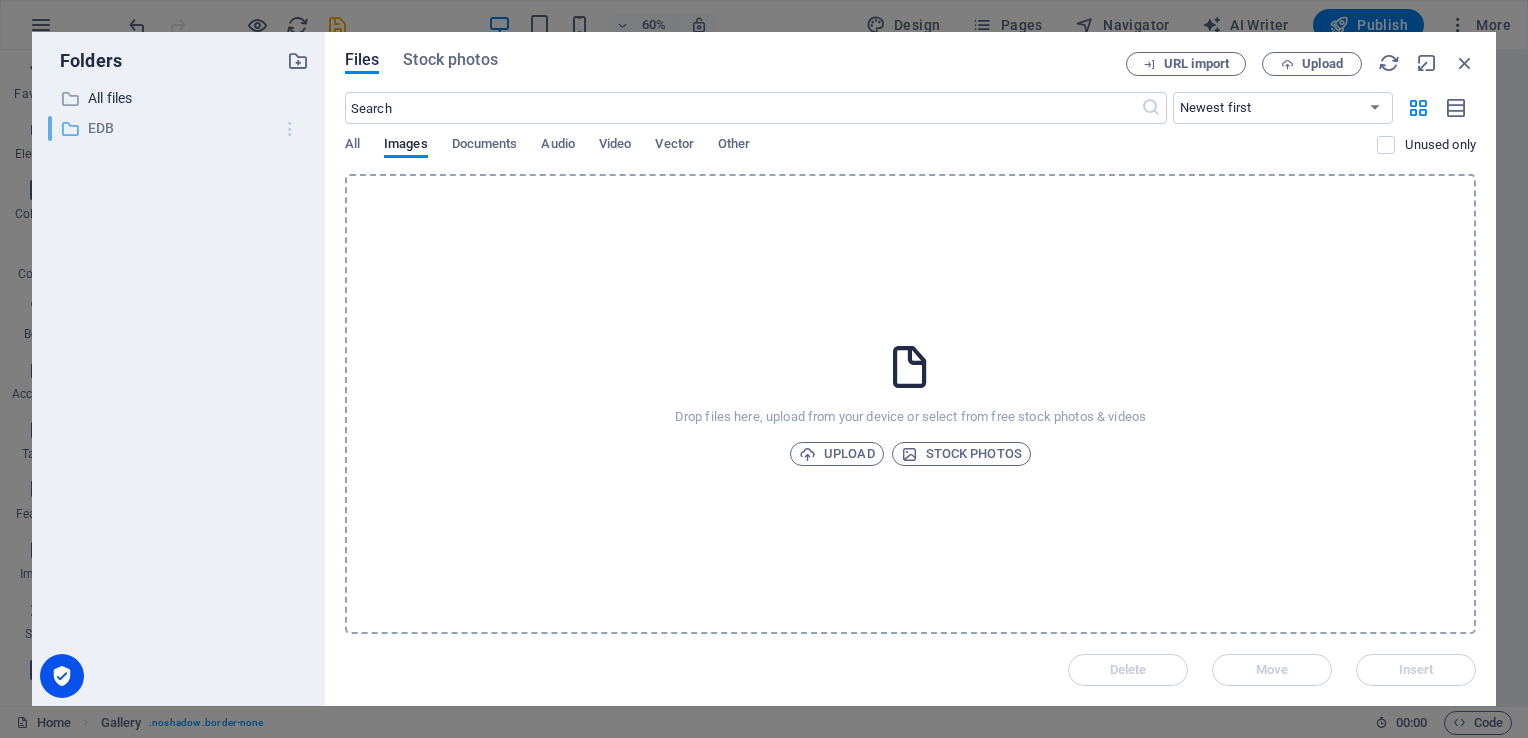 click at bounding box center (290, 129) 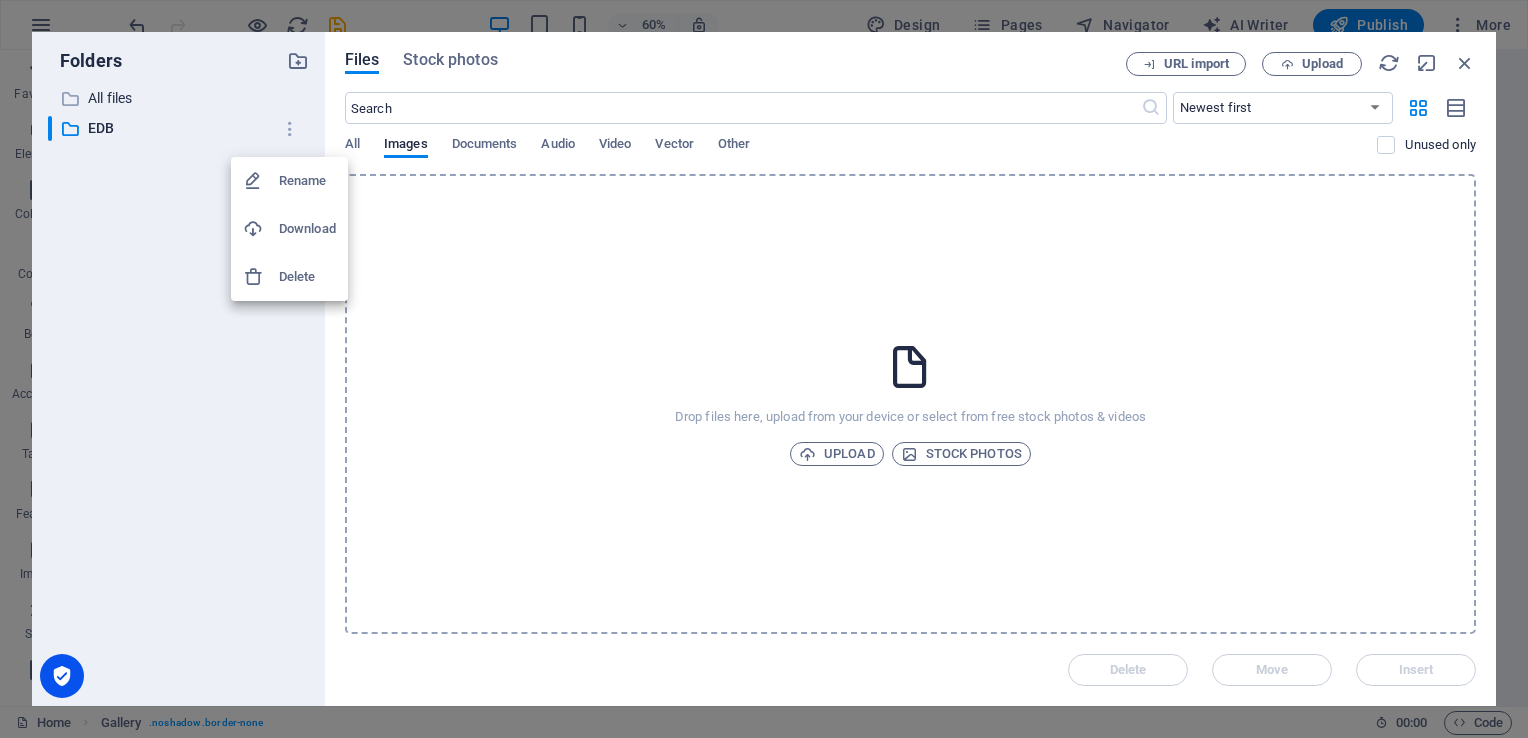 click at bounding box center (764, 369) 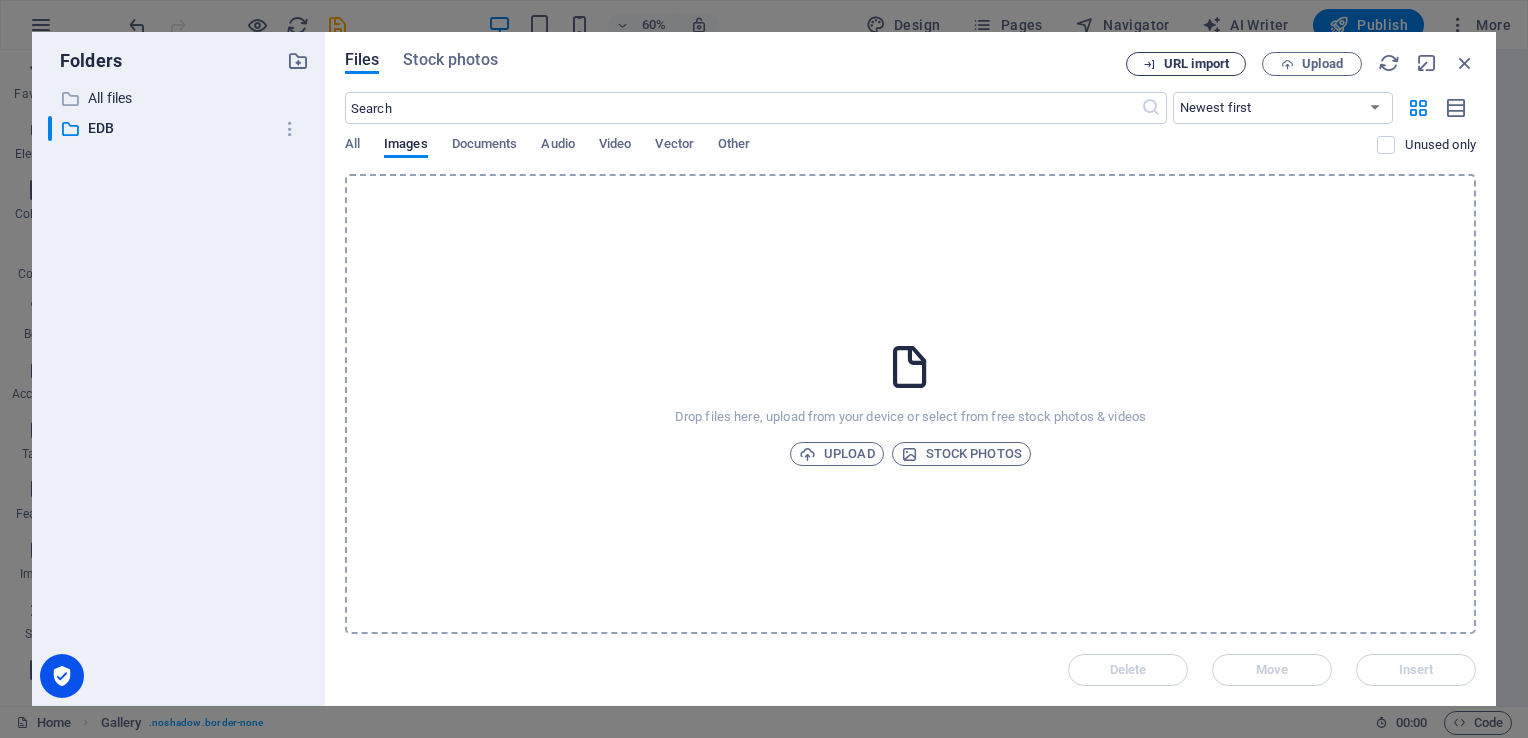 click on "URL import" at bounding box center (1196, 64) 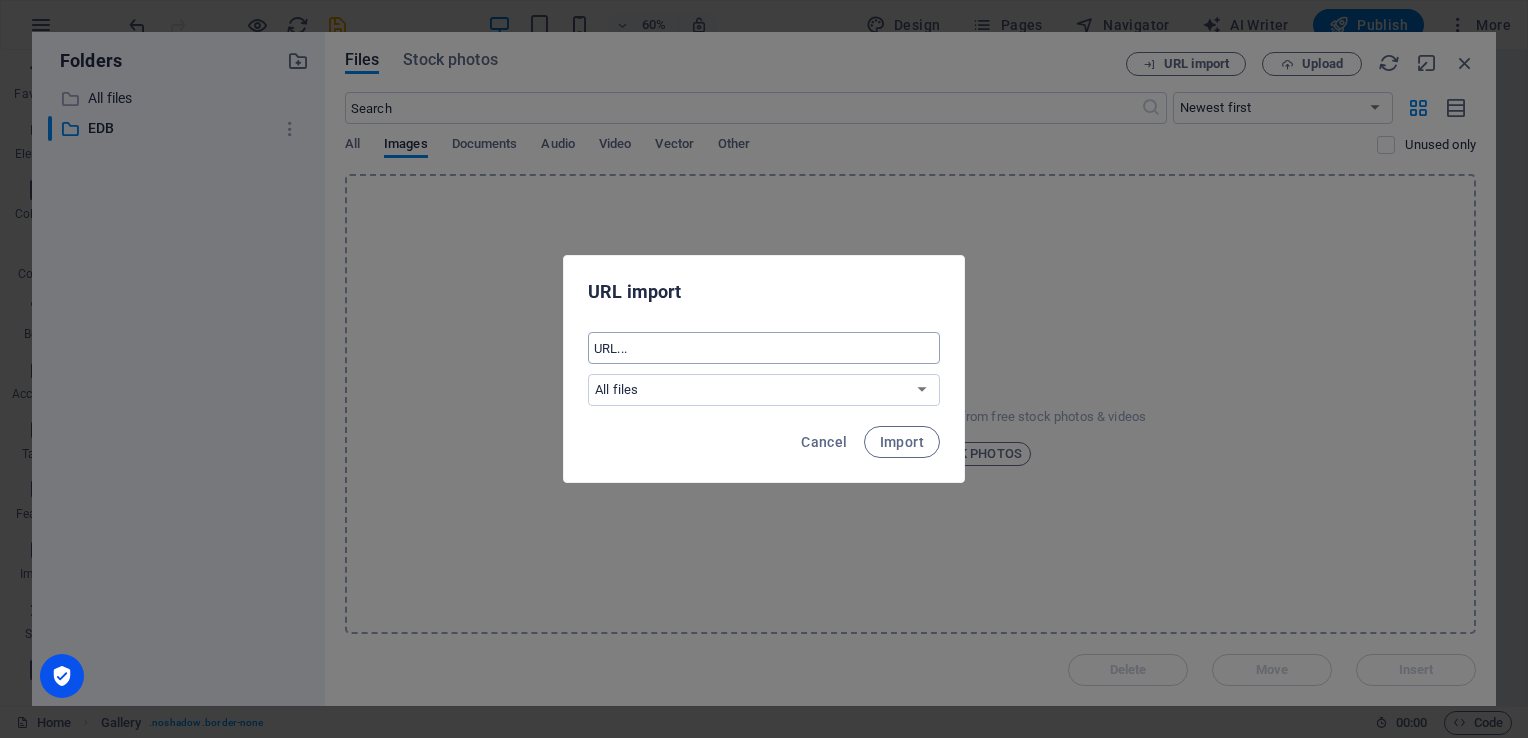 click at bounding box center [764, 348] 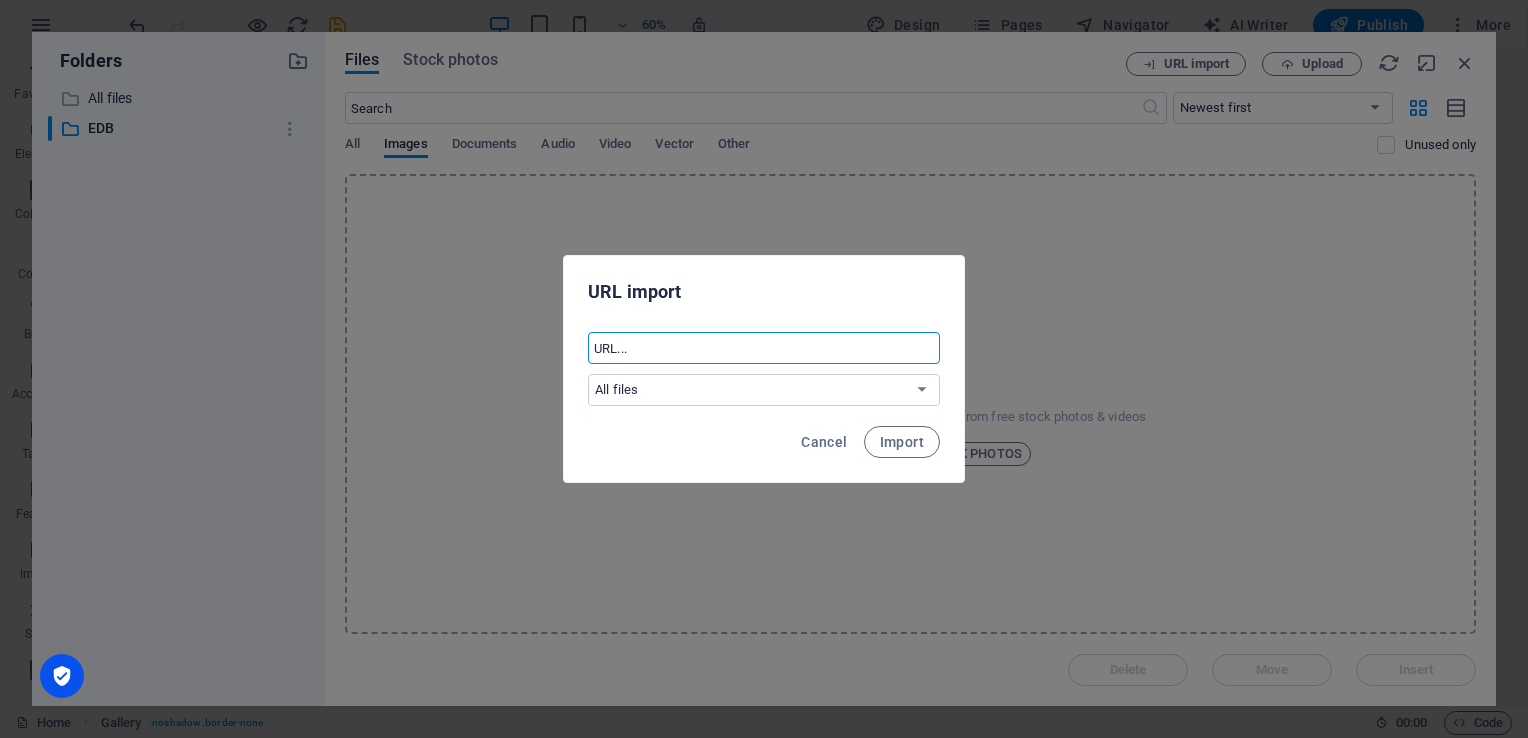 paste on "[URL][DOMAIN_NAME]" 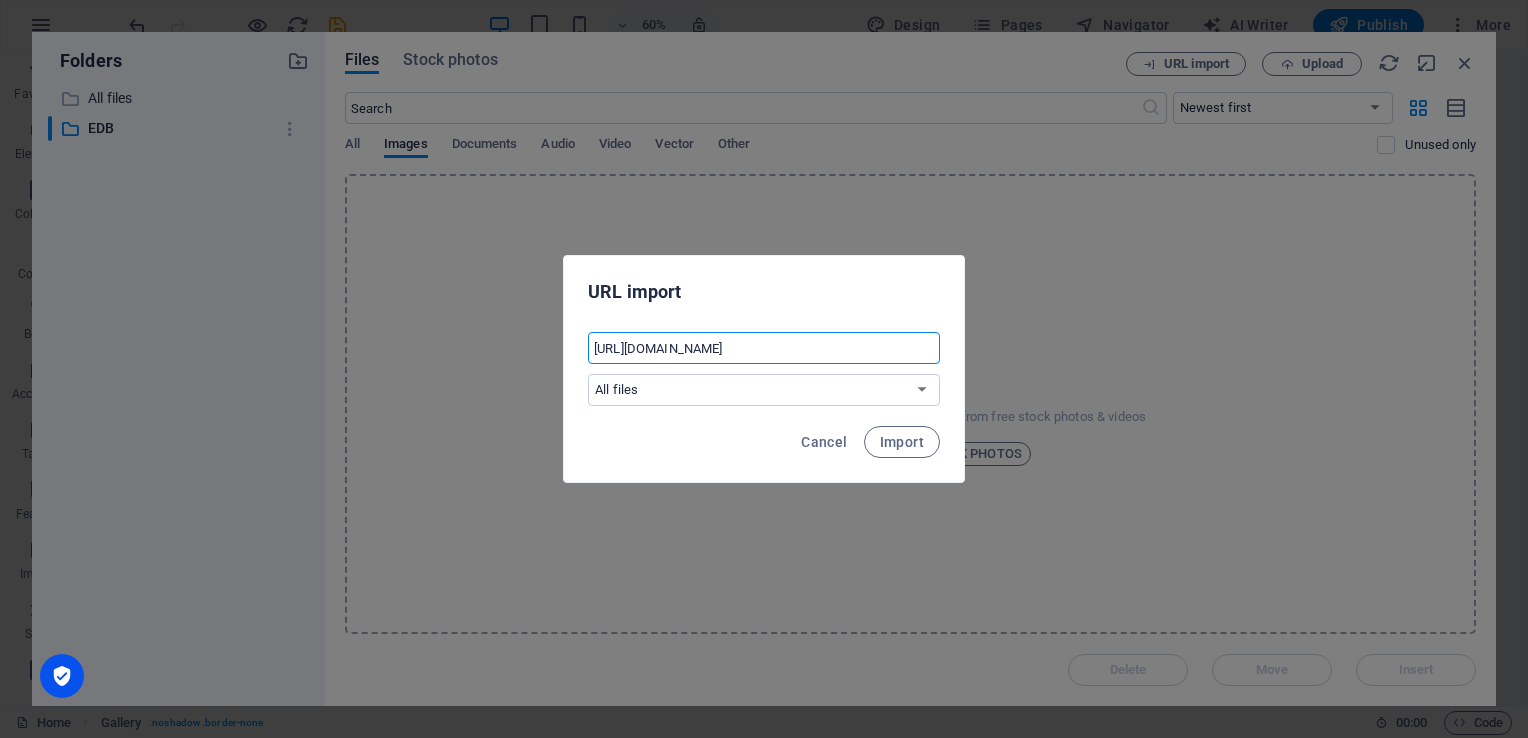 scroll, scrollTop: 0, scrollLeft: 149, axis: horizontal 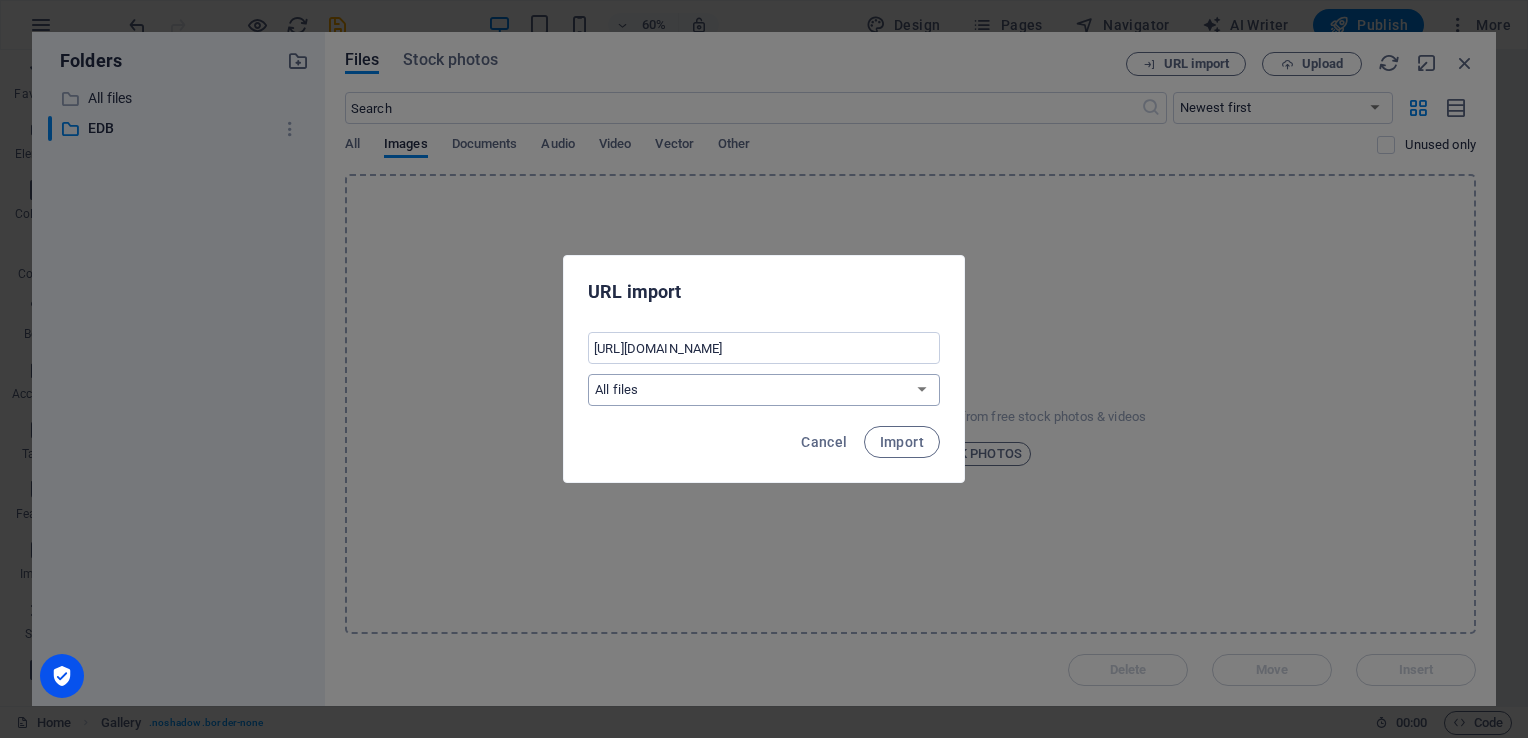 click on "All files EDB" at bounding box center (764, 390) 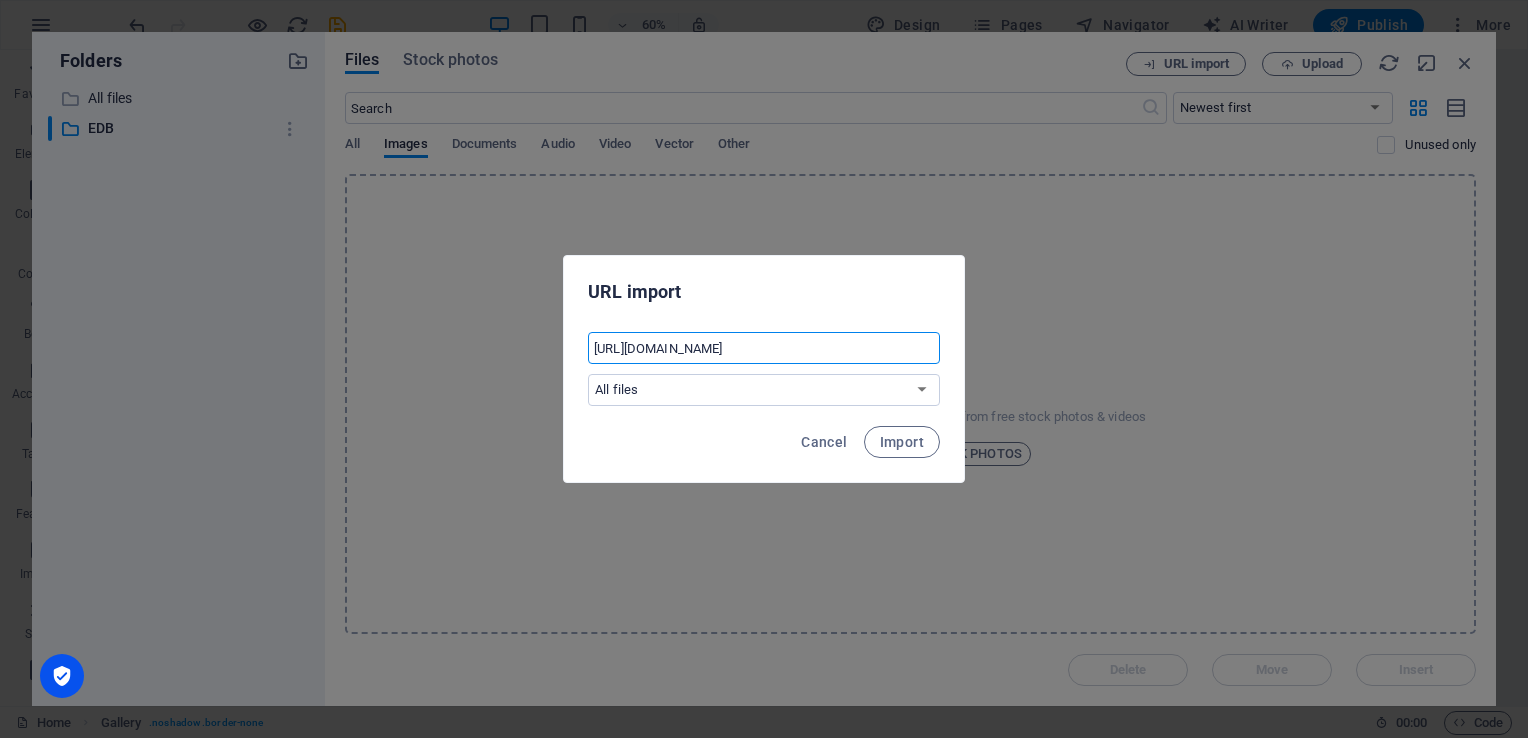 scroll, scrollTop: 0, scrollLeft: 149, axis: horizontal 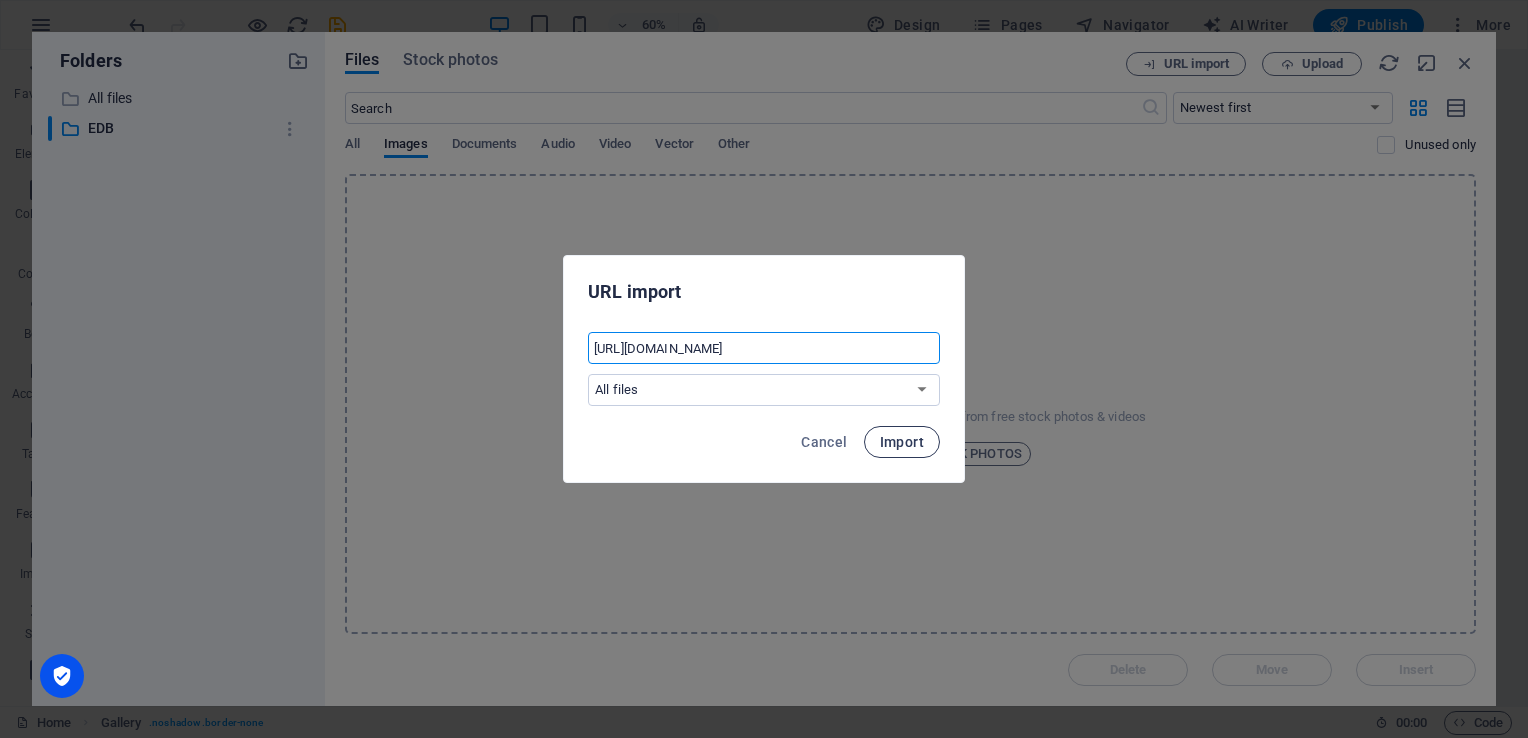 type on "[URL][DOMAIN_NAME]" 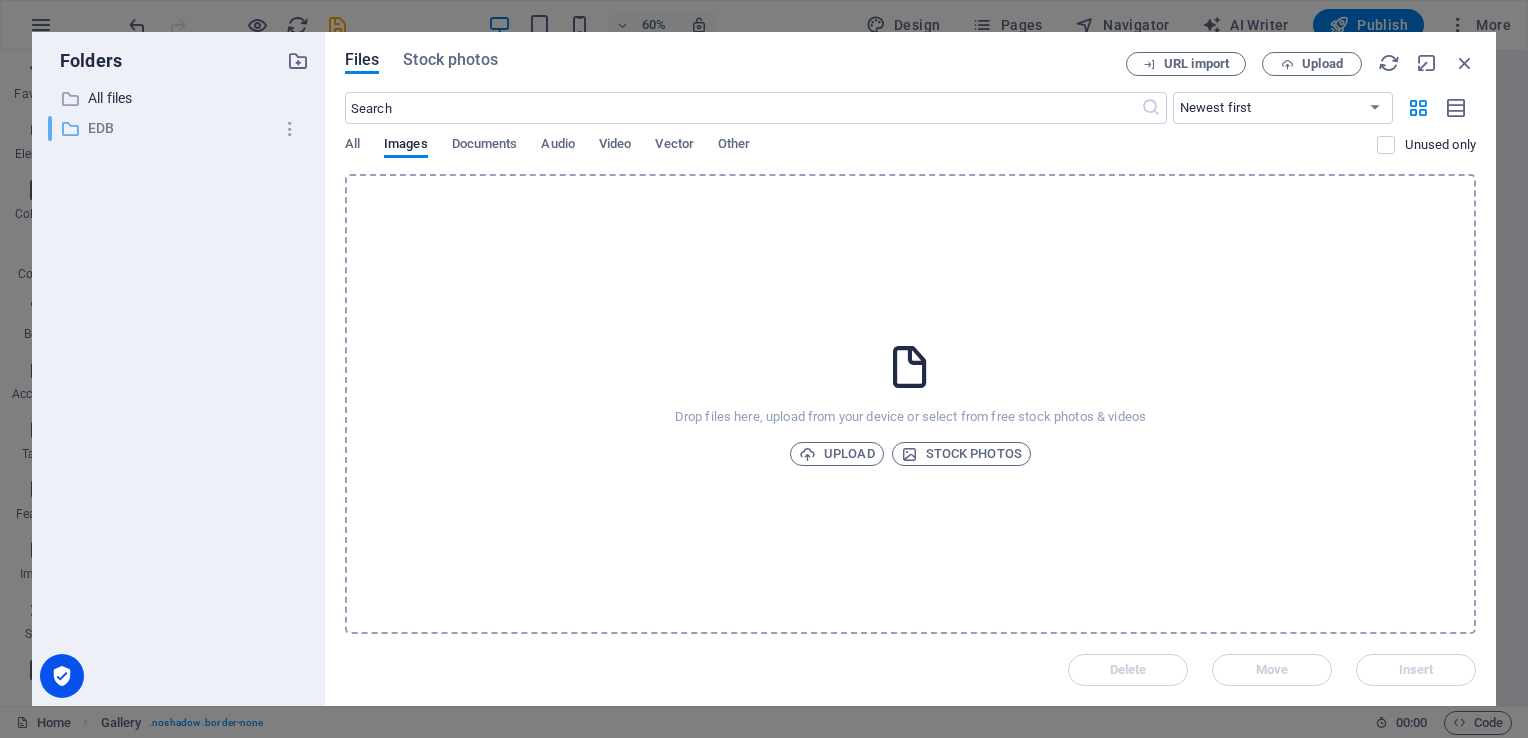 click on "EDB" at bounding box center [180, 128] 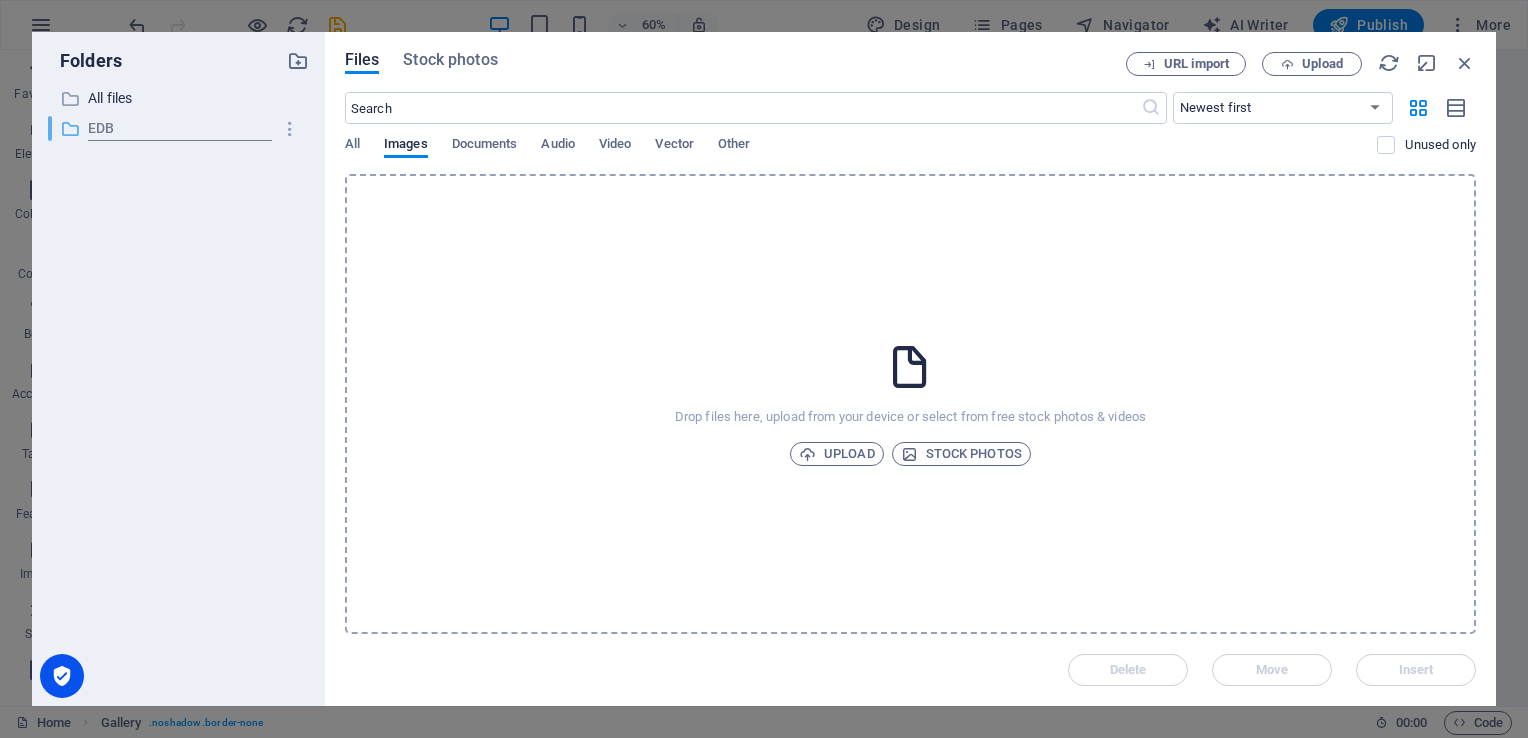 click on "EDB" at bounding box center (180, 129) 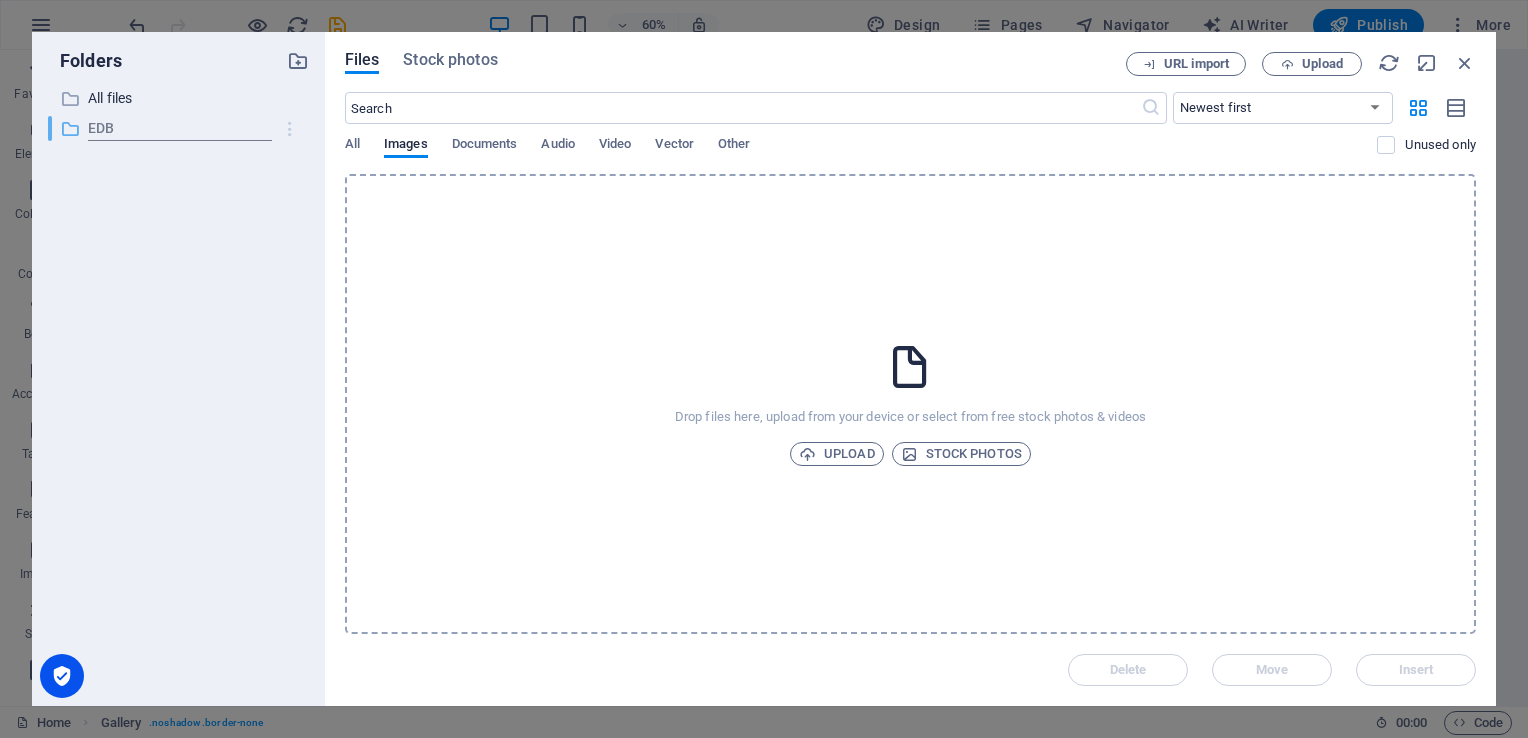 click at bounding box center (290, 129) 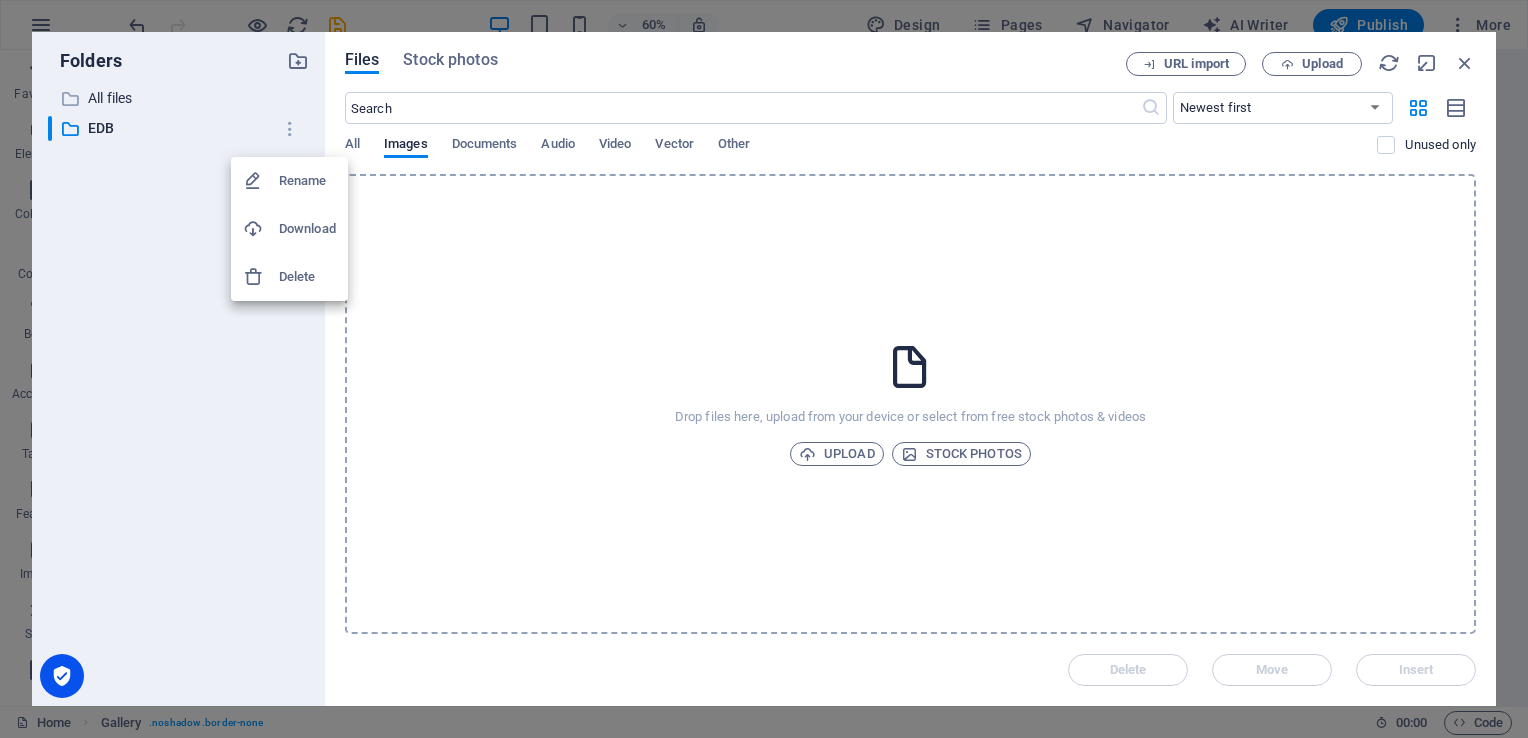 click at bounding box center [764, 369] 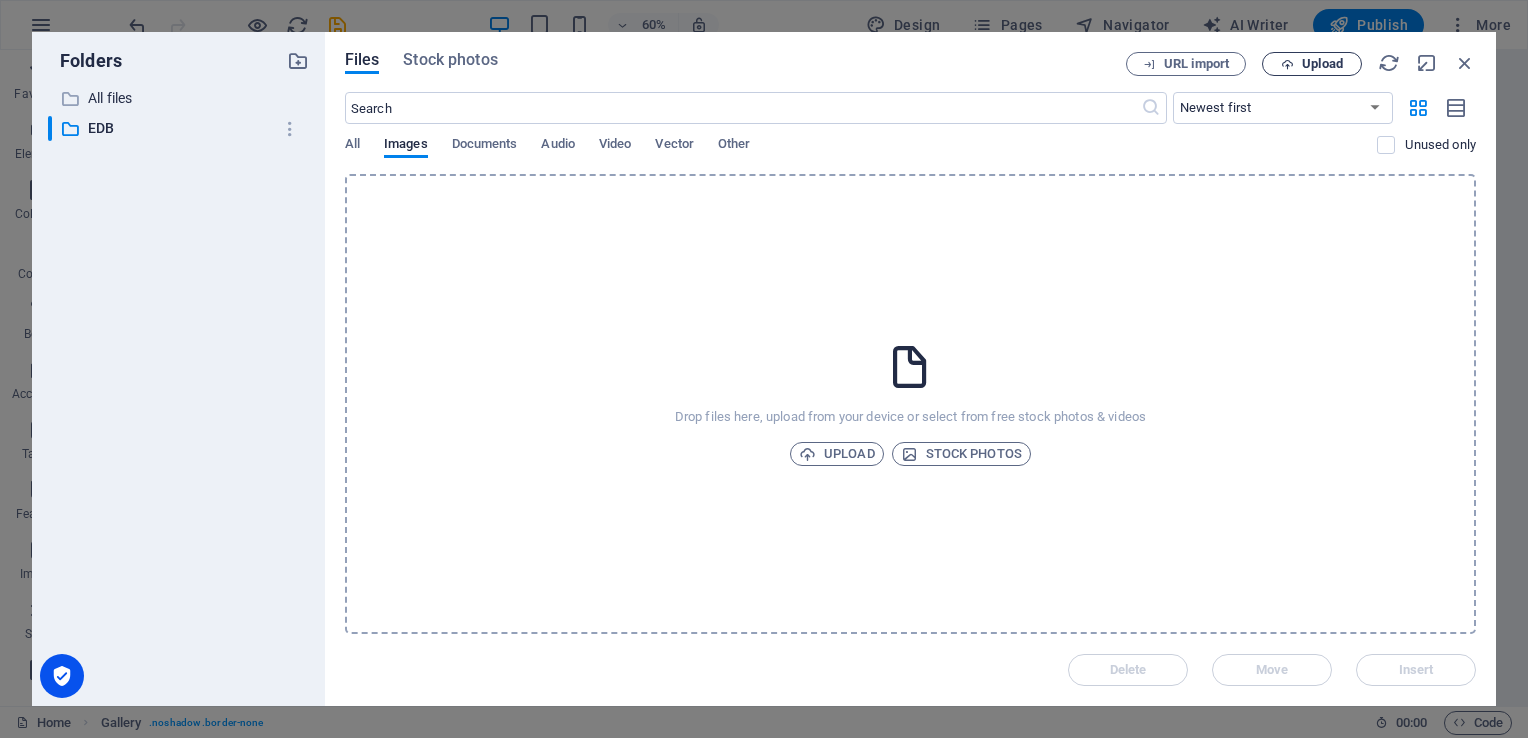 click at bounding box center (1287, 64) 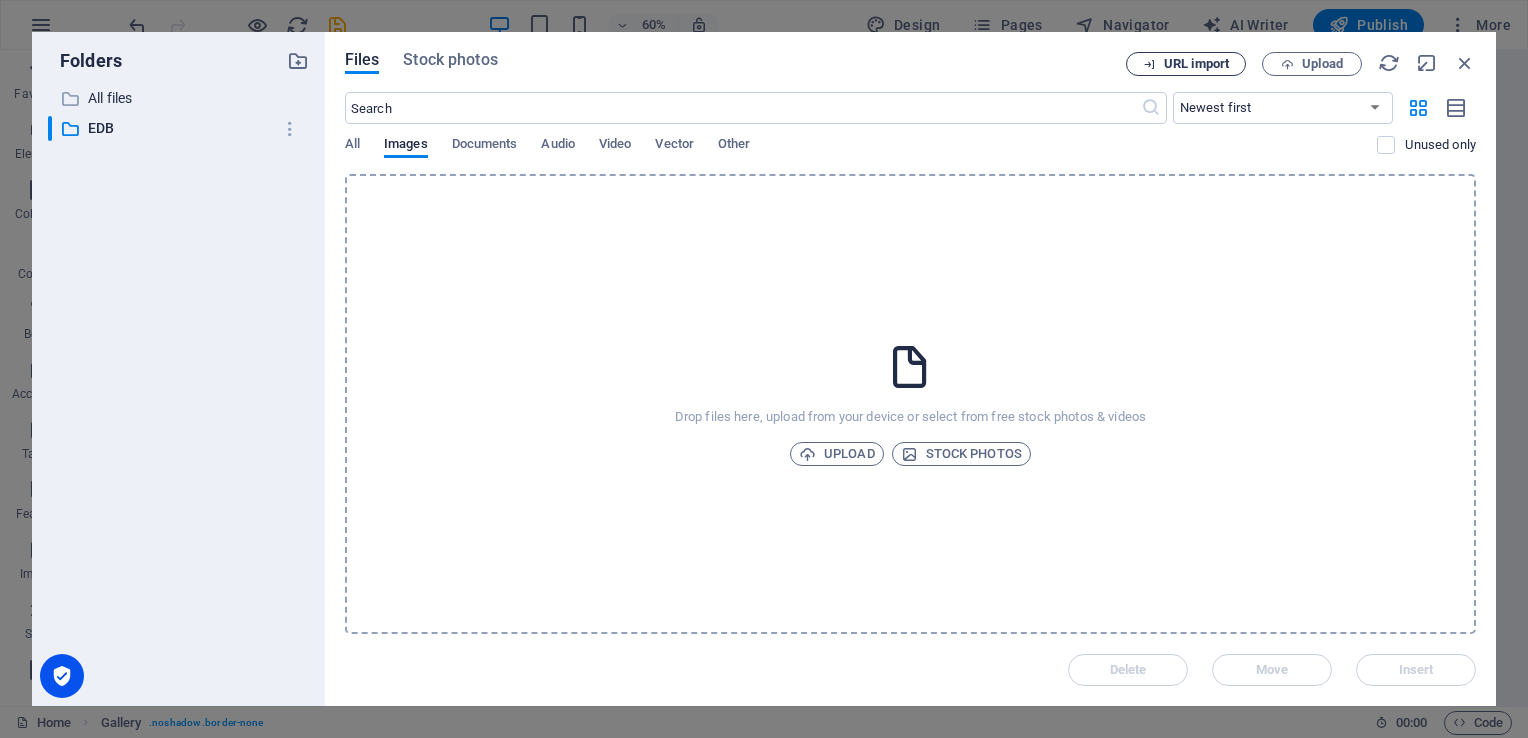 click on "URL import" at bounding box center [1196, 64] 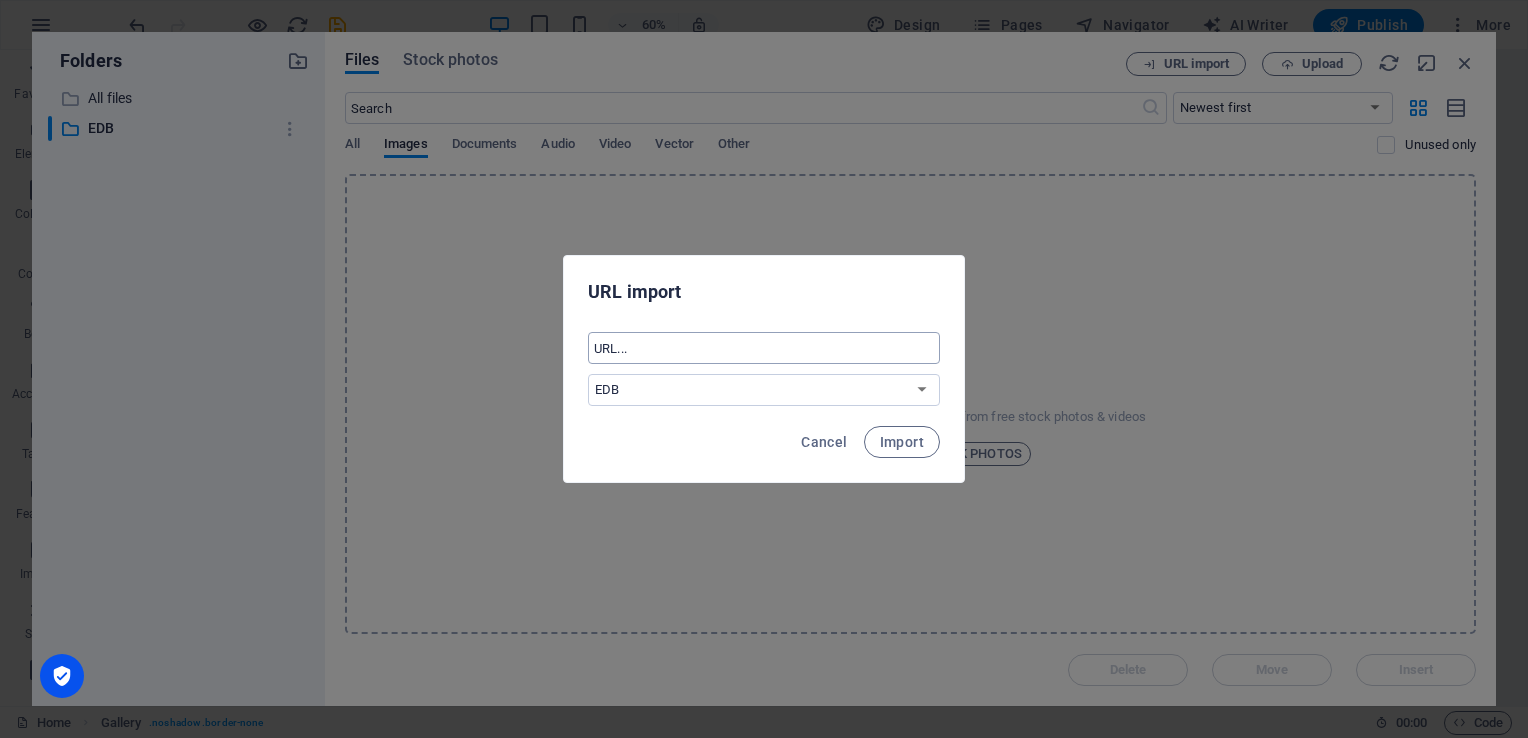 click at bounding box center (764, 348) 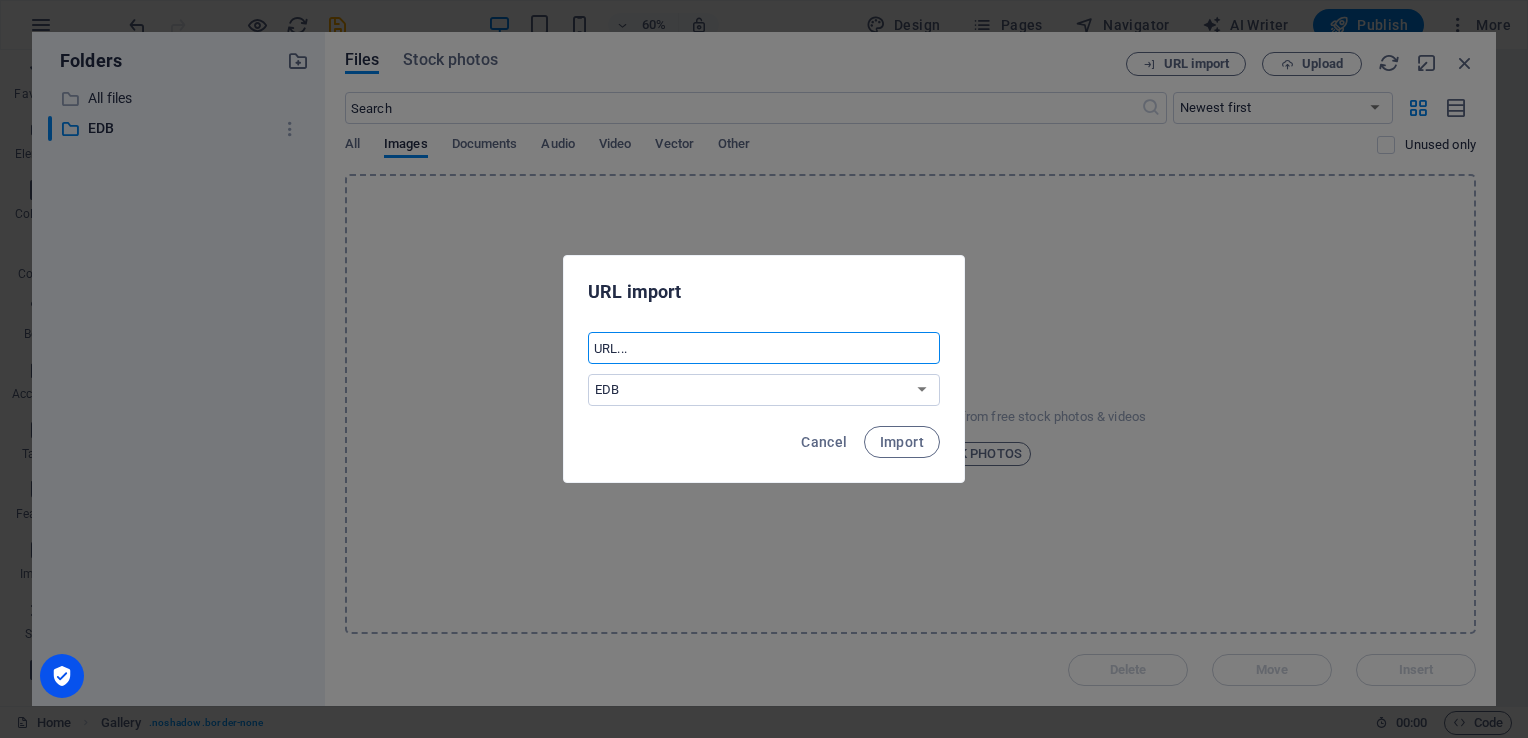 paste on "[URL][DOMAIN_NAME]" 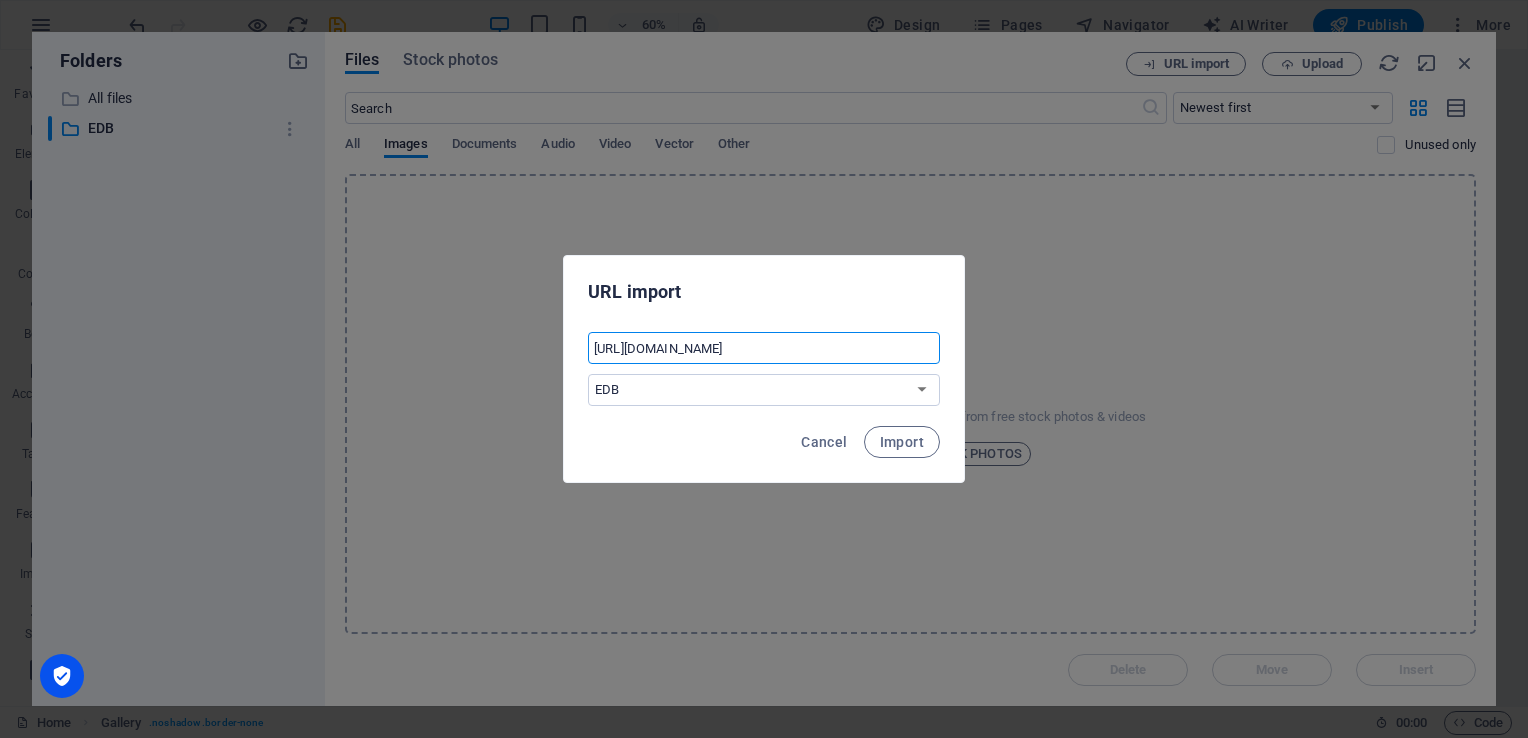 scroll, scrollTop: 0, scrollLeft: 149, axis: horizontal 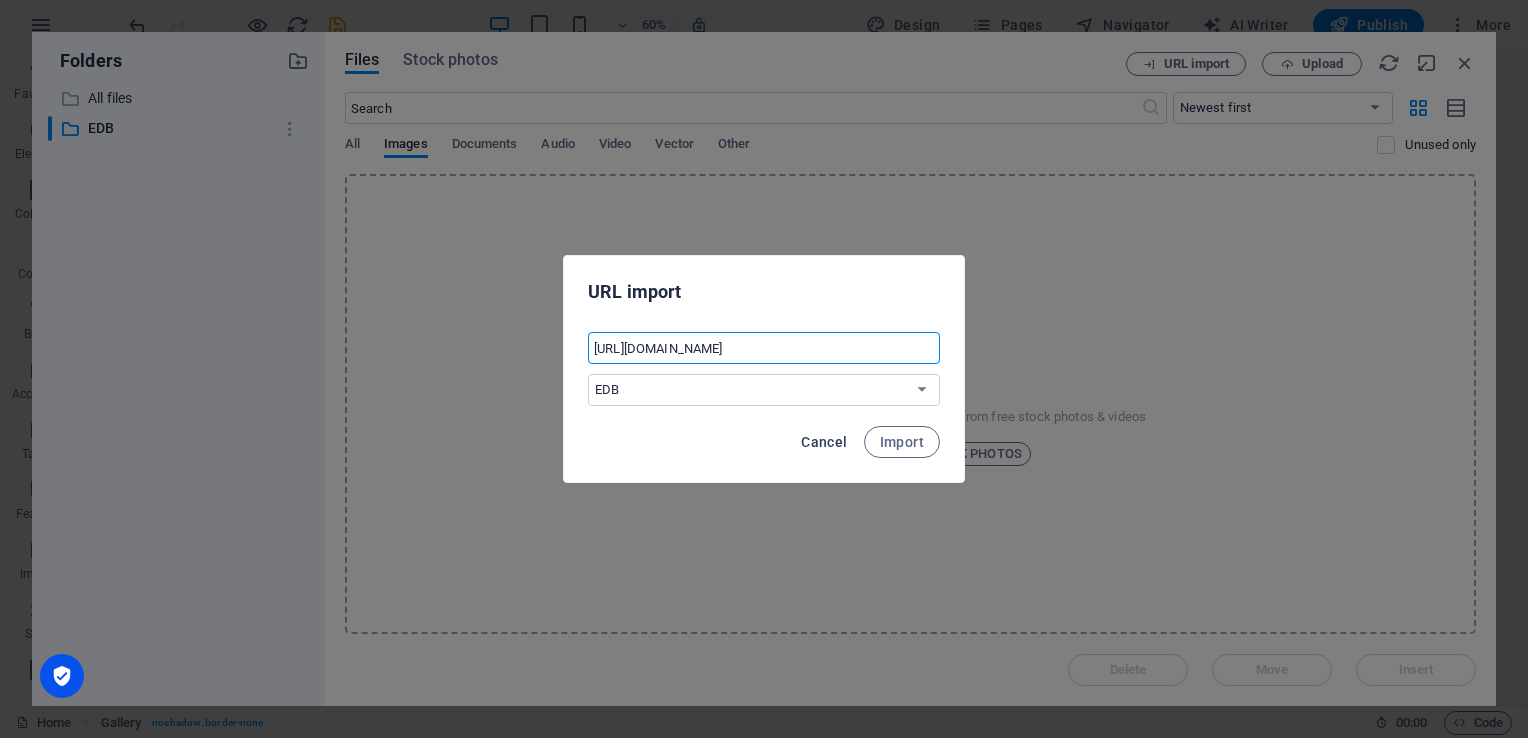 type on "[URL][DOMAIN_NAME]" 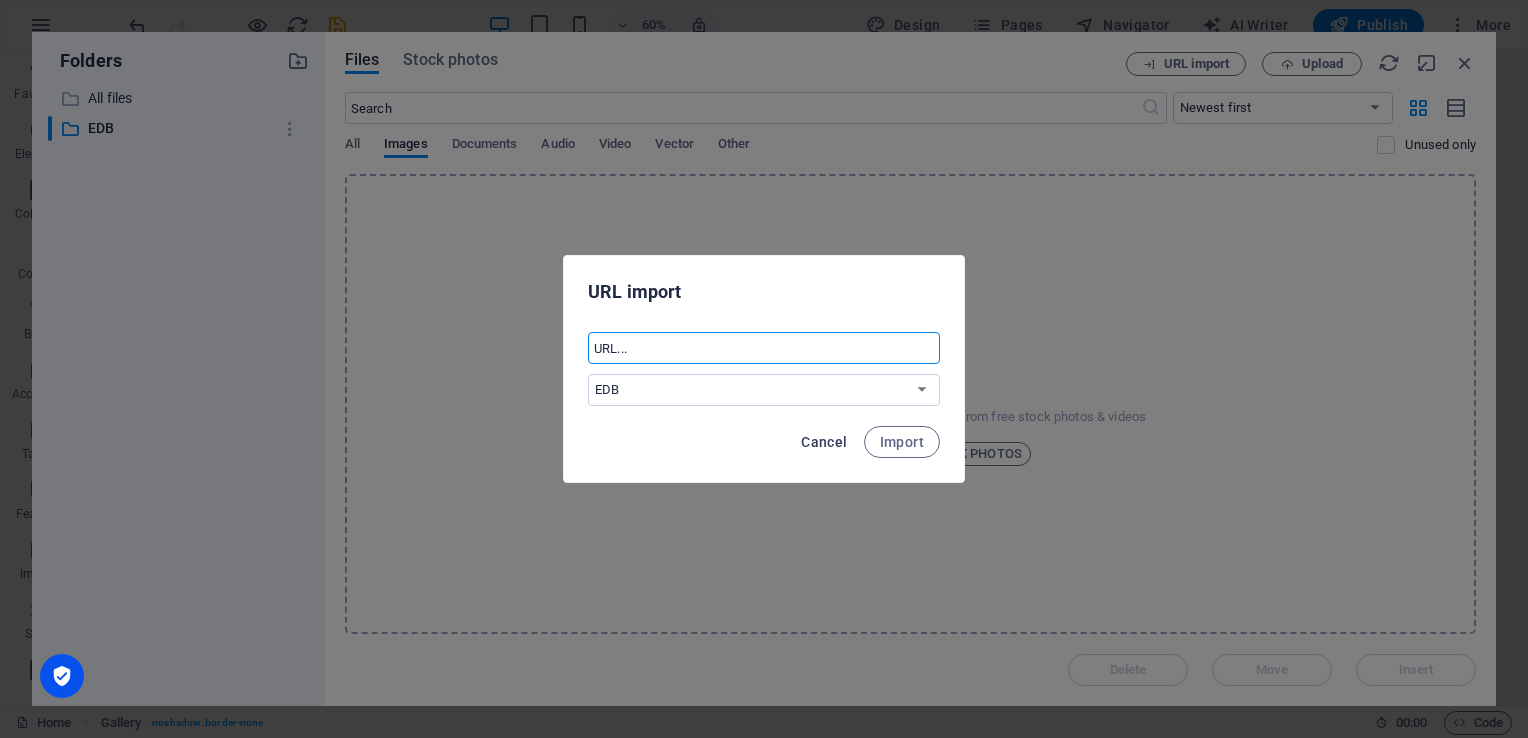 scroll, scrollTop: 0, scrollLeft: 0, axis: both 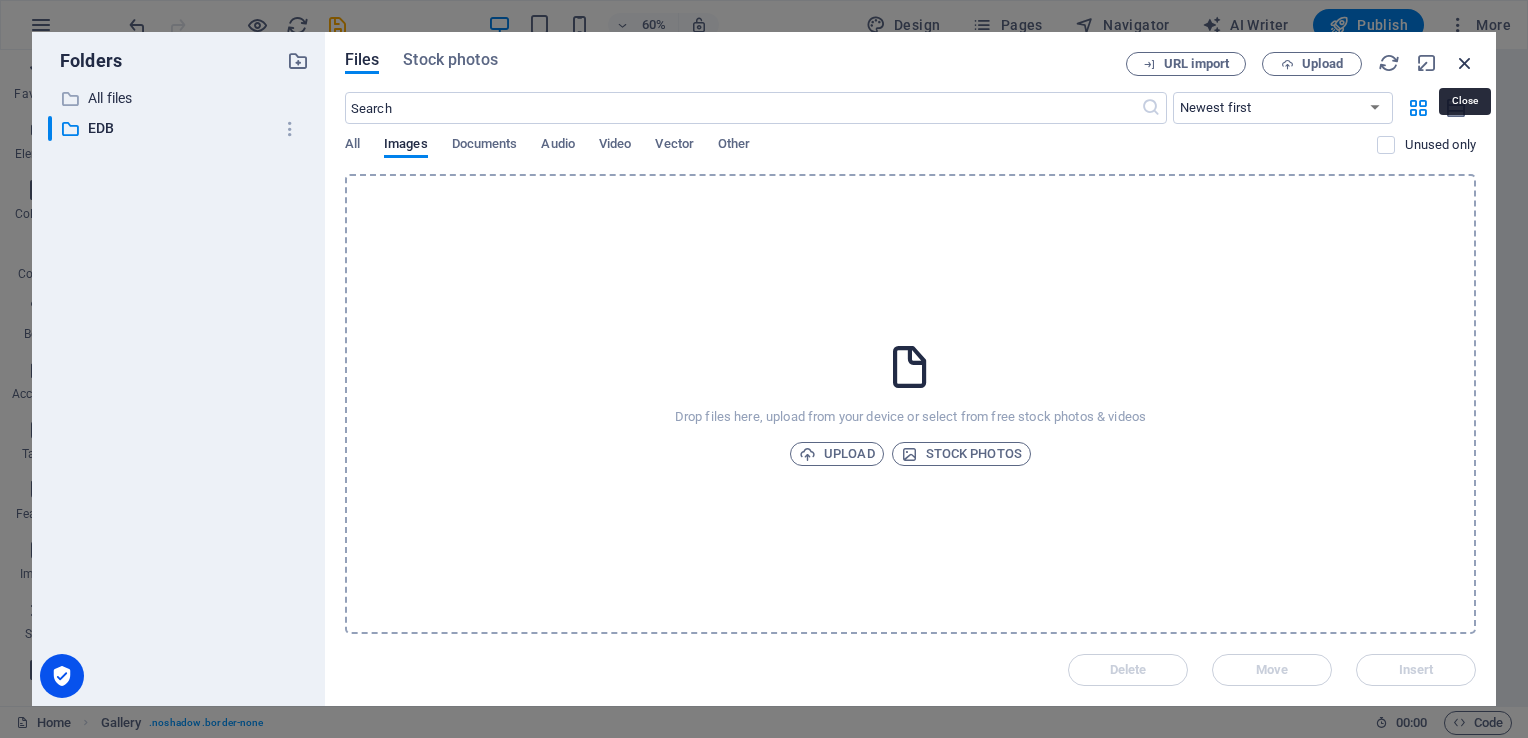 click at bounding box center (1465, 63) 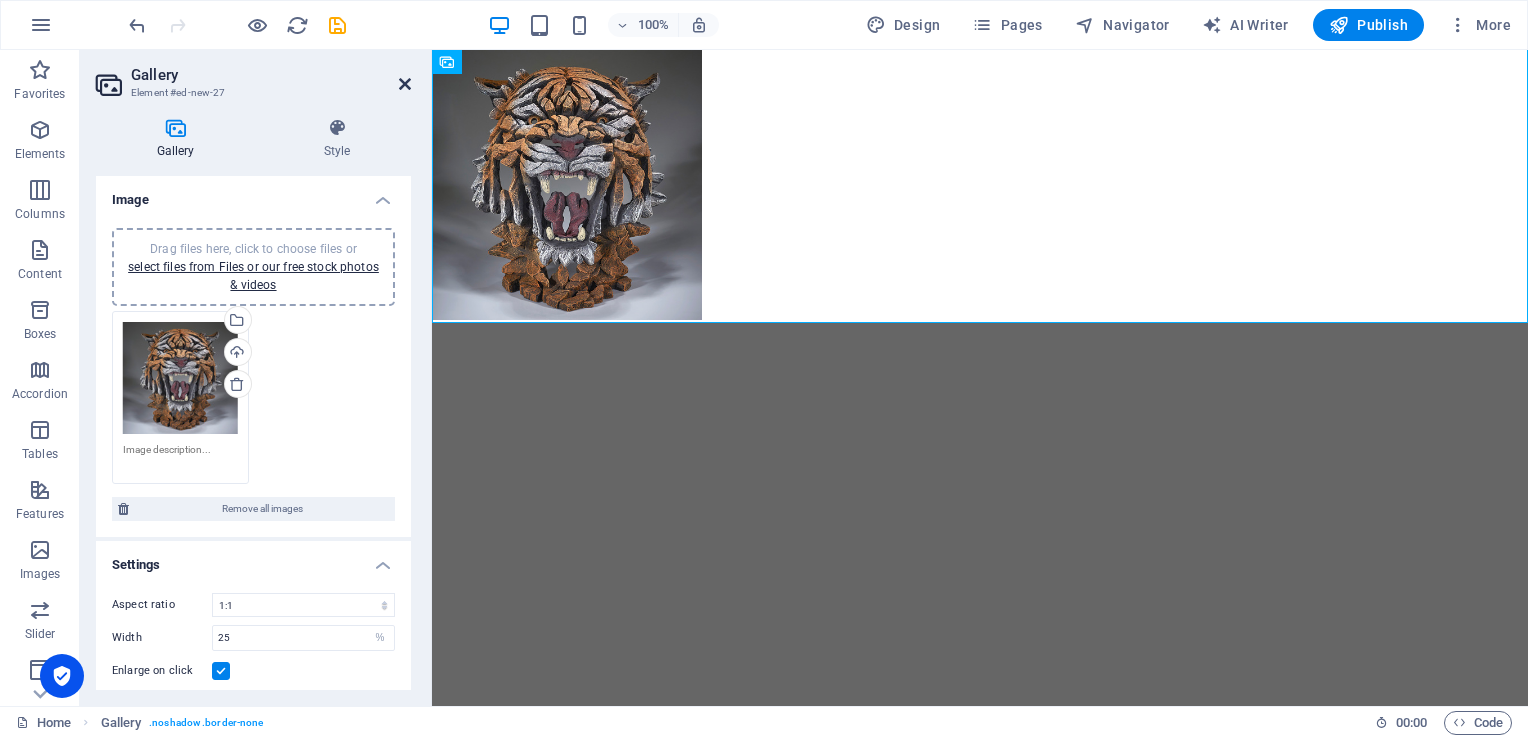 click at bounding box center [405, 84] 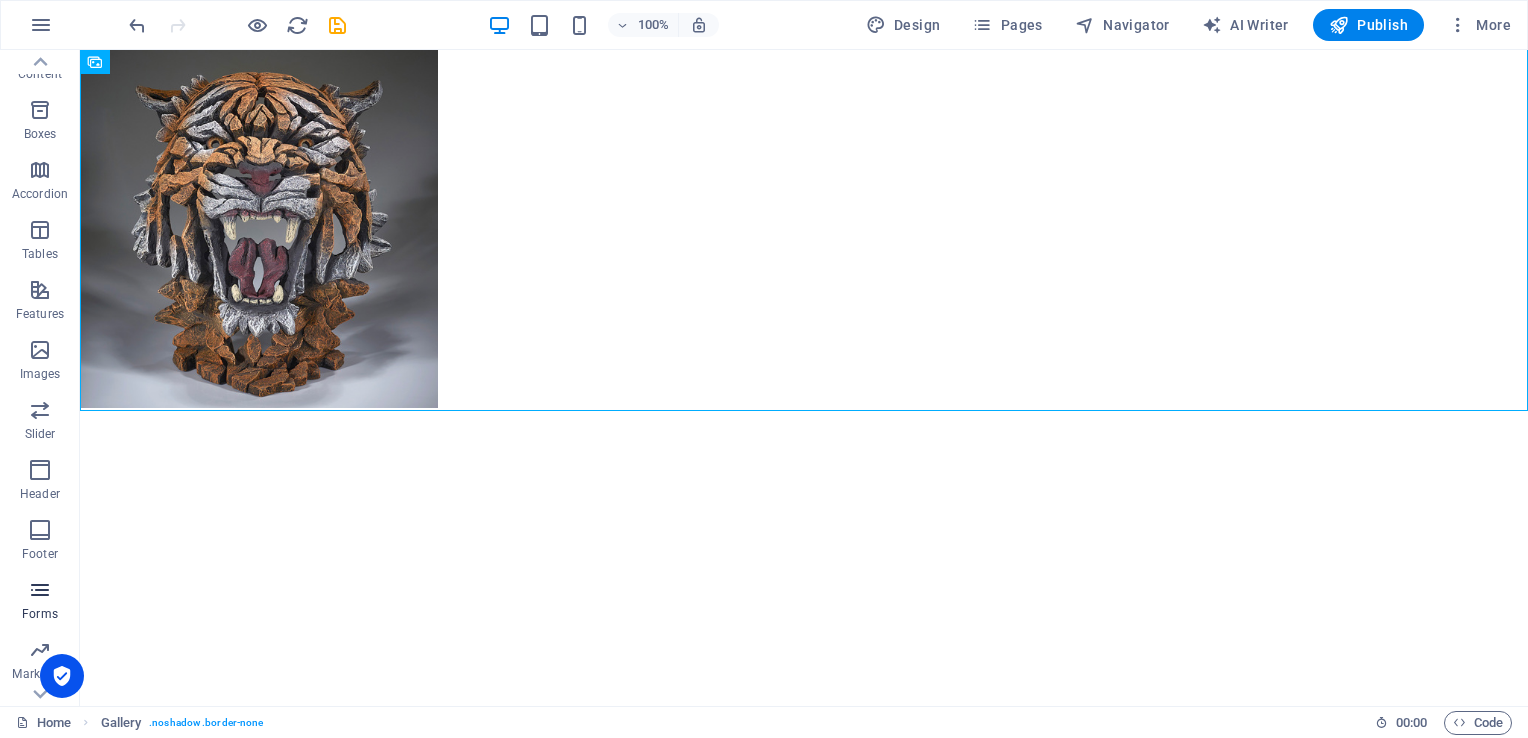 scroll, scrollTop: 243, scrollLeft: 0, axis: vertical 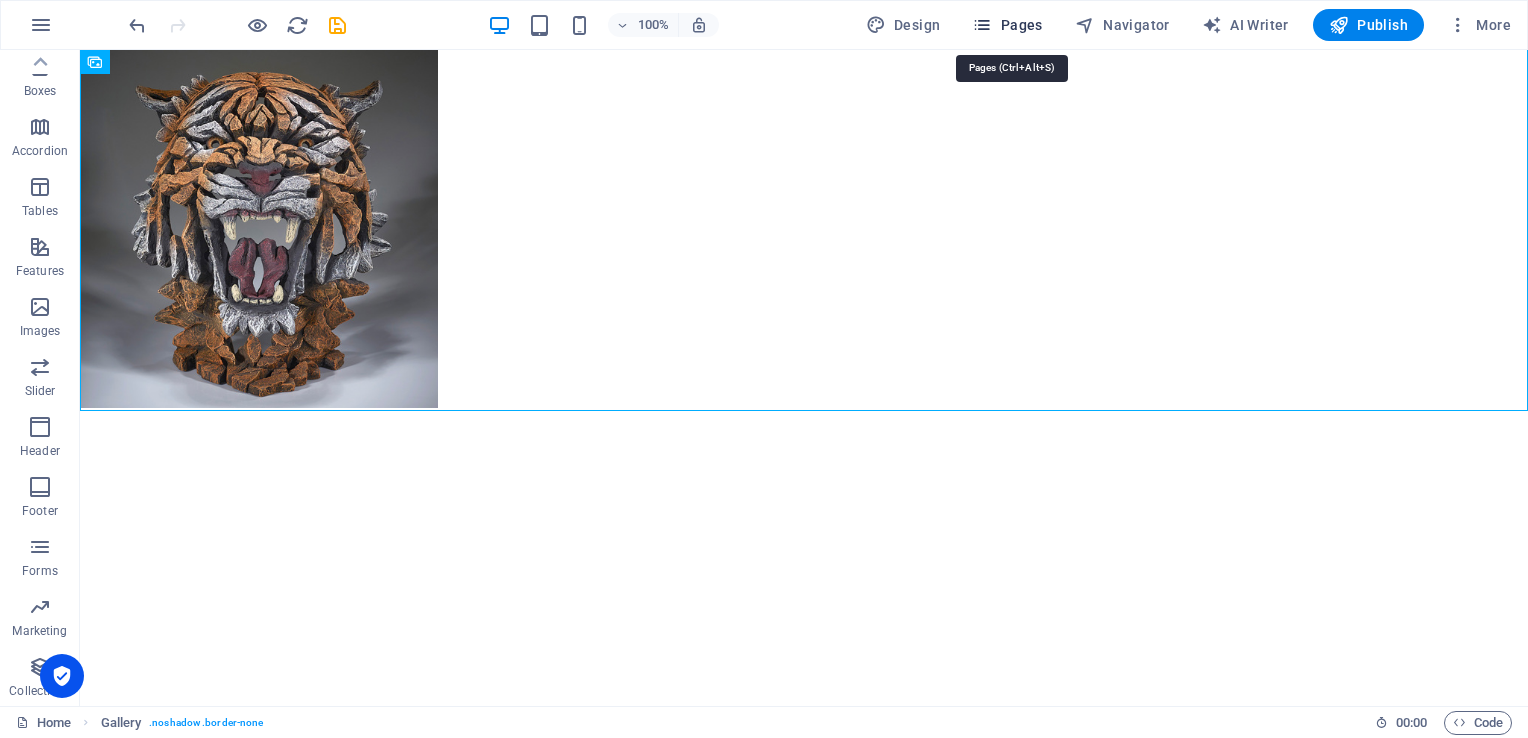click on "Pages" at bounding box center [1007, 25] 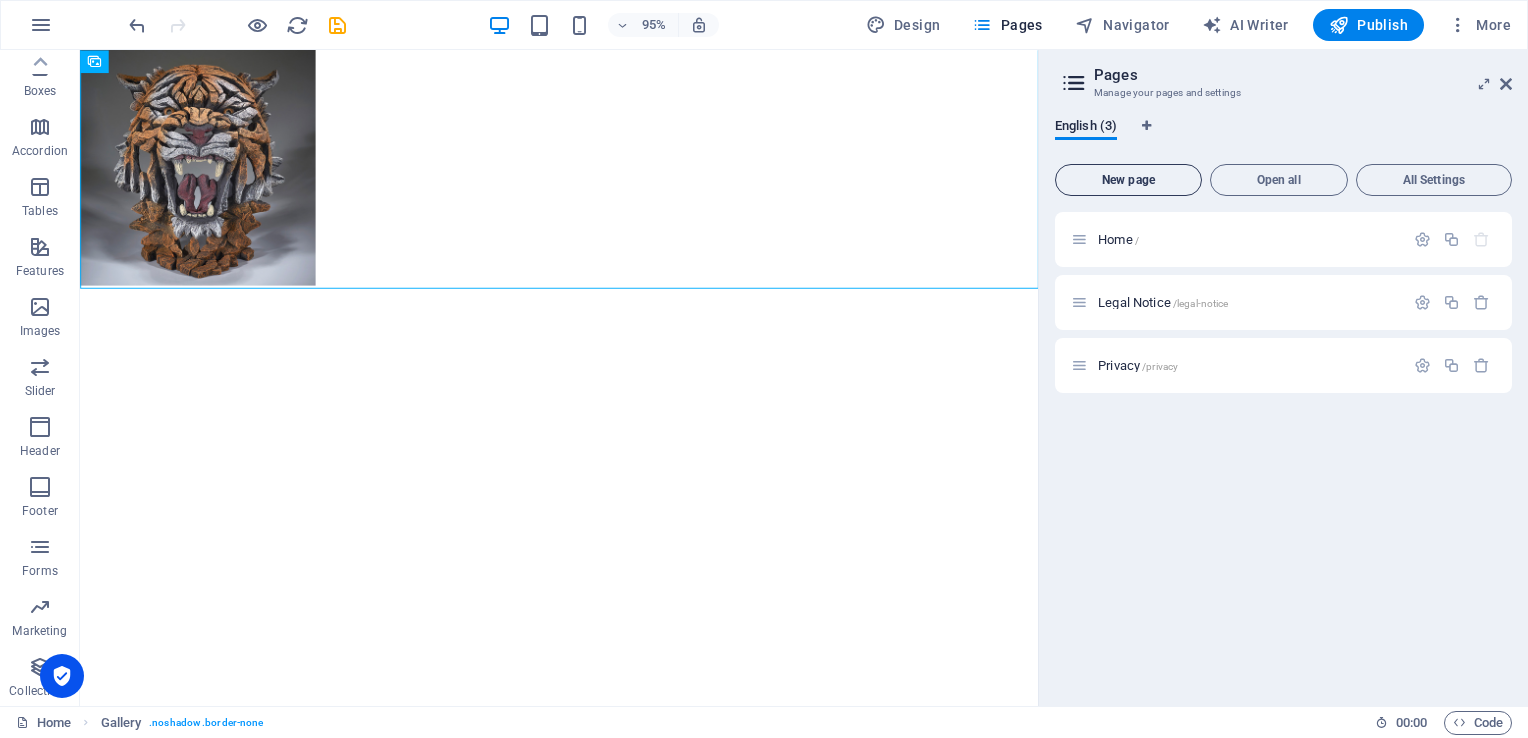 click on "New page" at bounding box center [1128, 180] 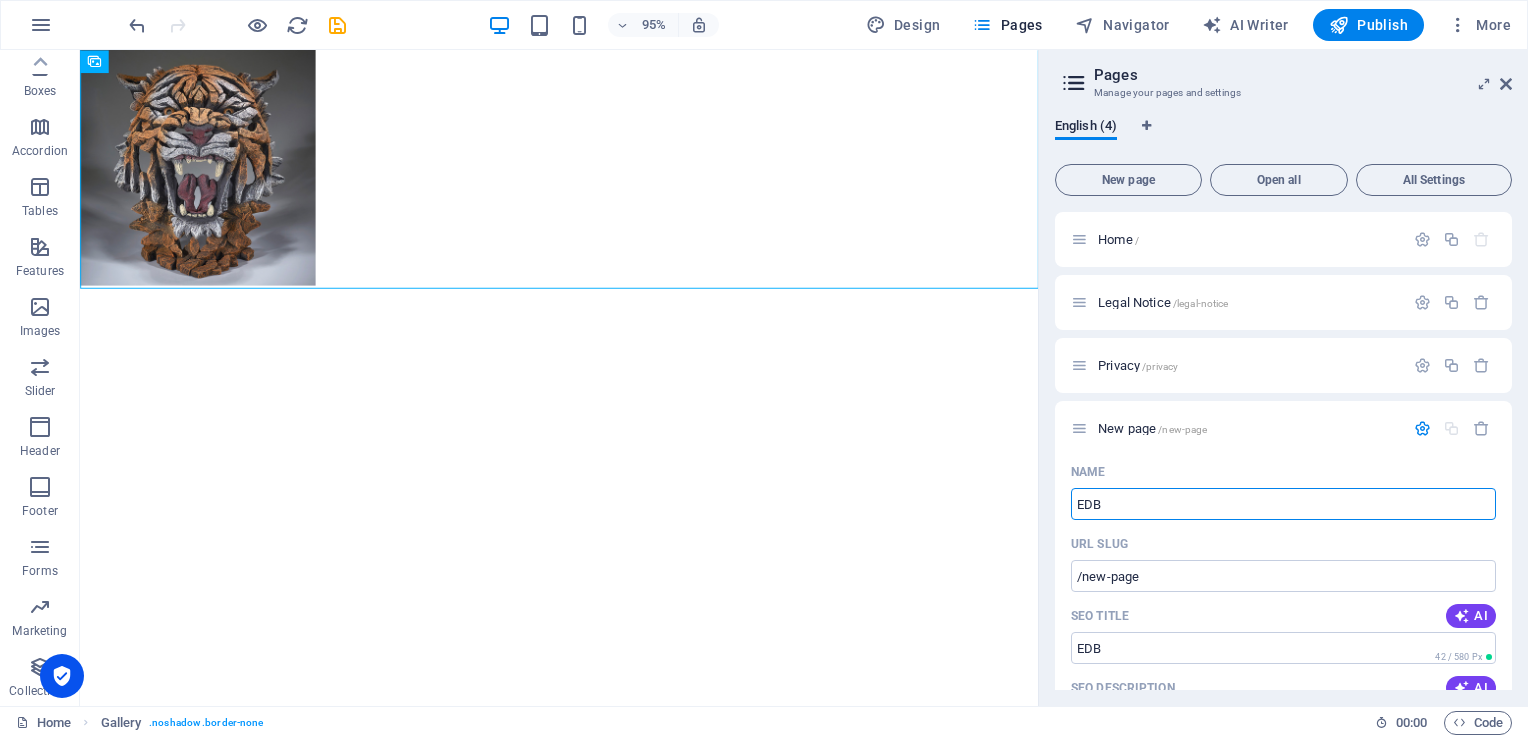 type on "EDB" 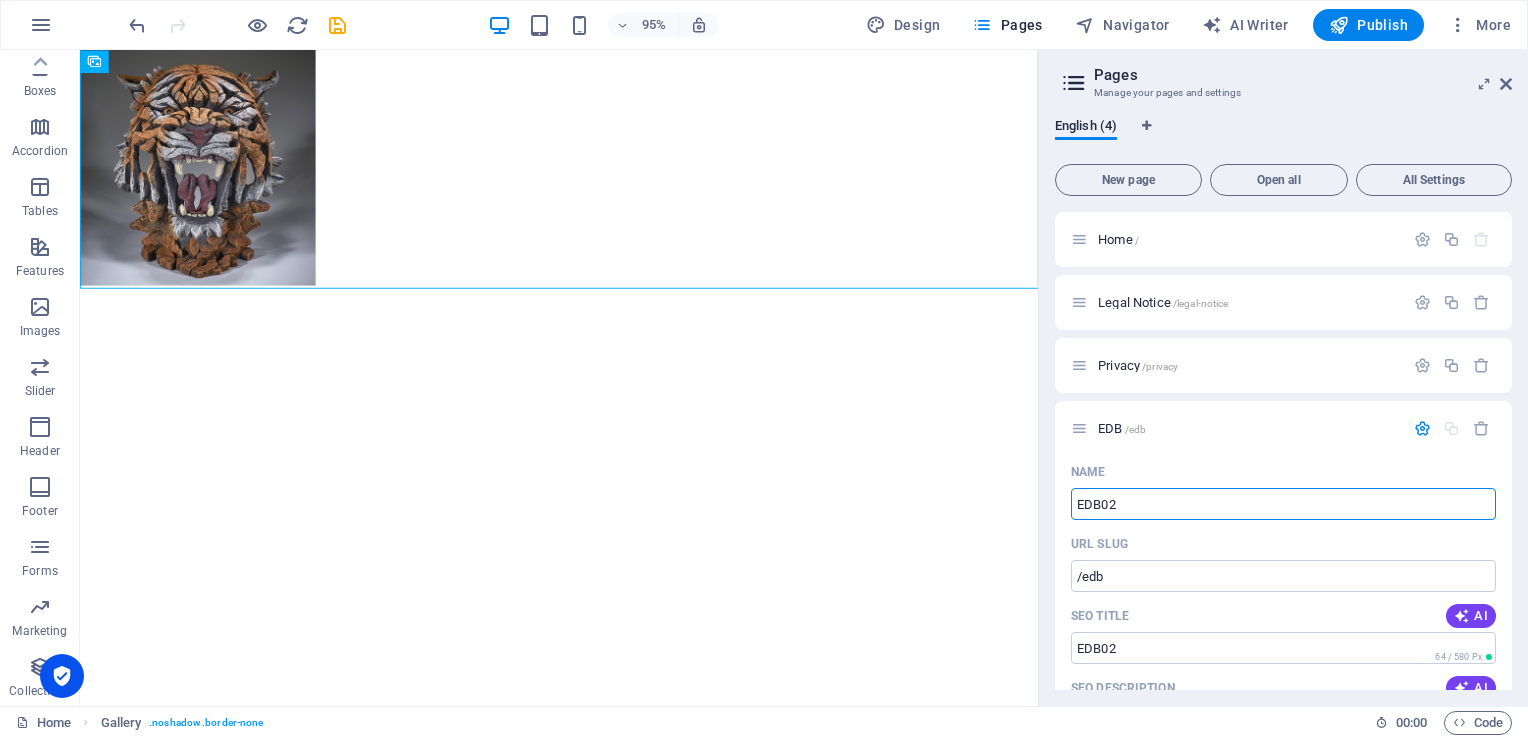 type on "EDB02" 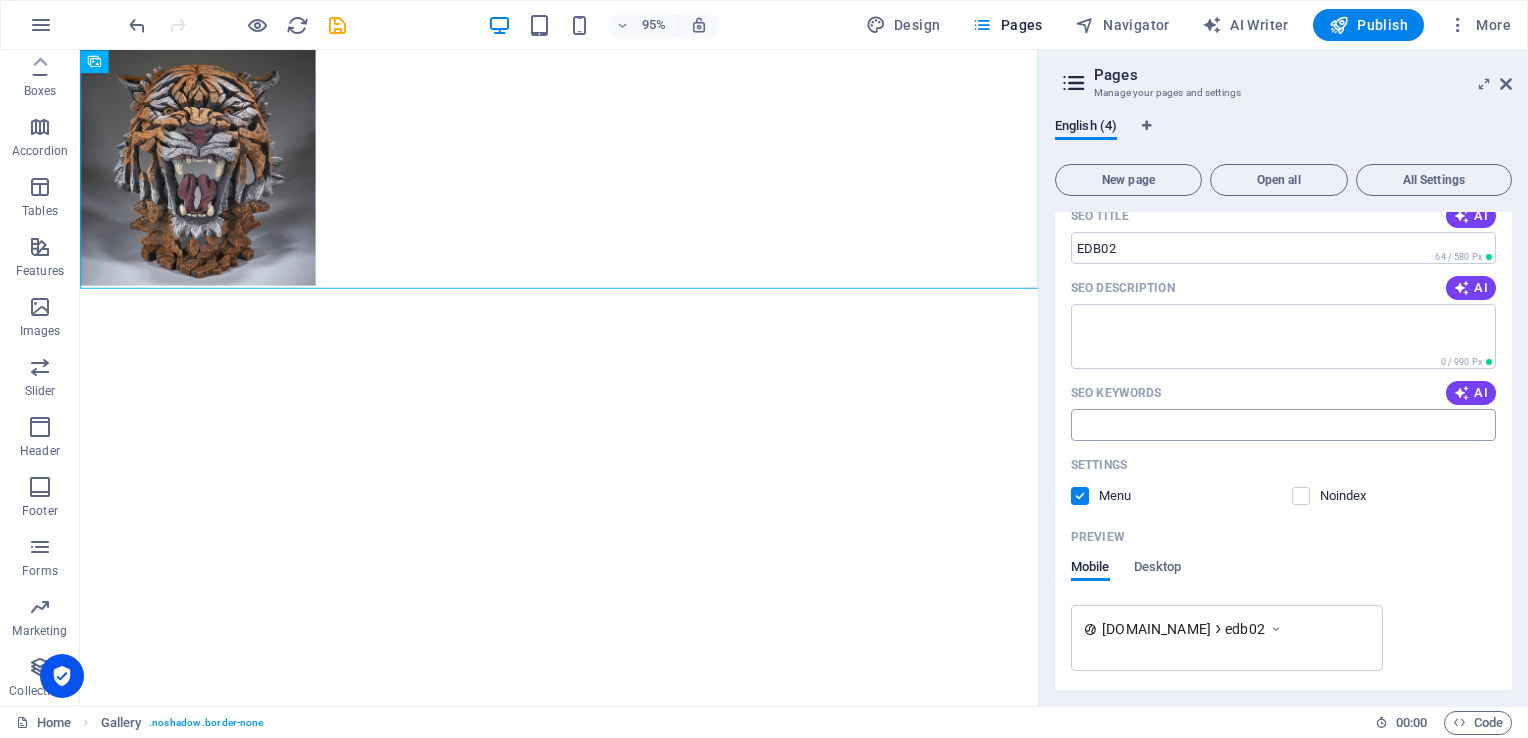 scroll, scrollTop: 470, scrollLeft: 0, axis: vertical 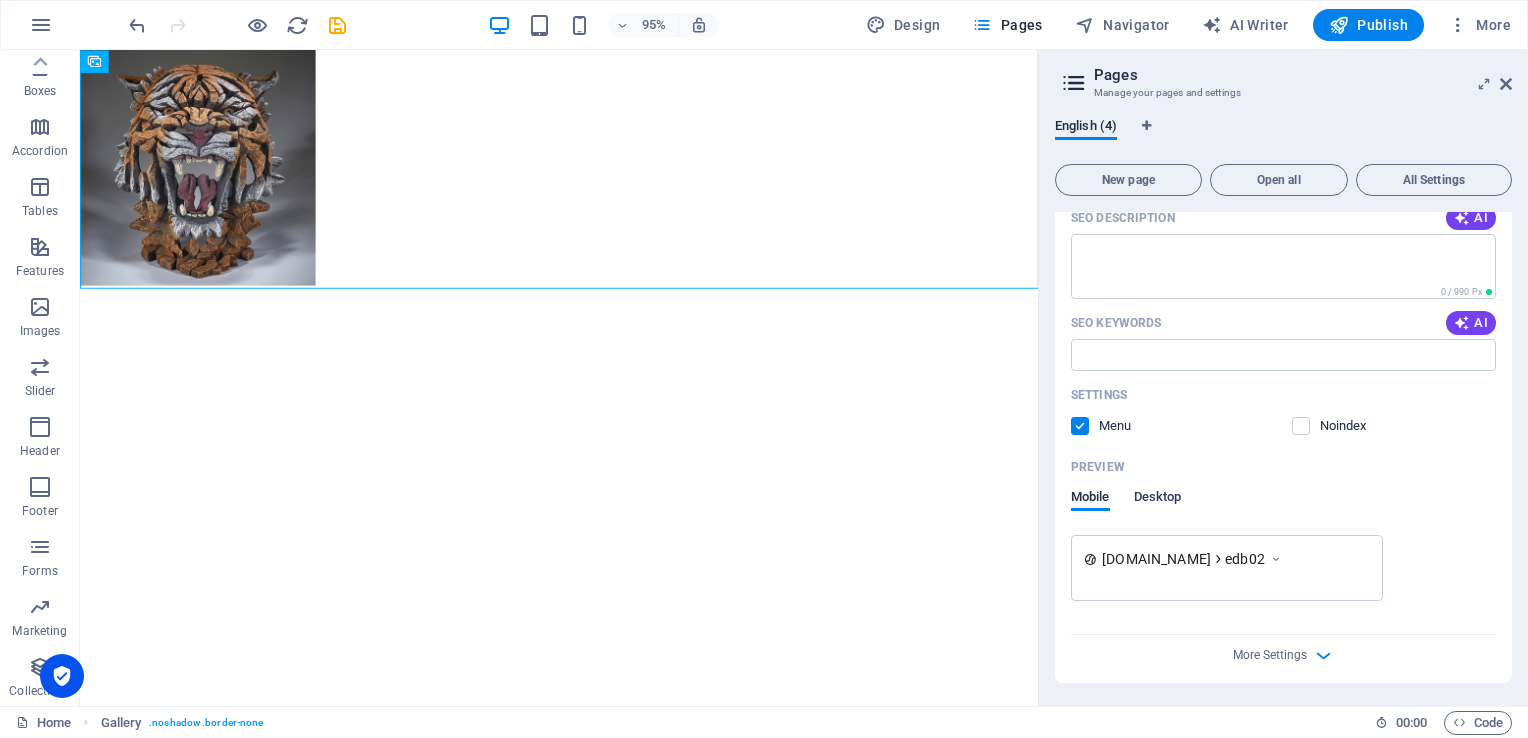 type on "EDB02" 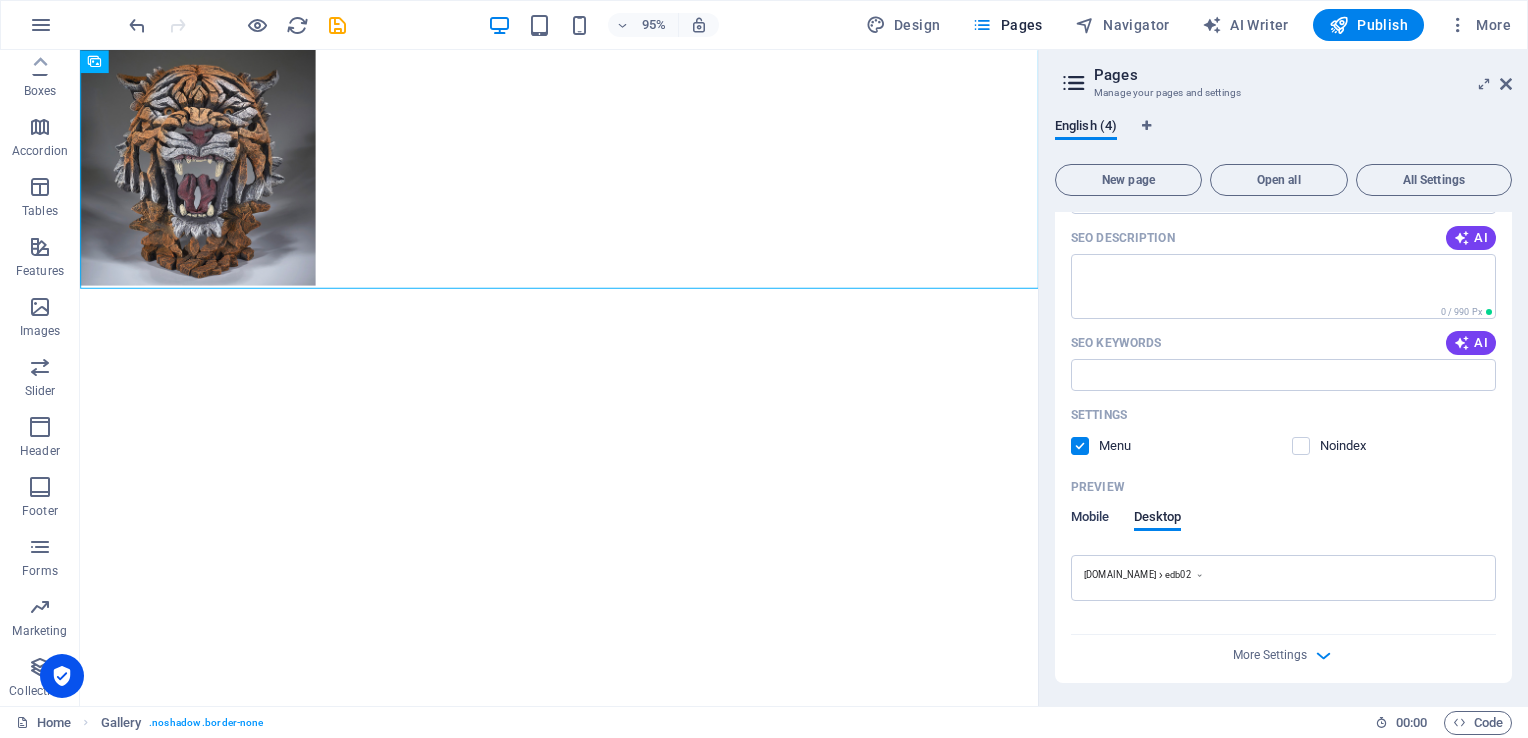 click on "Mobile" at bounding box center [1090, 519] 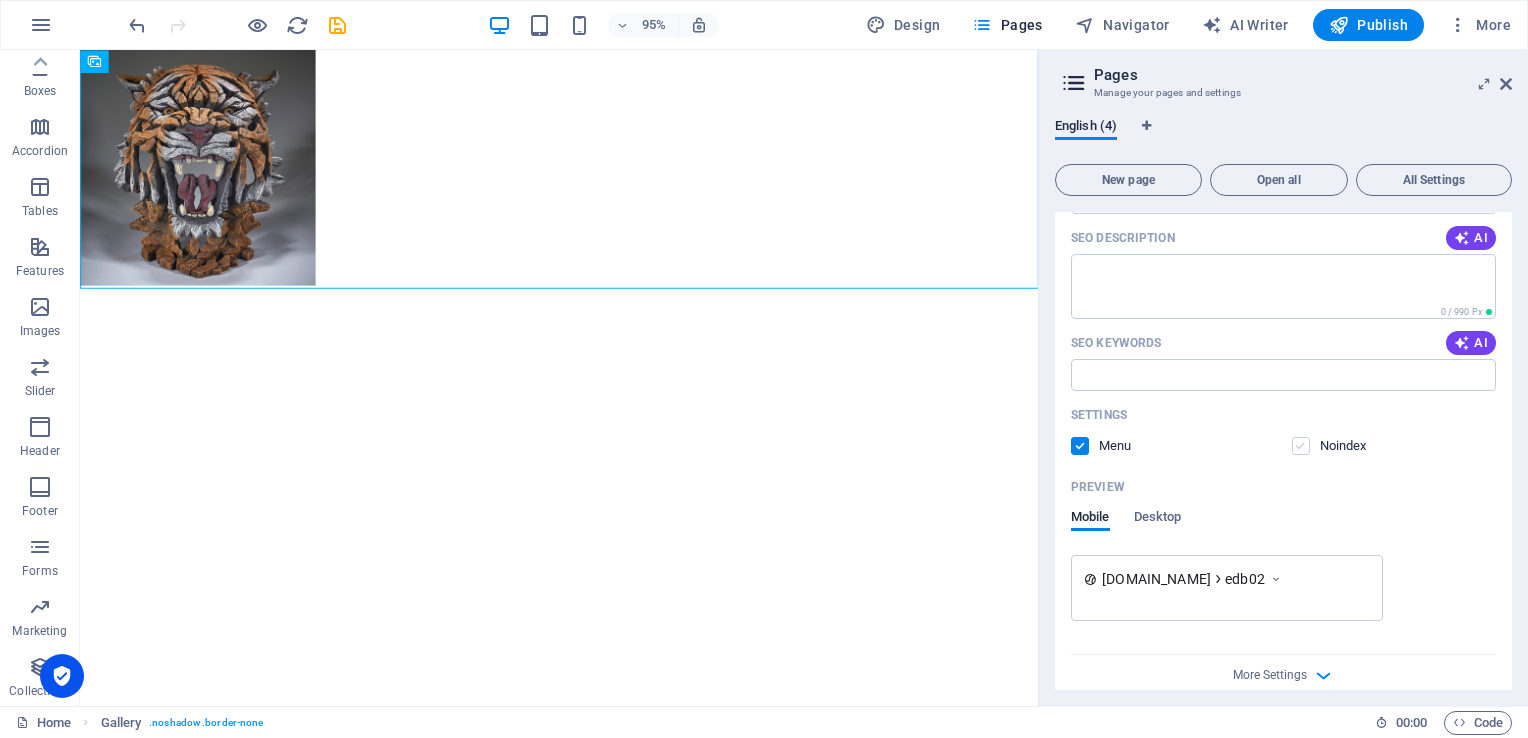 click at bounding box center (1301, 446) 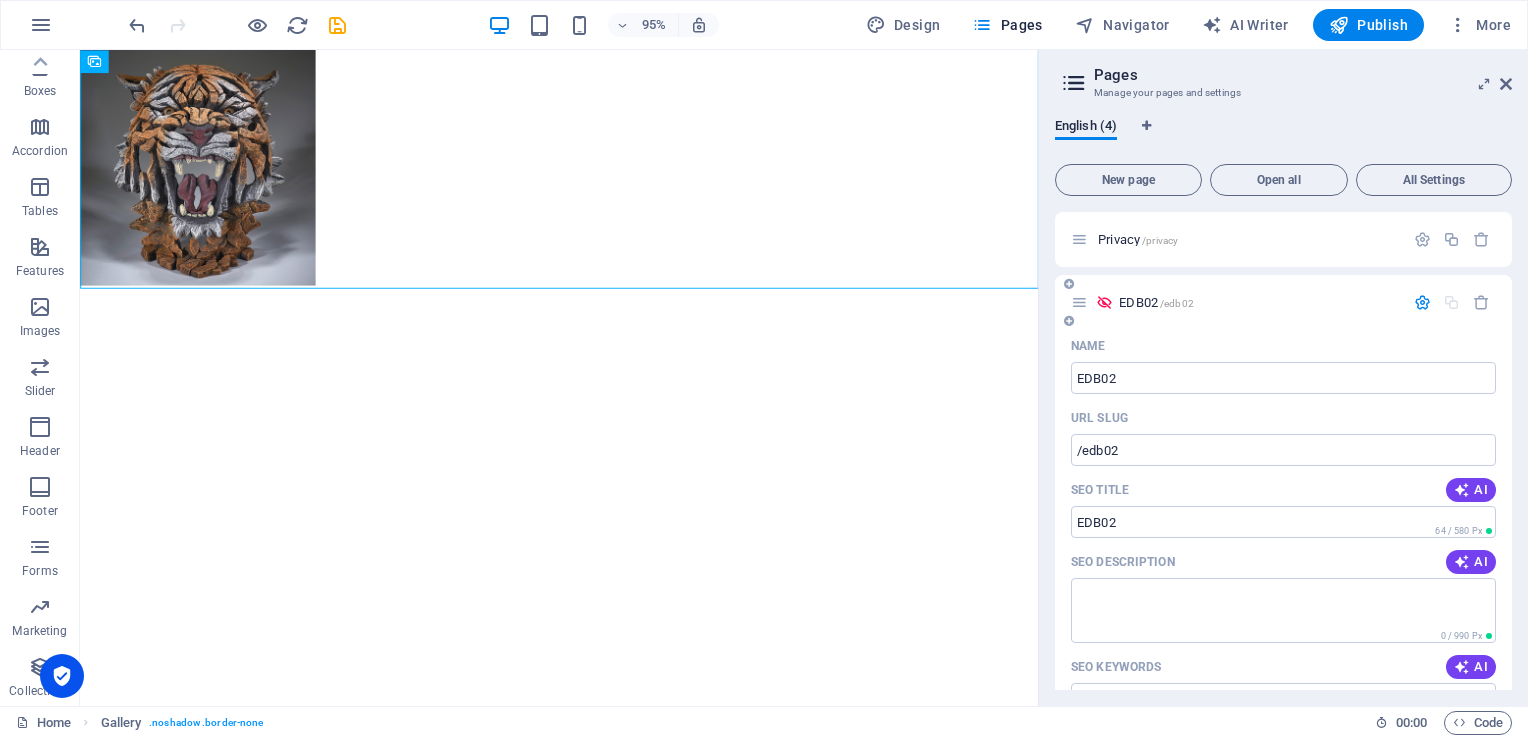 scroll, scrollTop: 70, scrollLeft: 0, axis: vertical 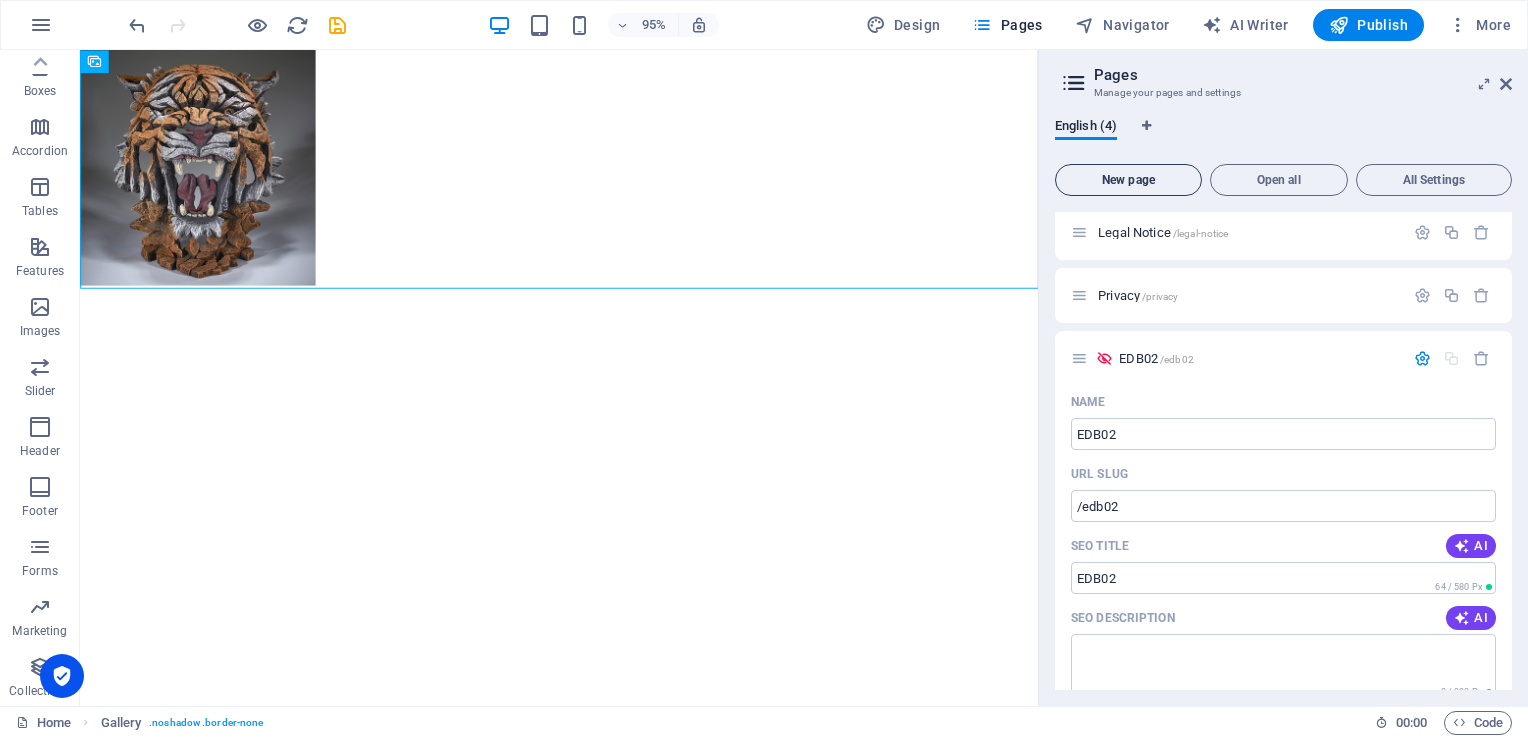 click on "New page" at bounding box center [1128, 180] 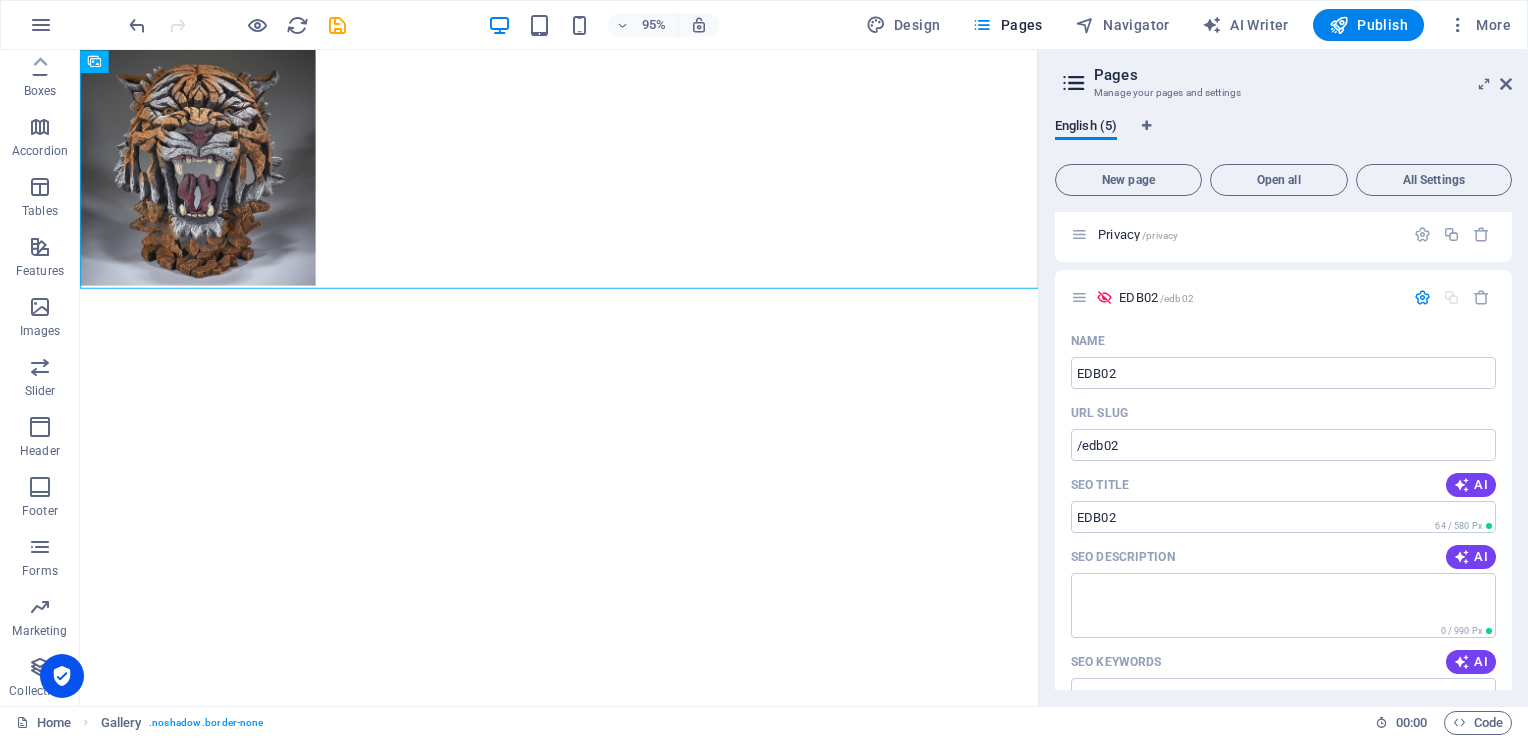 scroll, scrollTop: 12, scrollLeft: 0, axis: vertical 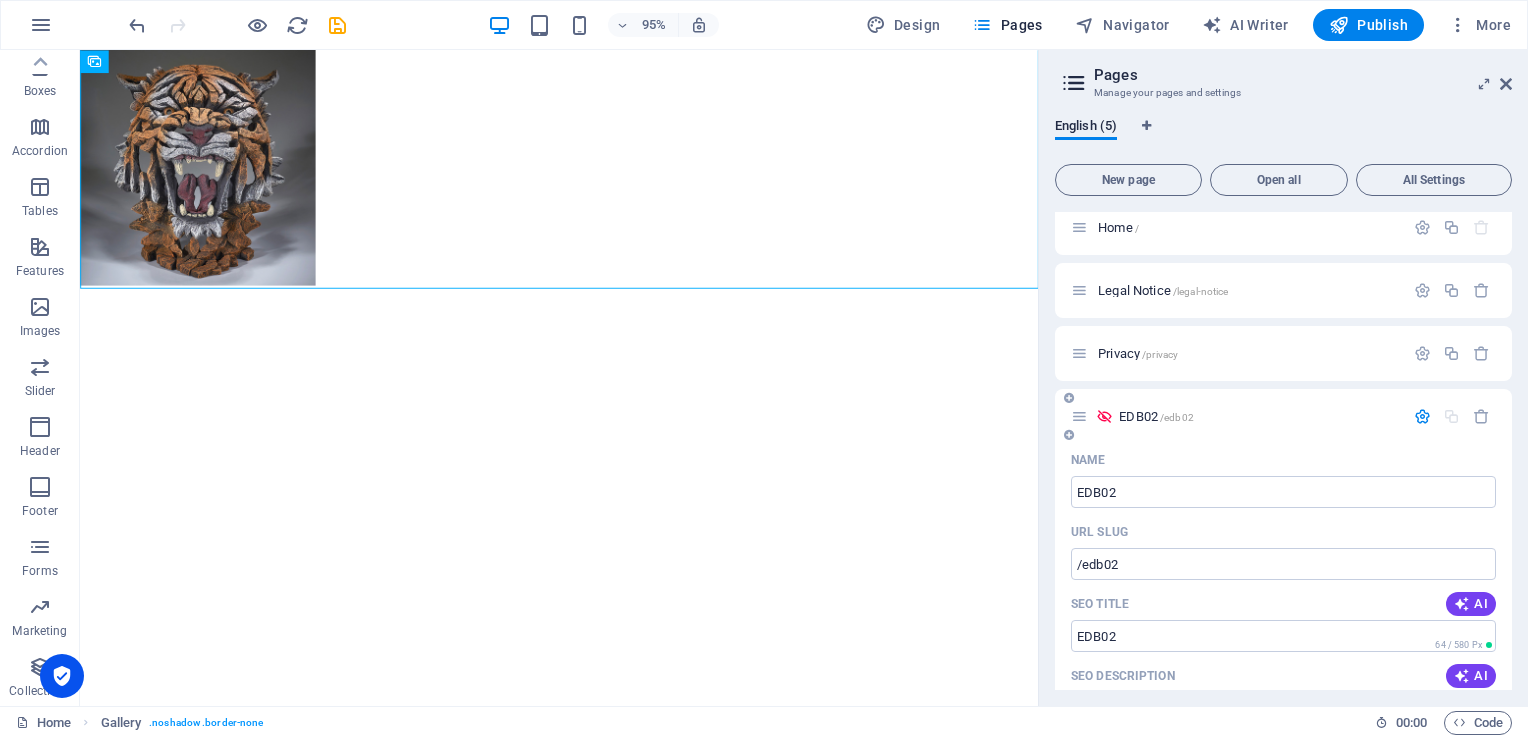 click on "EDB02 /edb02" at bounding box center [1156, 416] 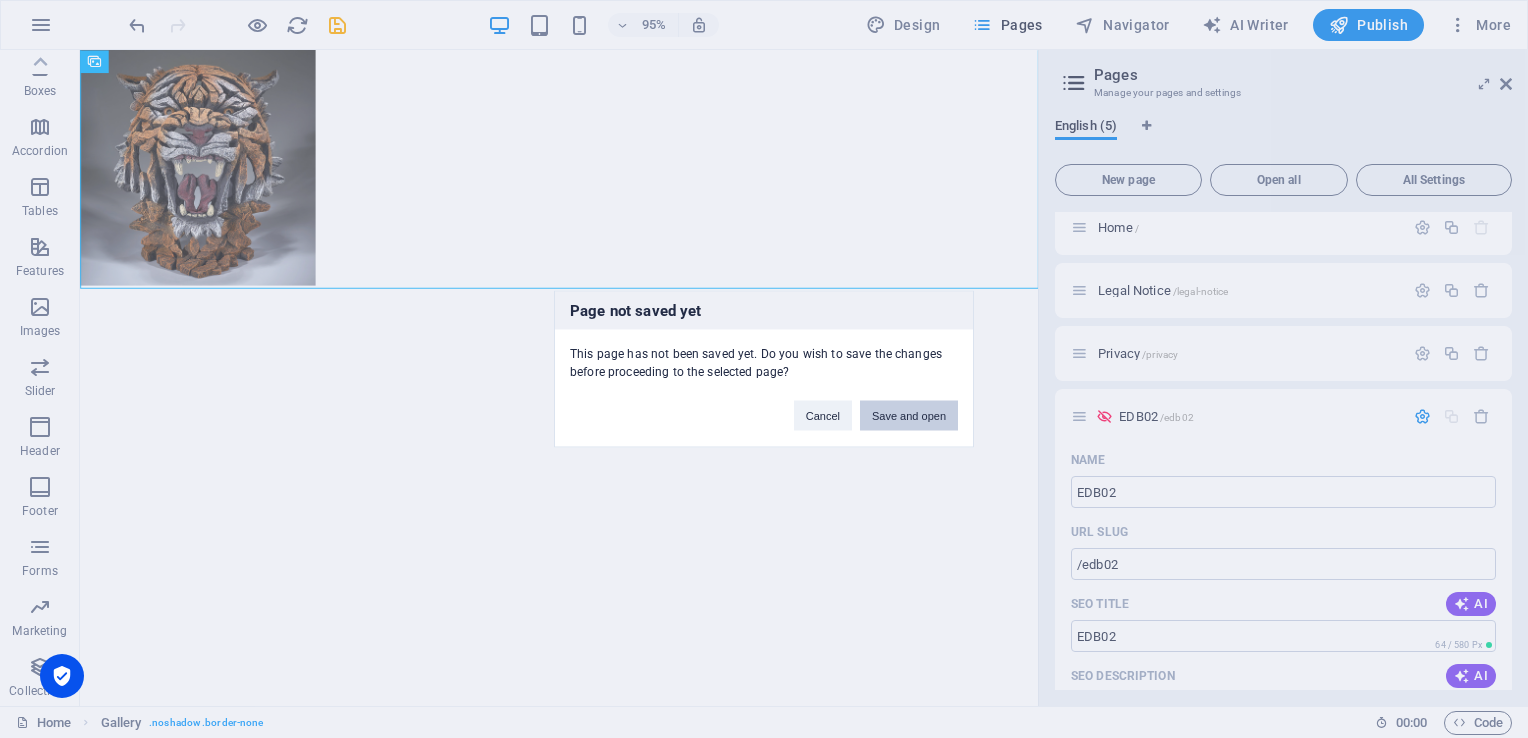 click on "Save and open" at bounding box center [909, 416] 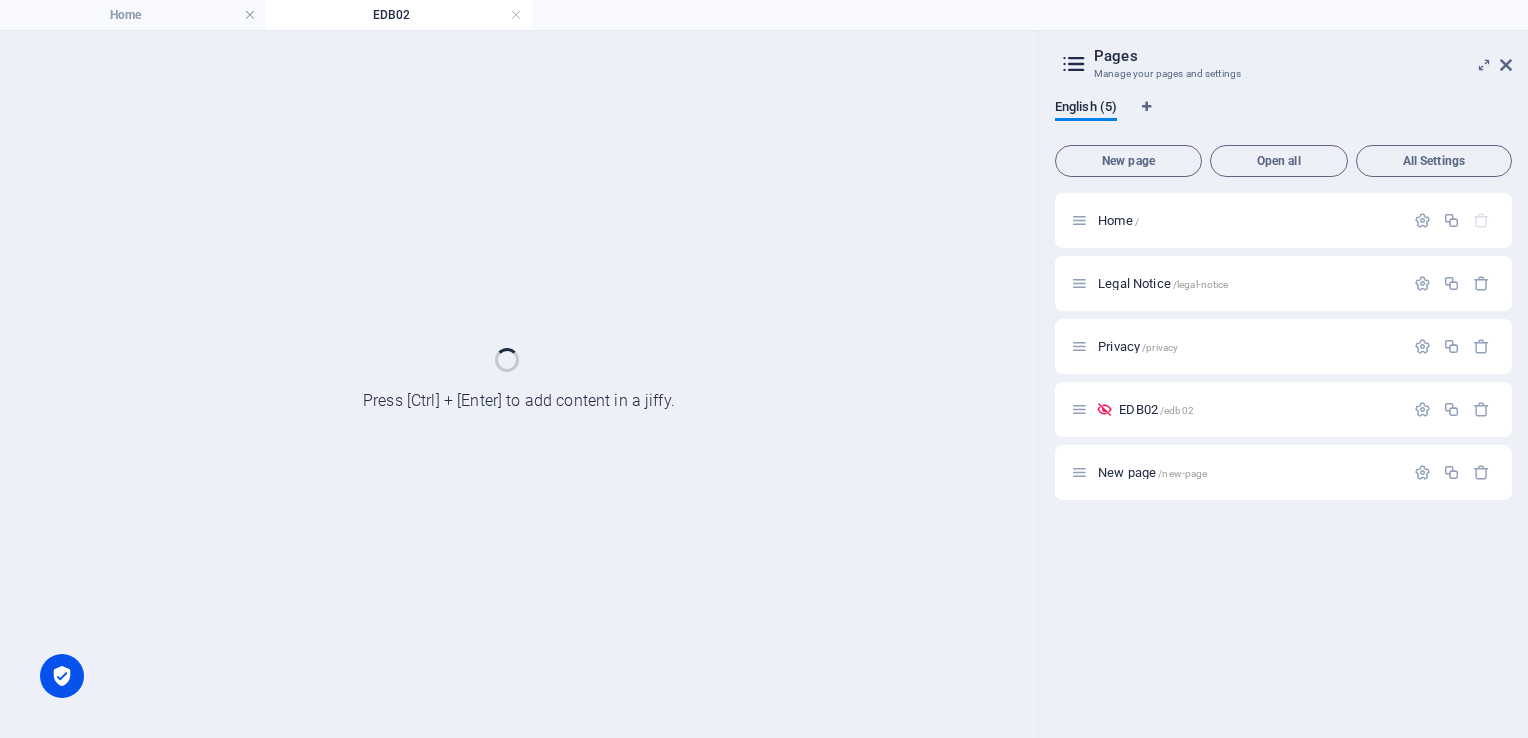 scroll, scrollTop: 0, scrollLeft: 0, axis: both 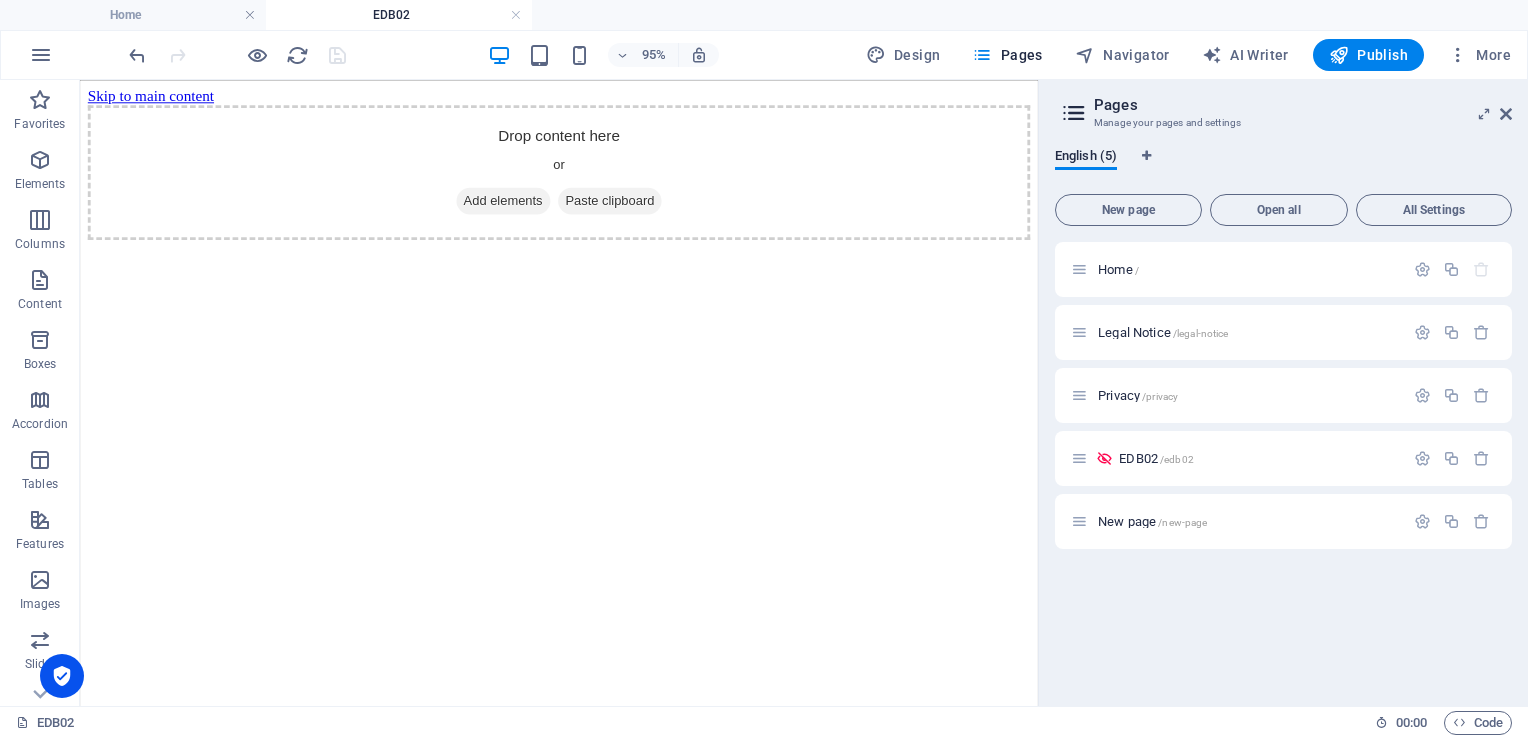 click at bounding box center (1074, 113) 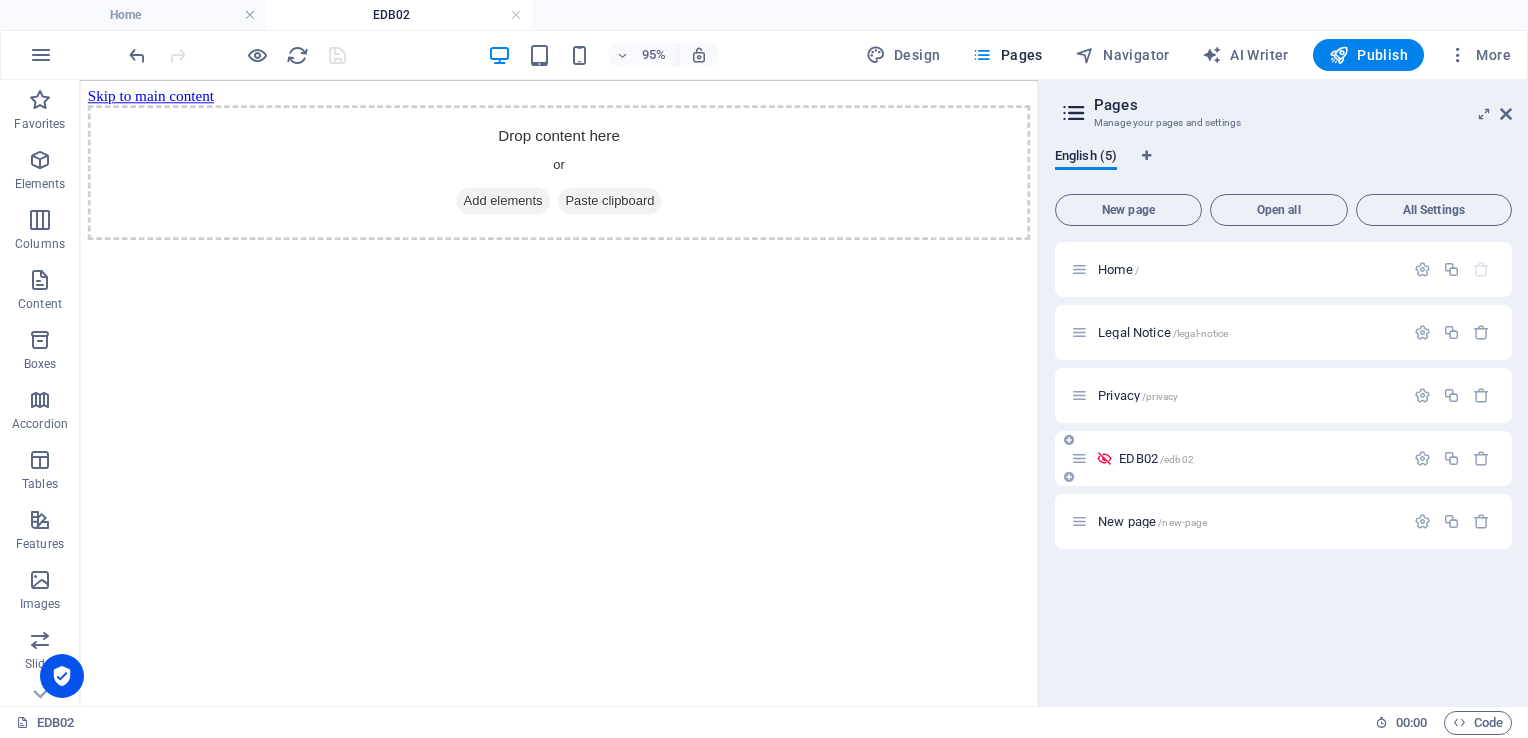 click on "EDB02 /edb02" at bounding box center (1156, 458) 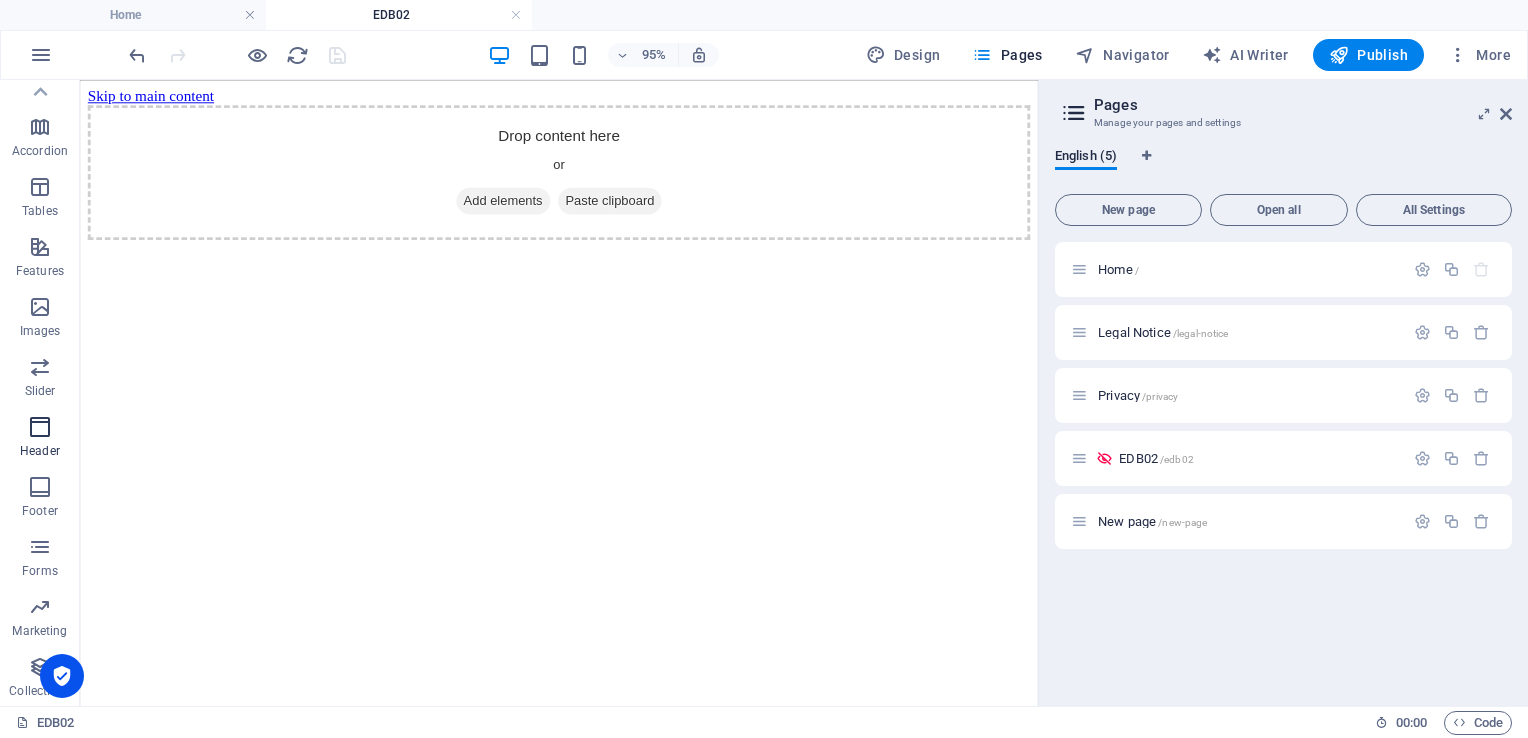 scroll, scrollTop: 0, scrollLeft: 0, axis: both 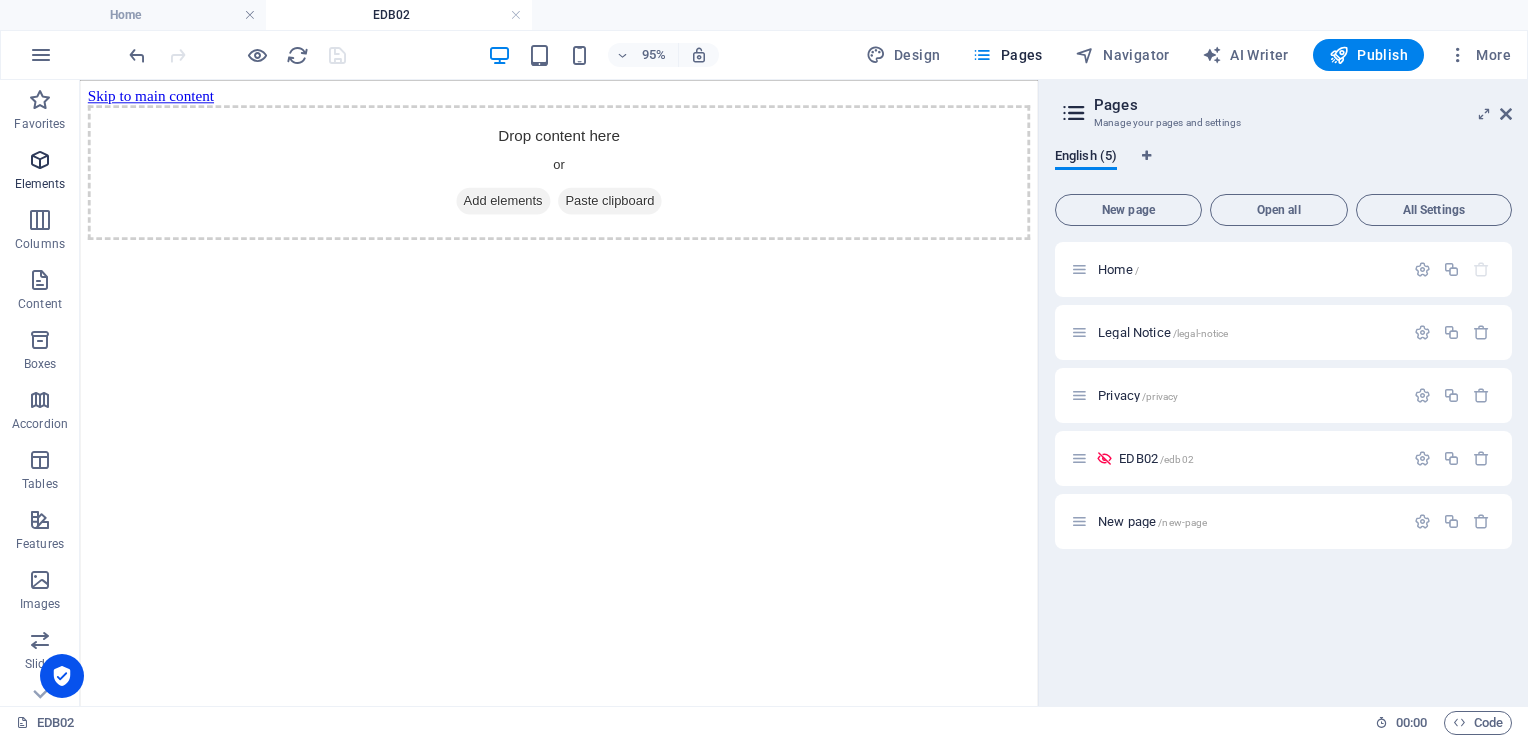 click at bounding box center [40, 160] 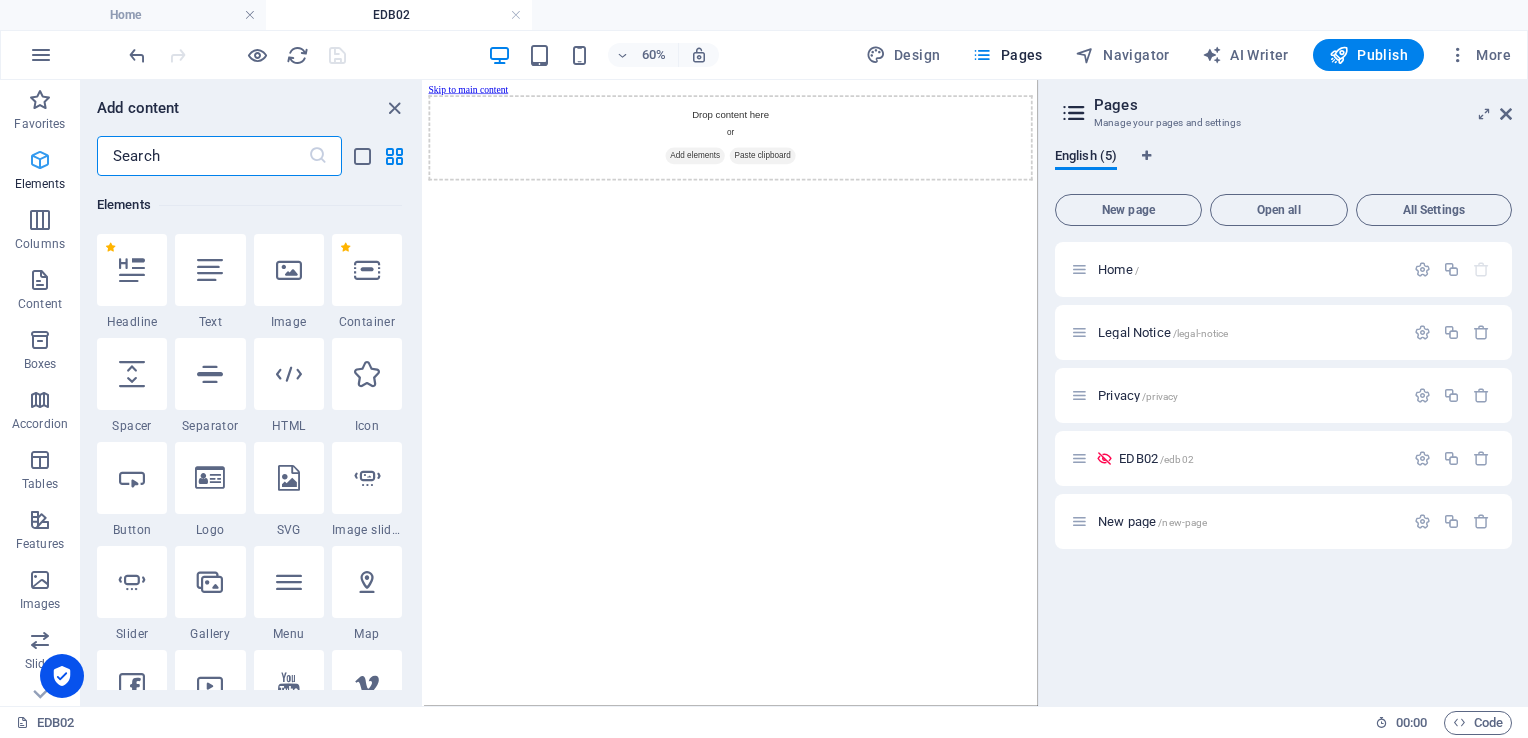 scroll, scrollTop: 212, scrollLeft: 0, axis: vertical 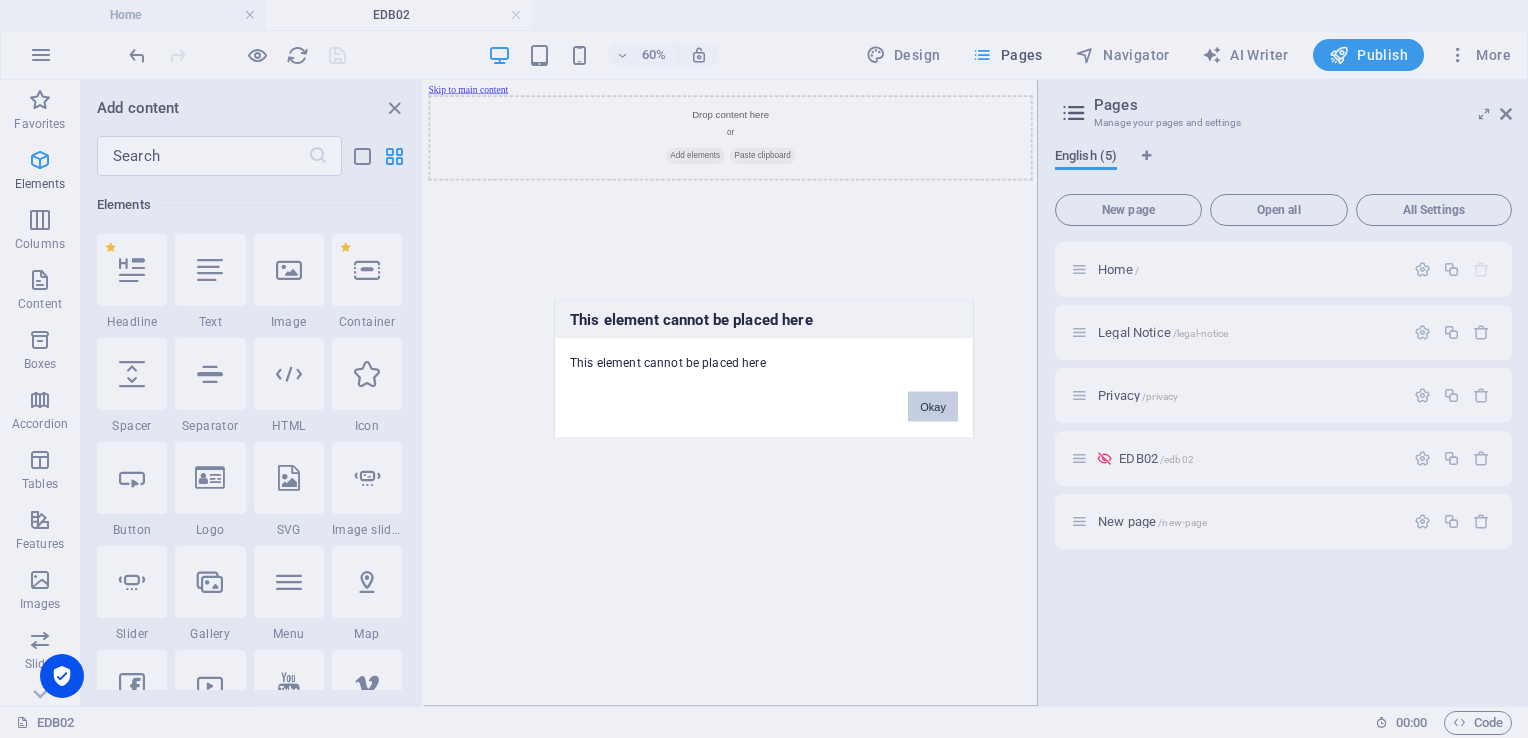 click on "Okay" at bounding box center (933, 407) 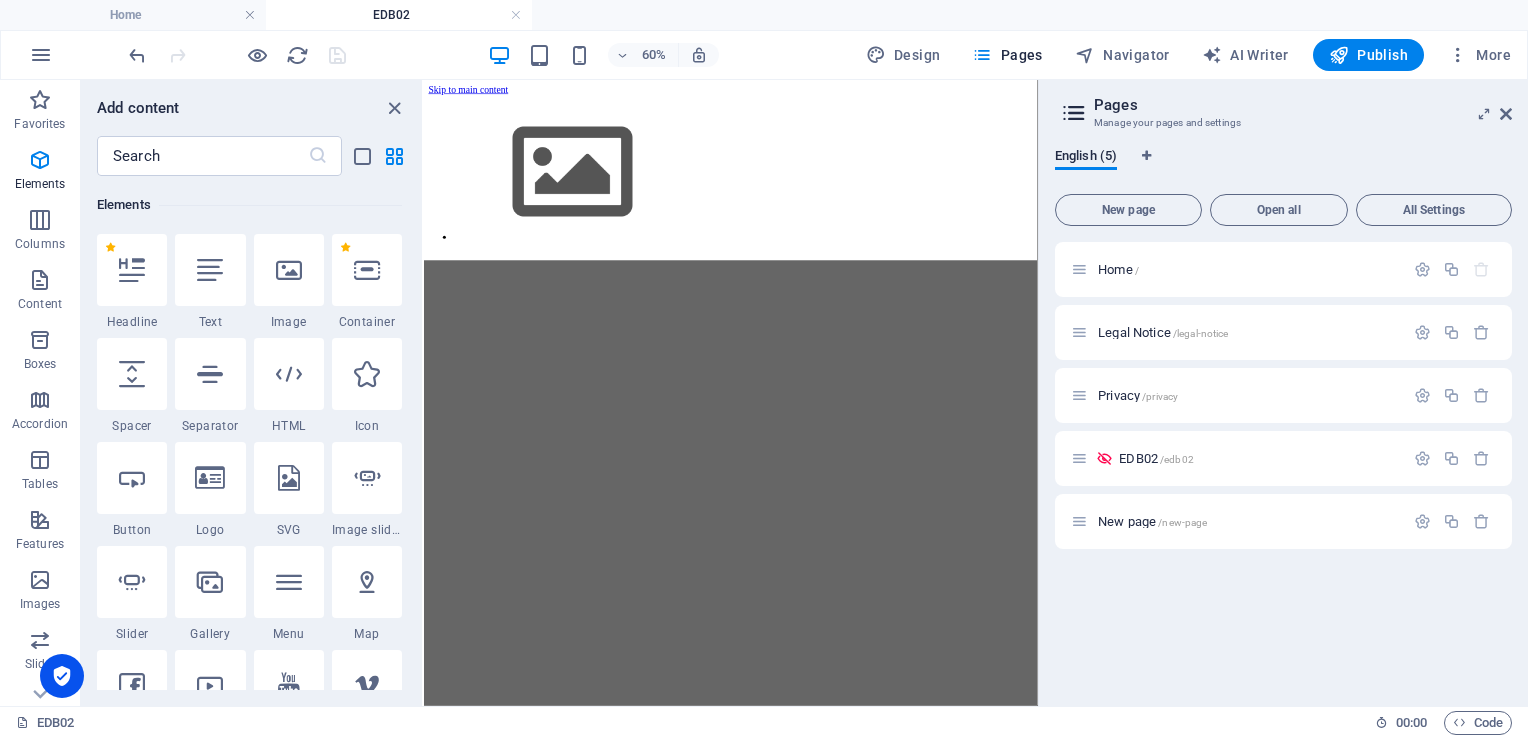 select on "4" 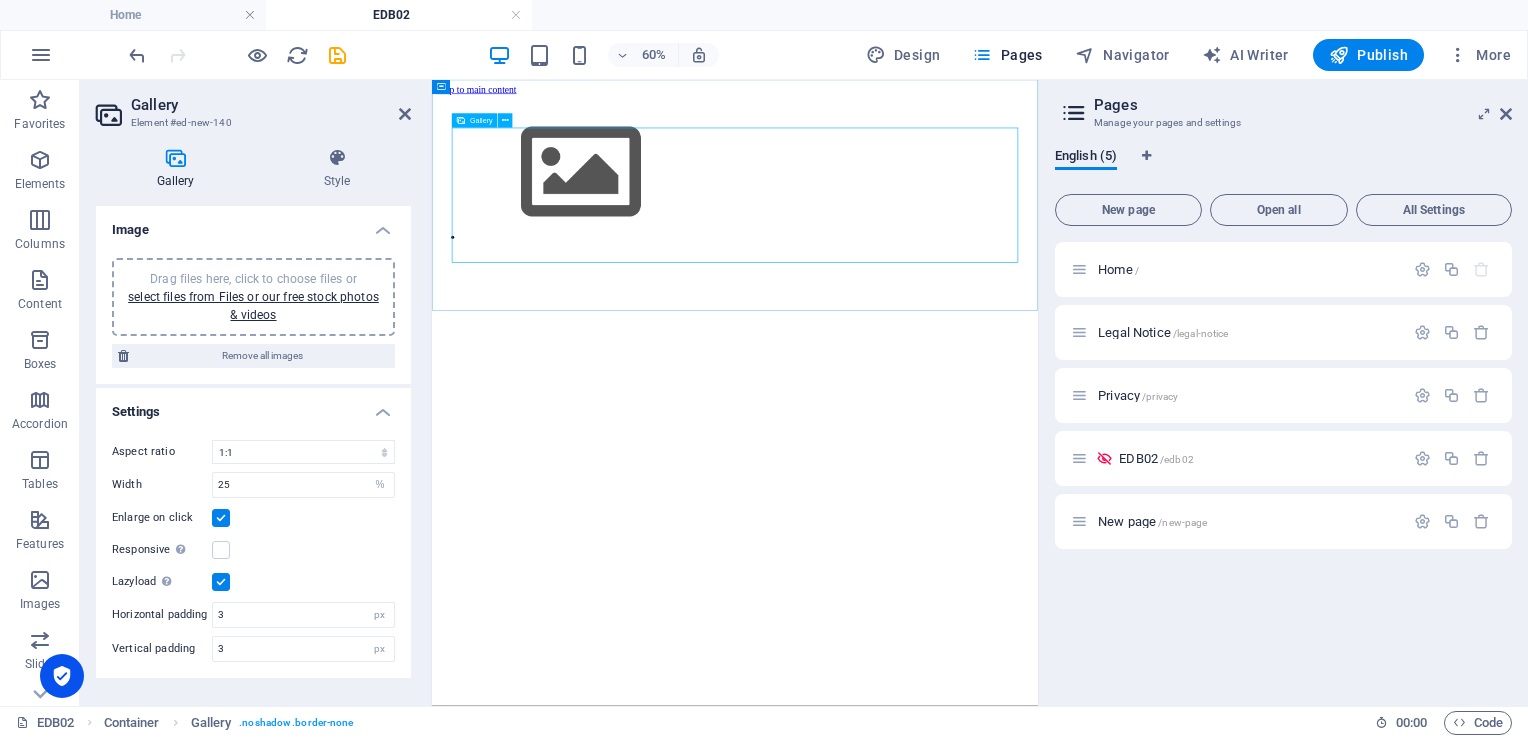 click at bounding box center [680, 234] 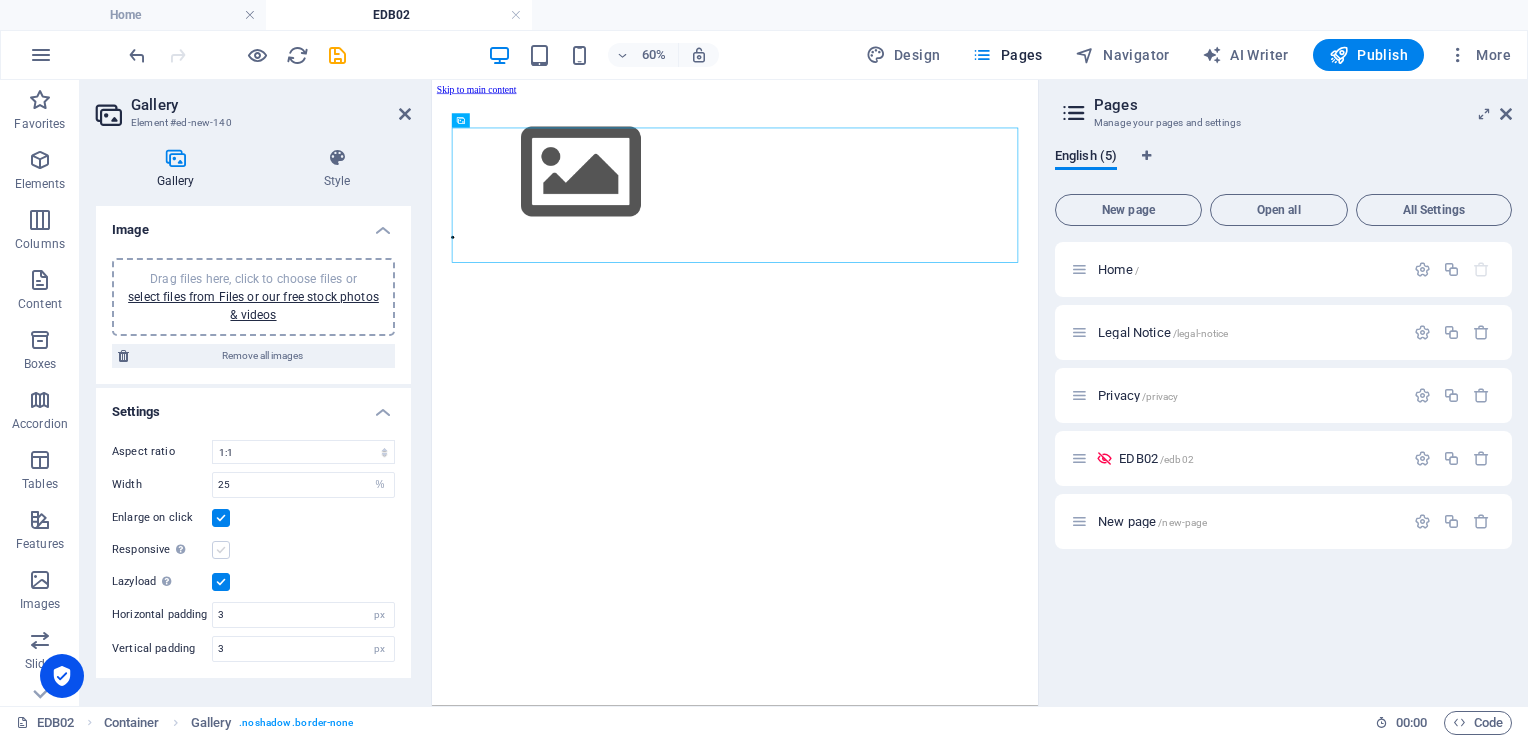 click at bounding box center (221, 550) 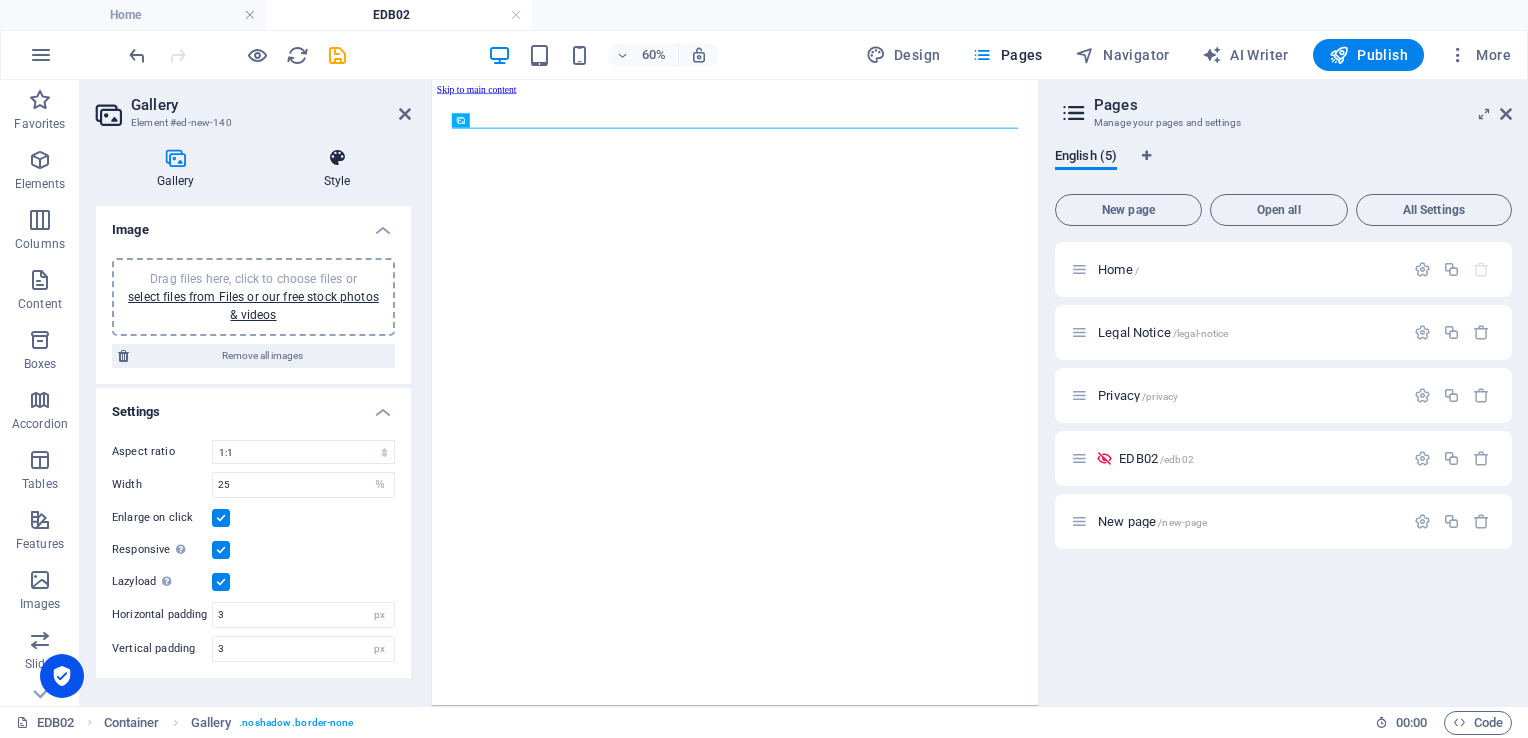 click at bounding box center [337, 158] 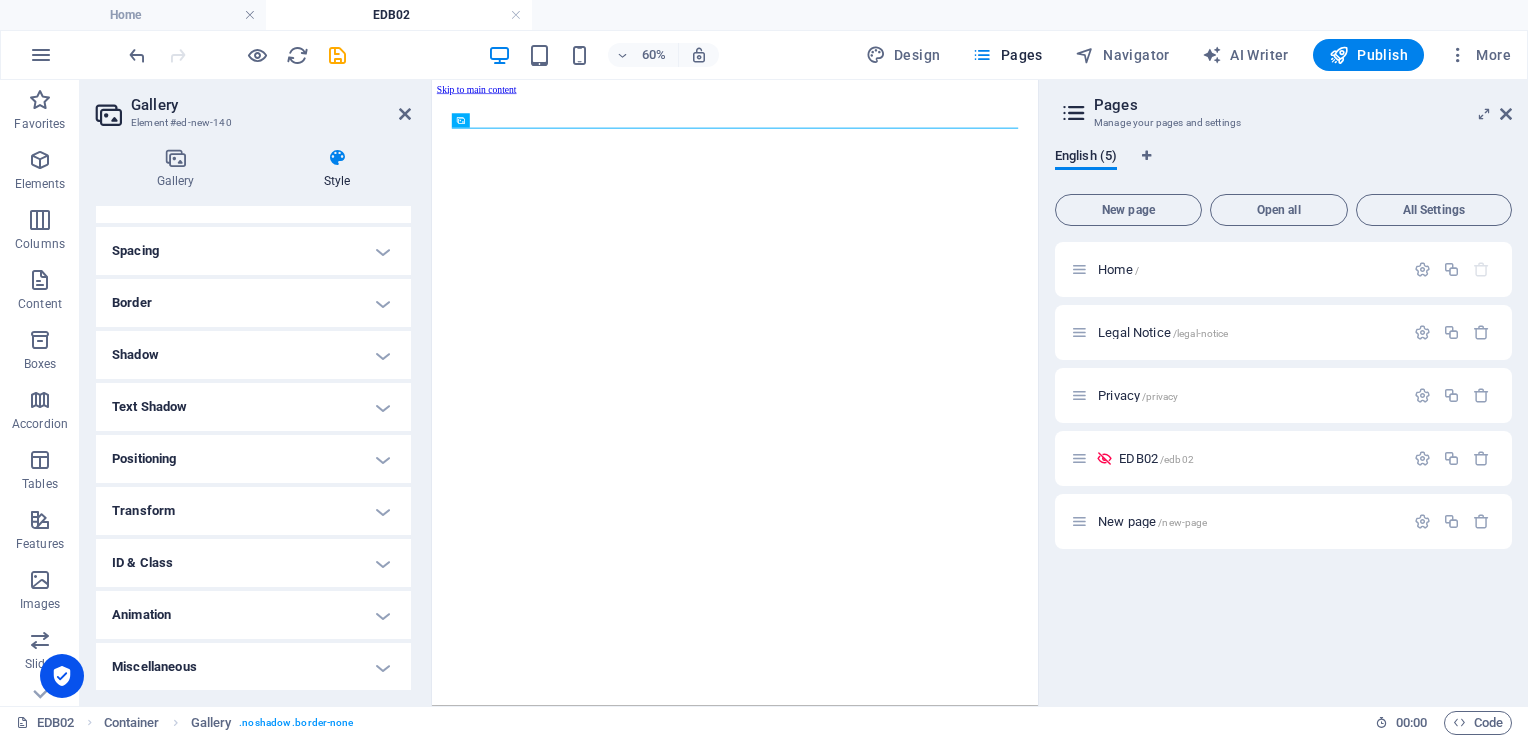 scroll, scrollTop: 0, scrollLeft: 0, axis: both 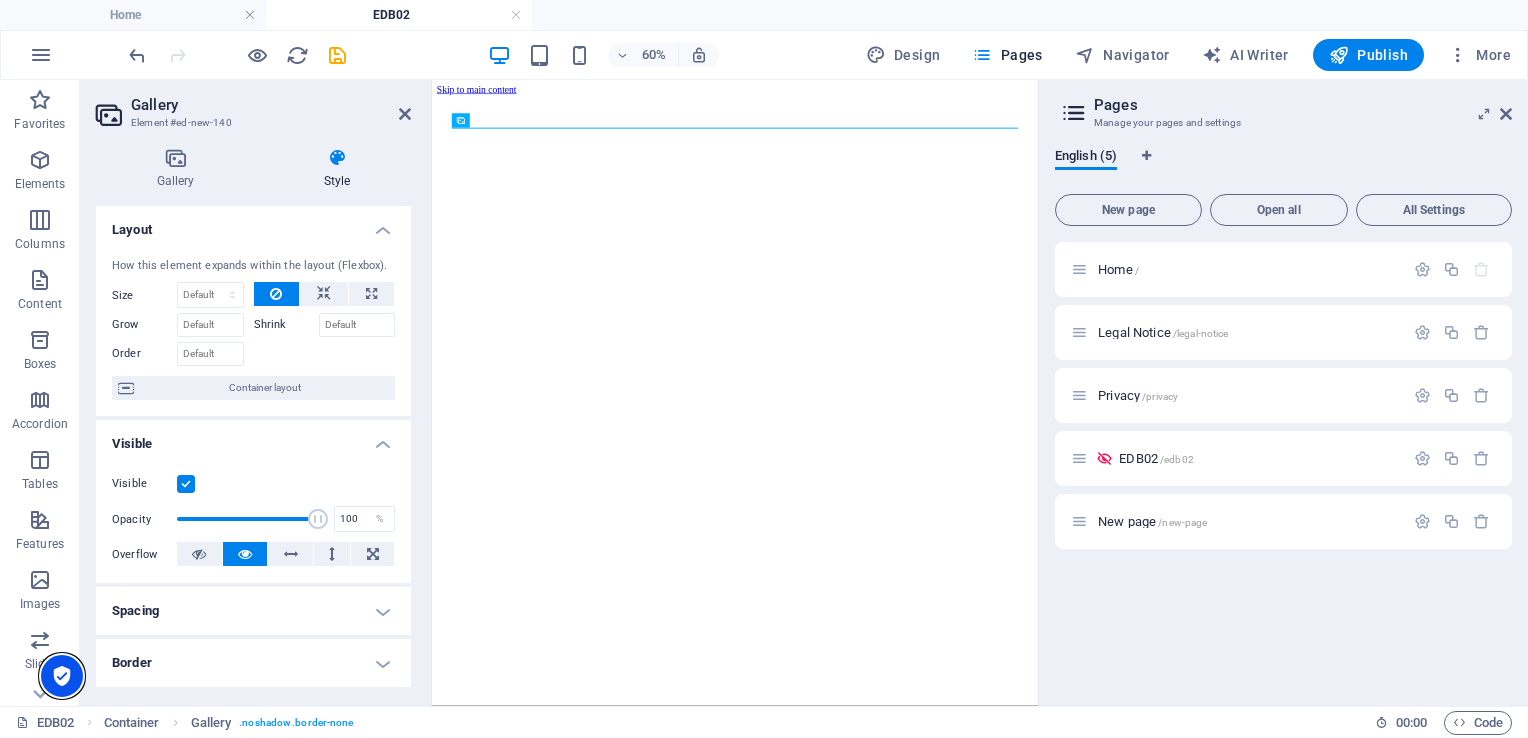 click at bounding box center (62, 676) 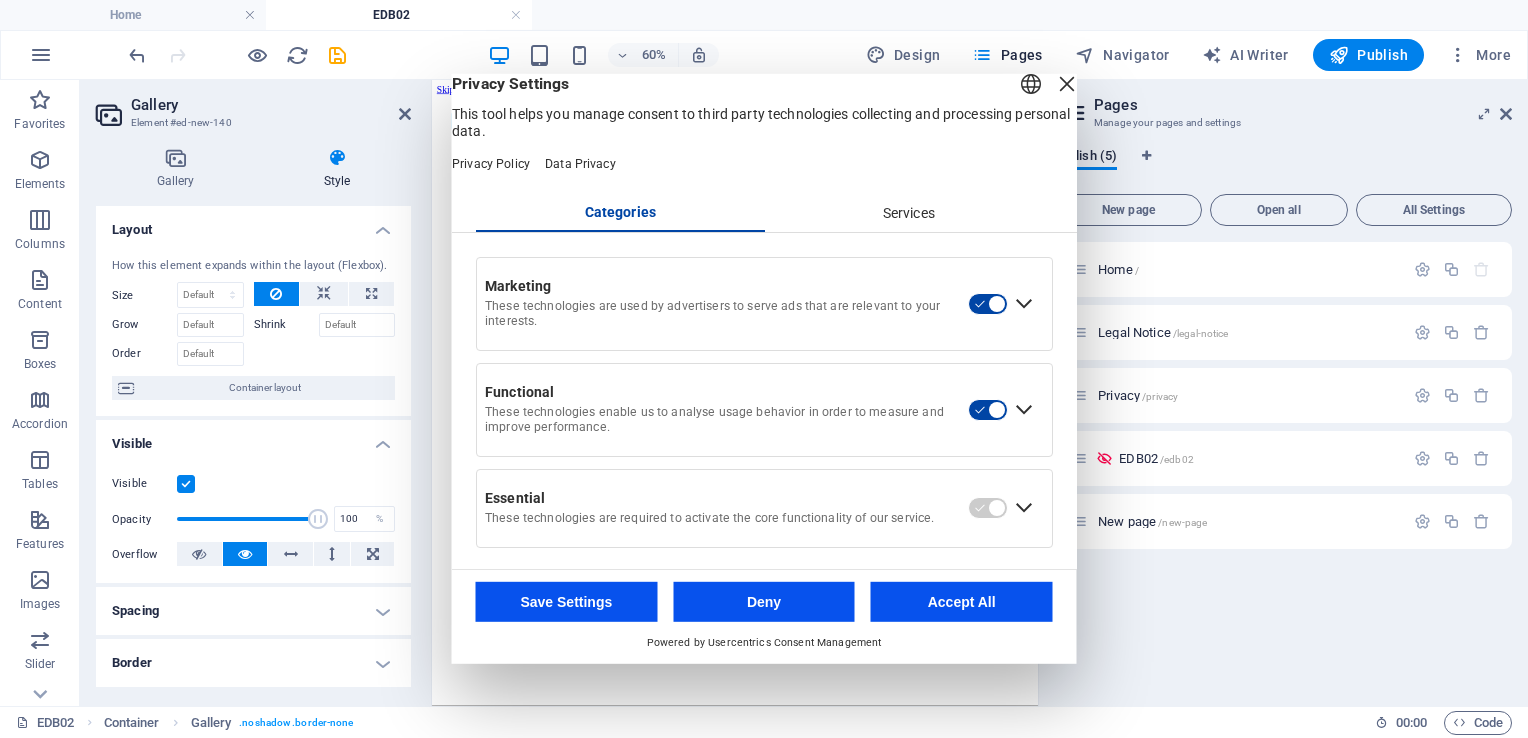 click at bounding box center (1067, 84) 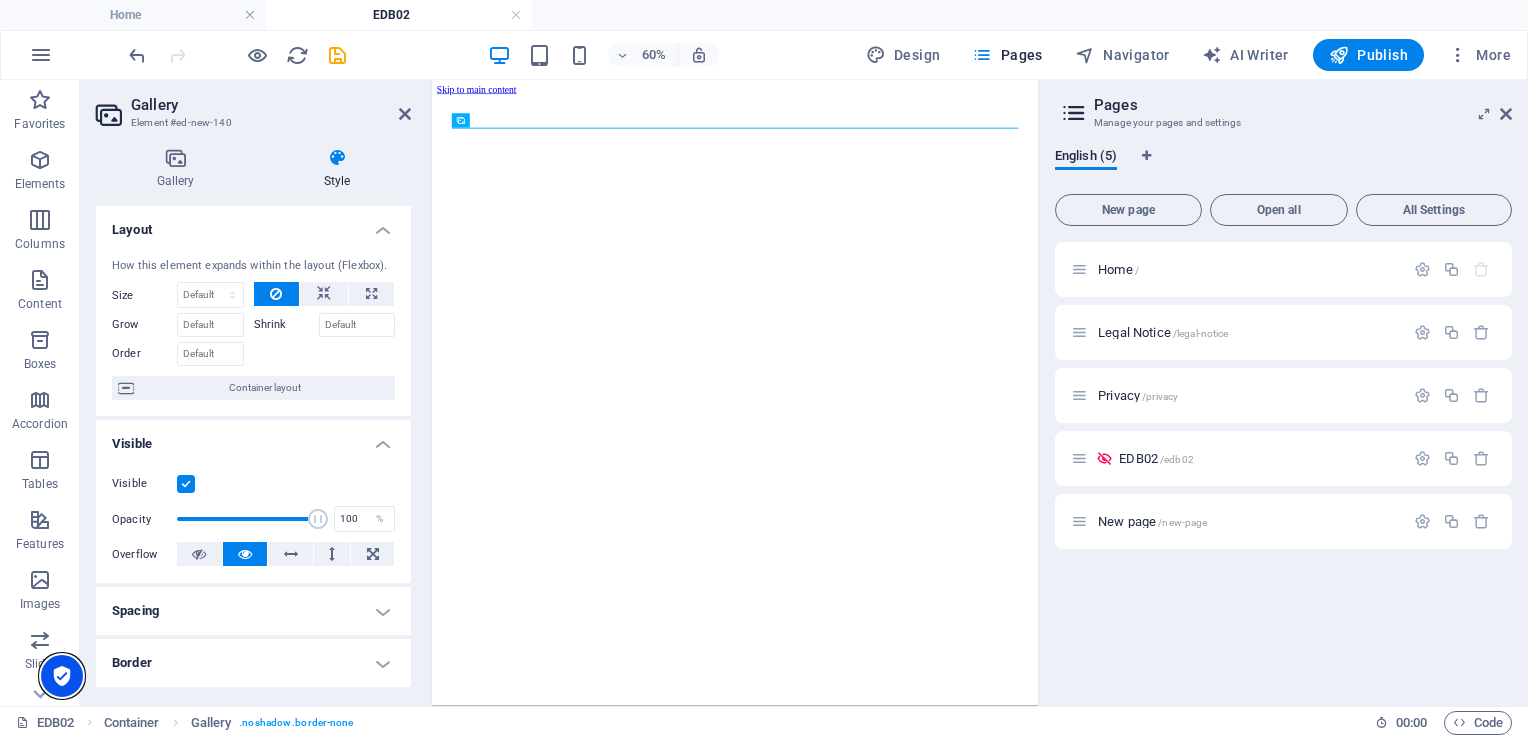 click at bounding box center [62, 676] 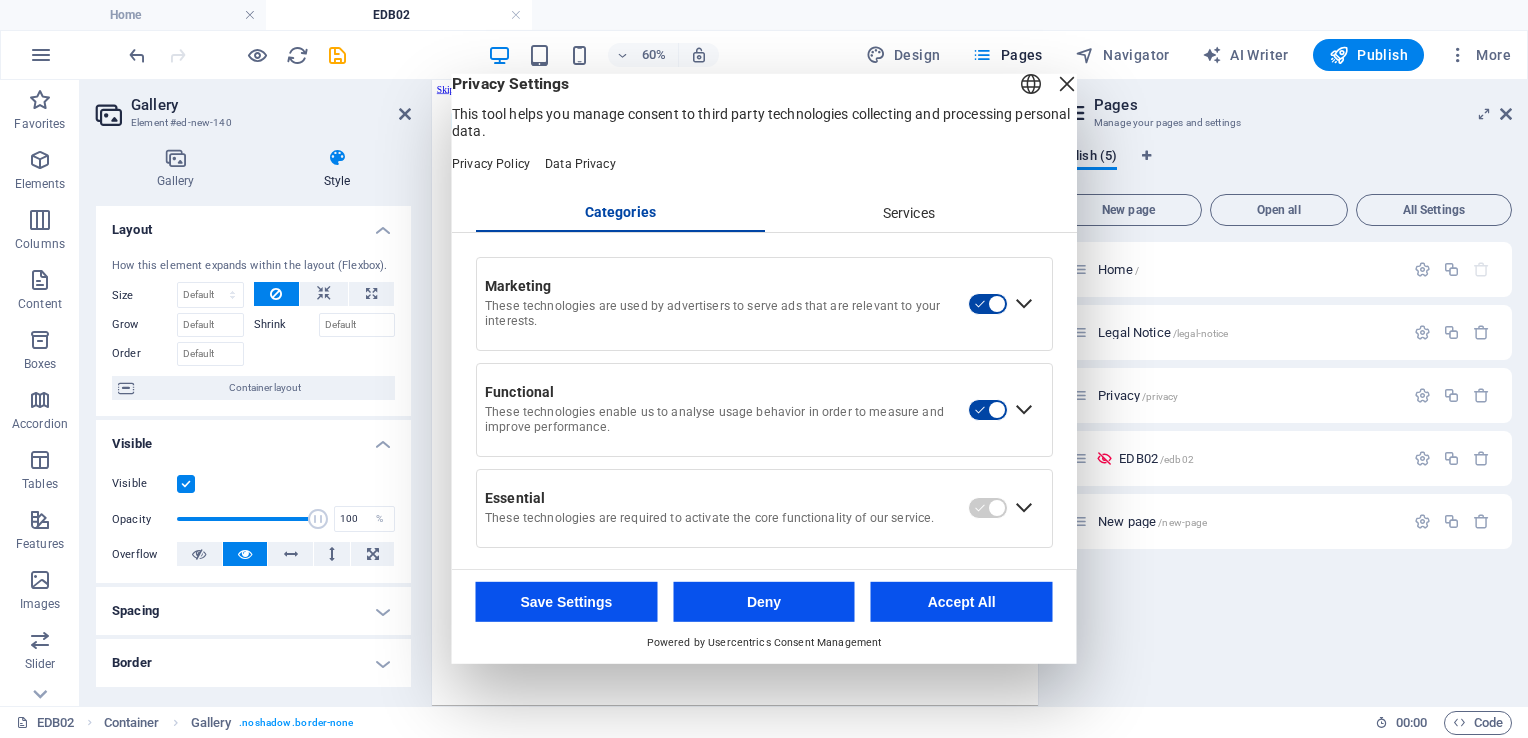 click on "Save Settings" at bounding box center [567, 602] 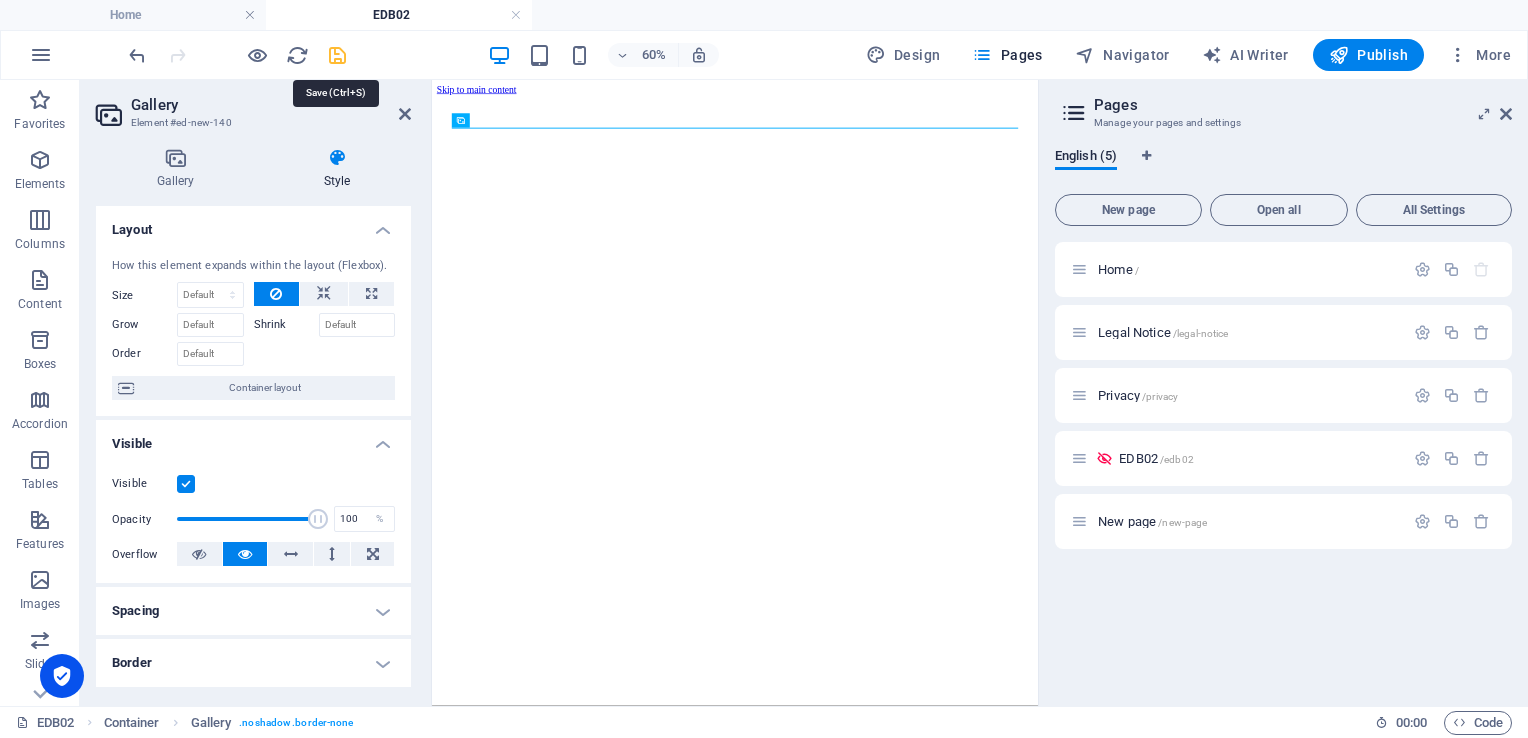 click at bounding box center [337, 55] 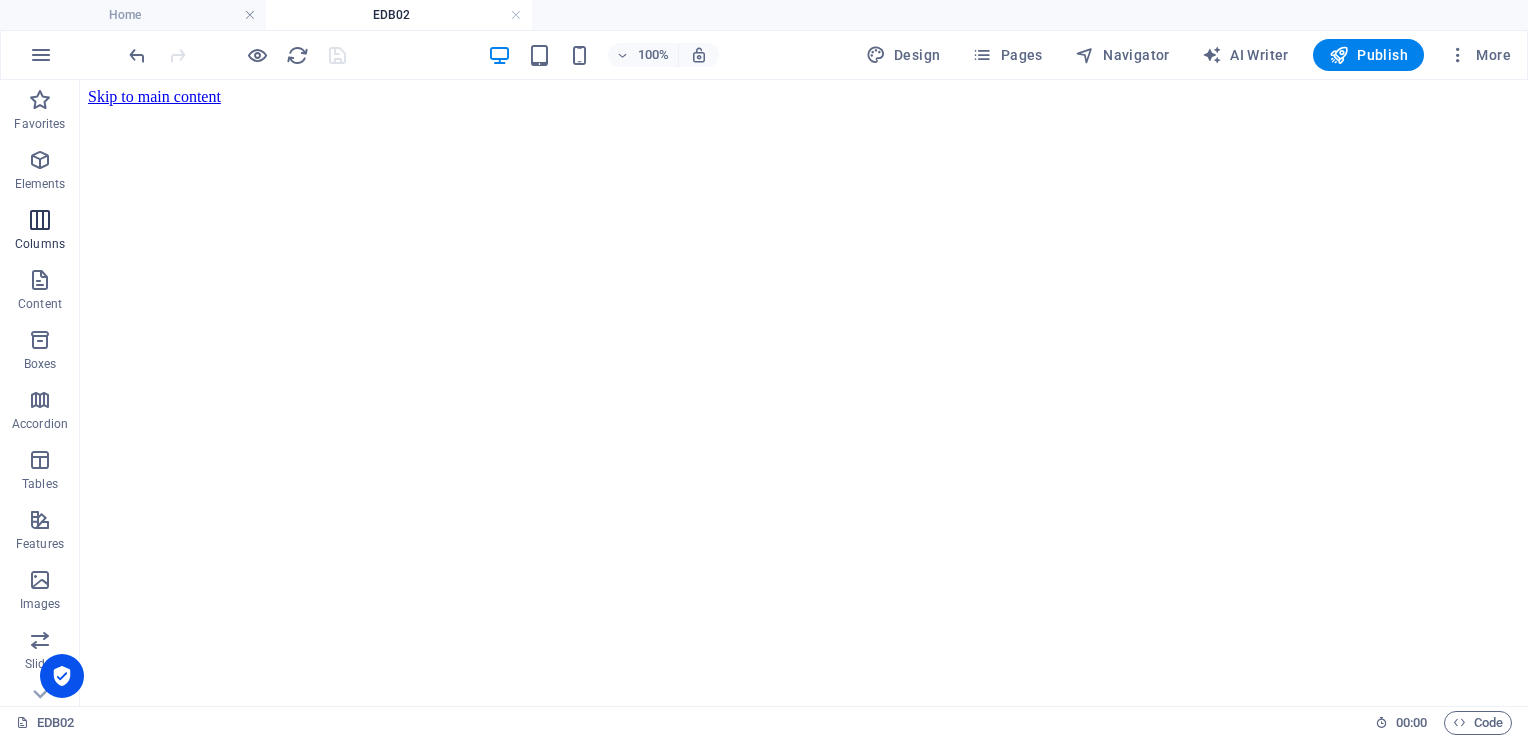click at bounding box center (40, 220) 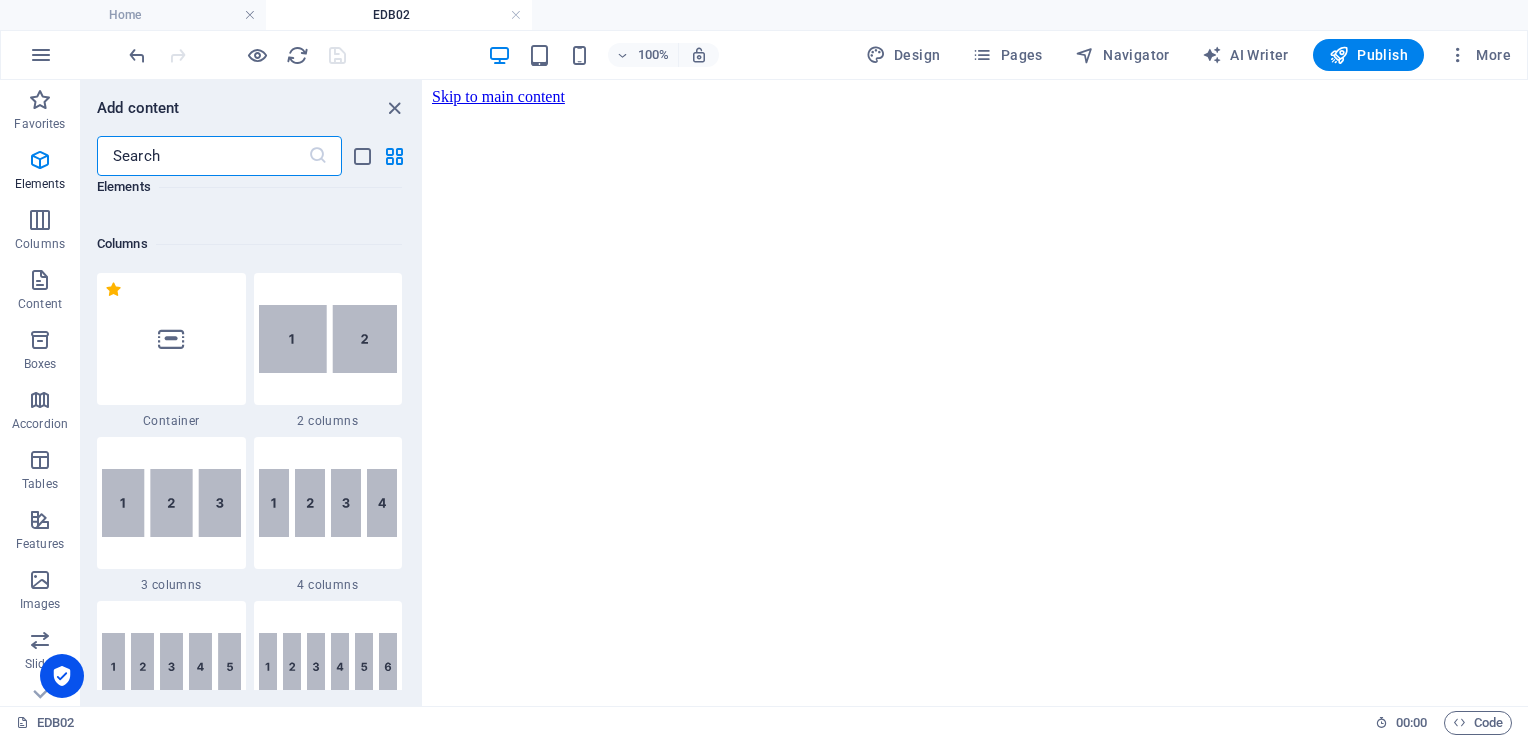 scroll, scrollTop: 990, scrollLeft: 0, axis: vertical 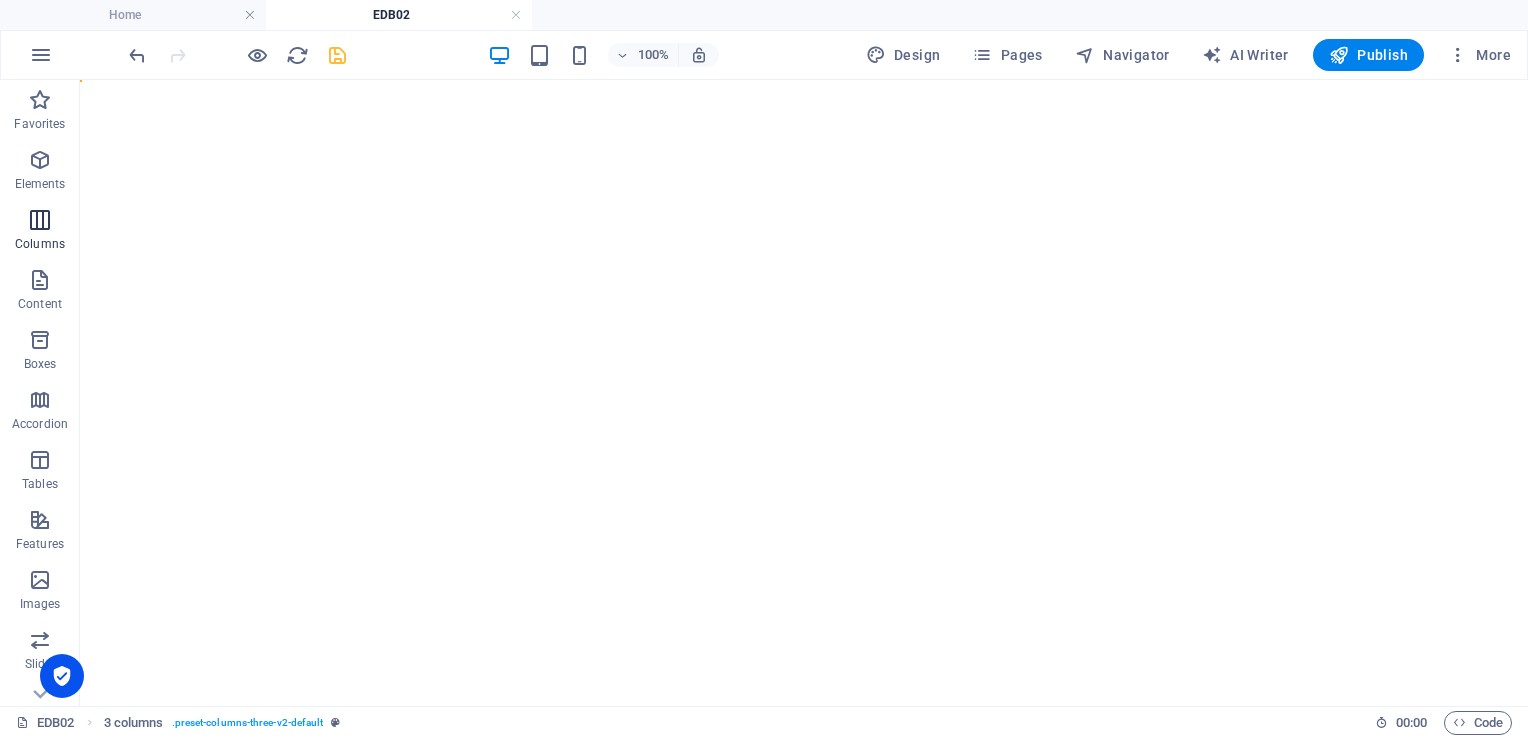 click at bounding box center [40, 220] 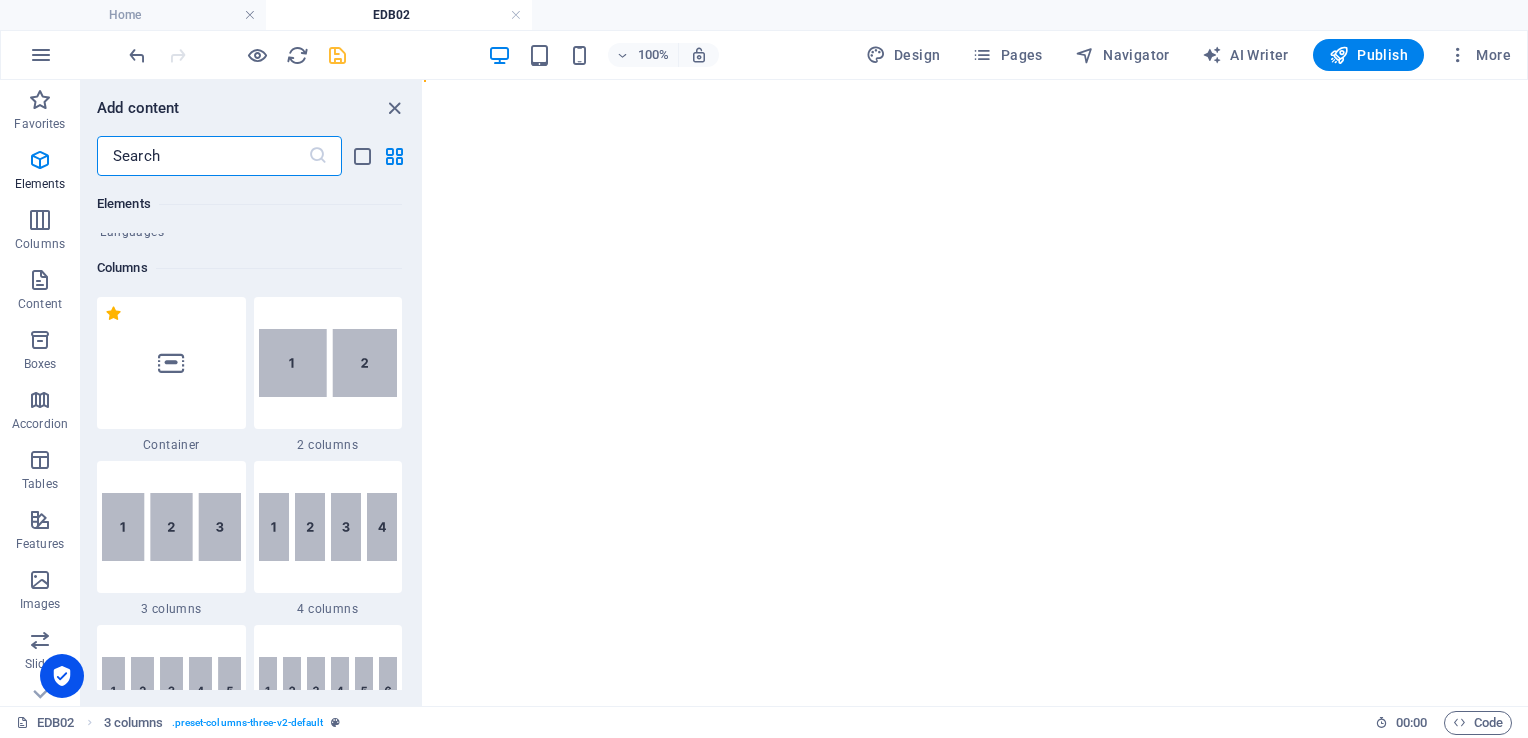 scroll, scrollTop: 990, scrollLeft: 0, axis: vertical 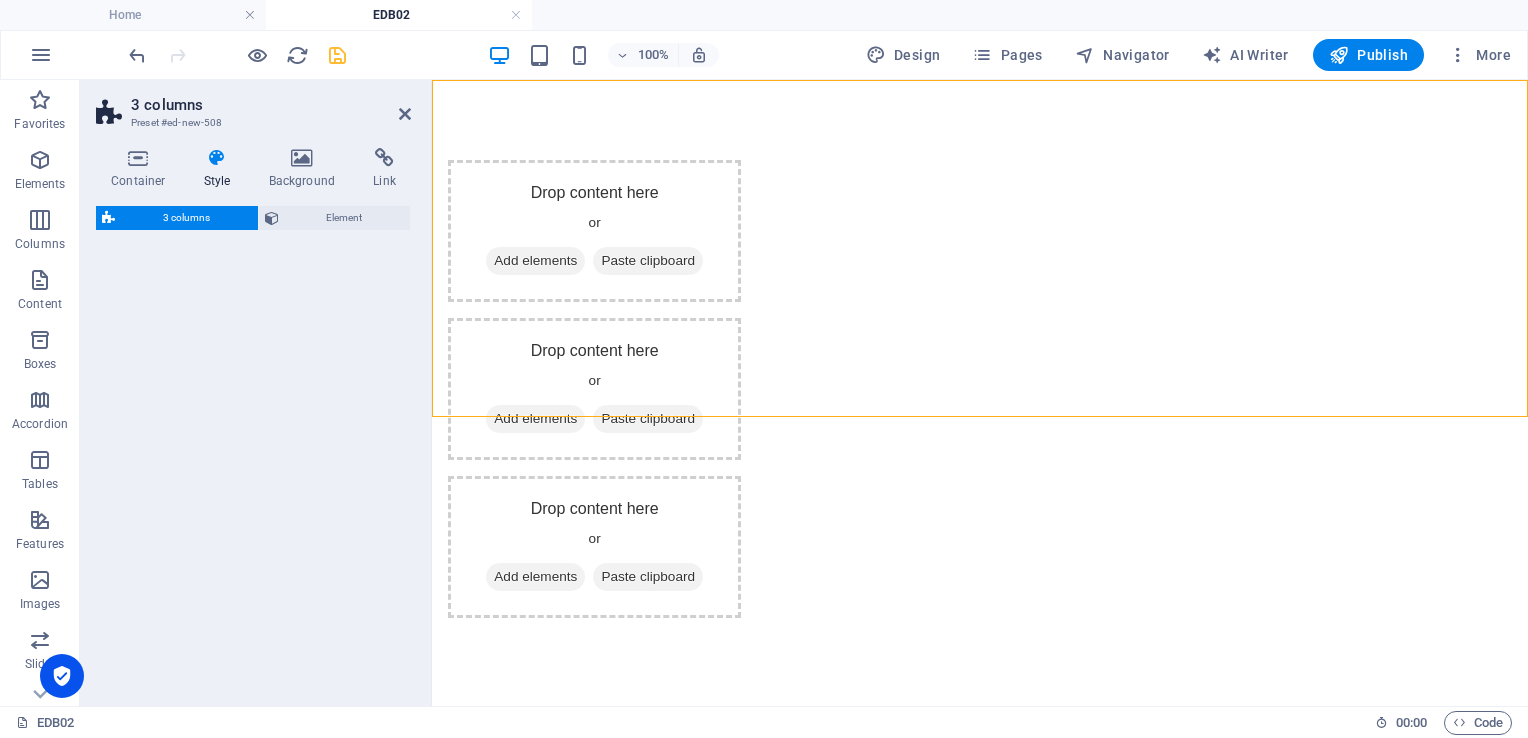 select on "rem" 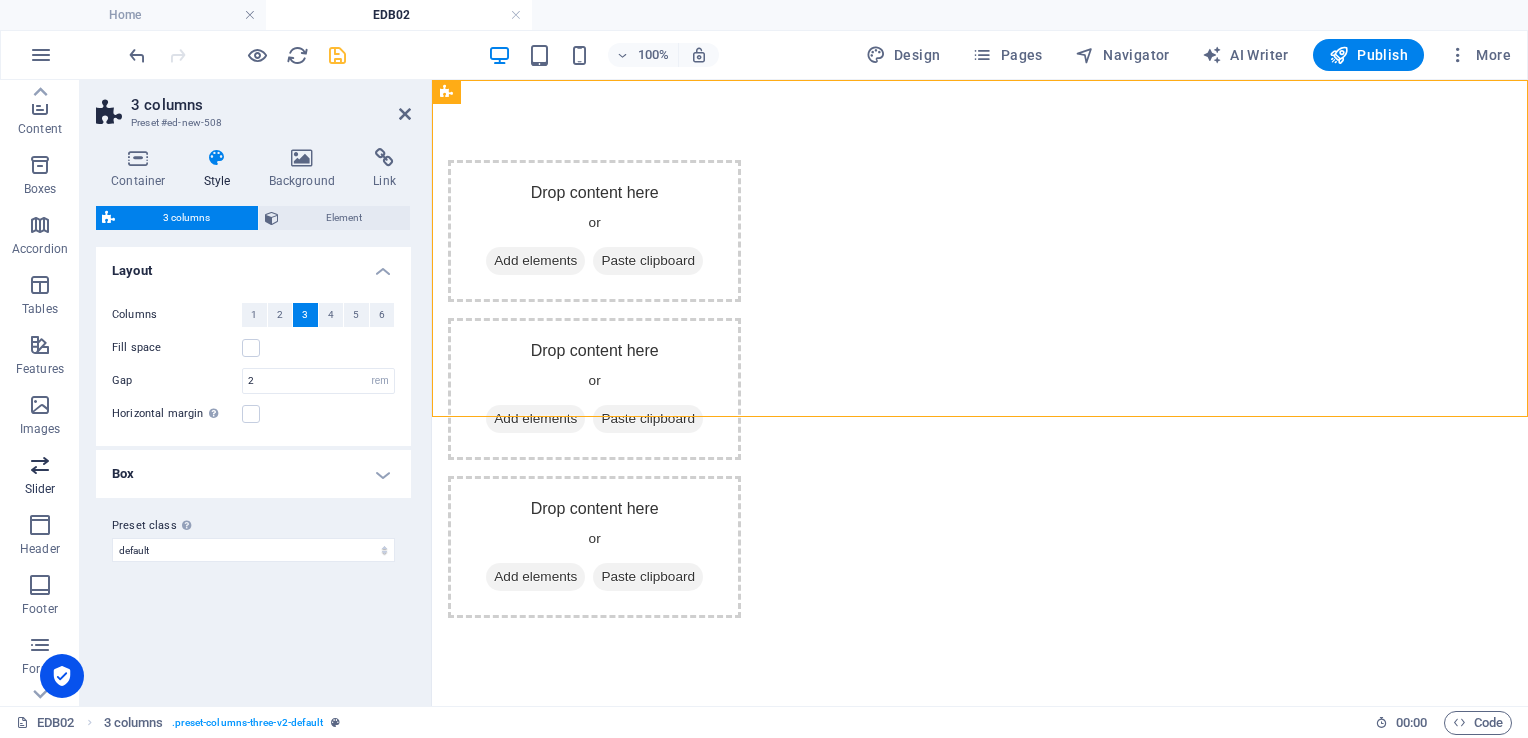 scroll, scrollTop: 200, scrollLeft: 0, axis: vertical 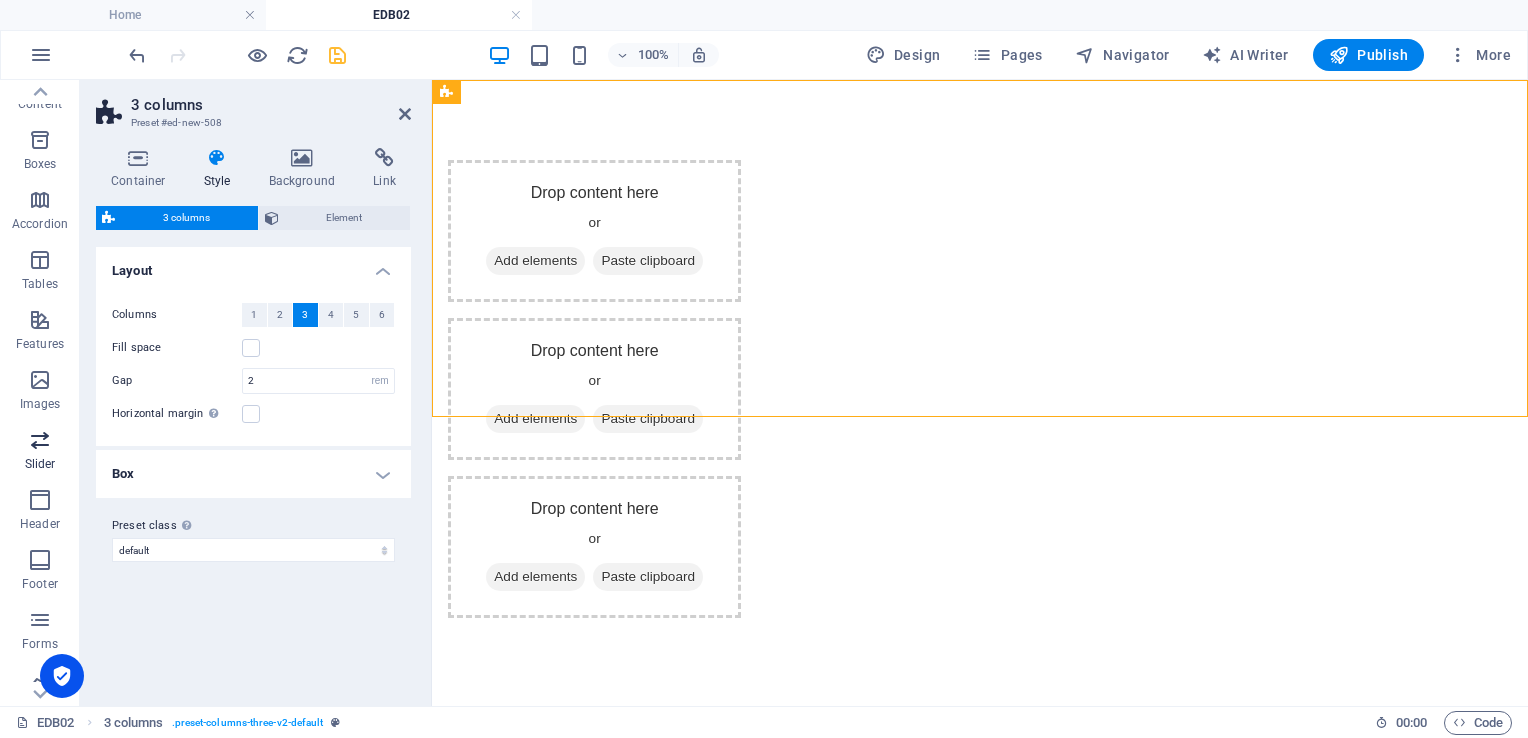 click at bounding box center [40, 440] 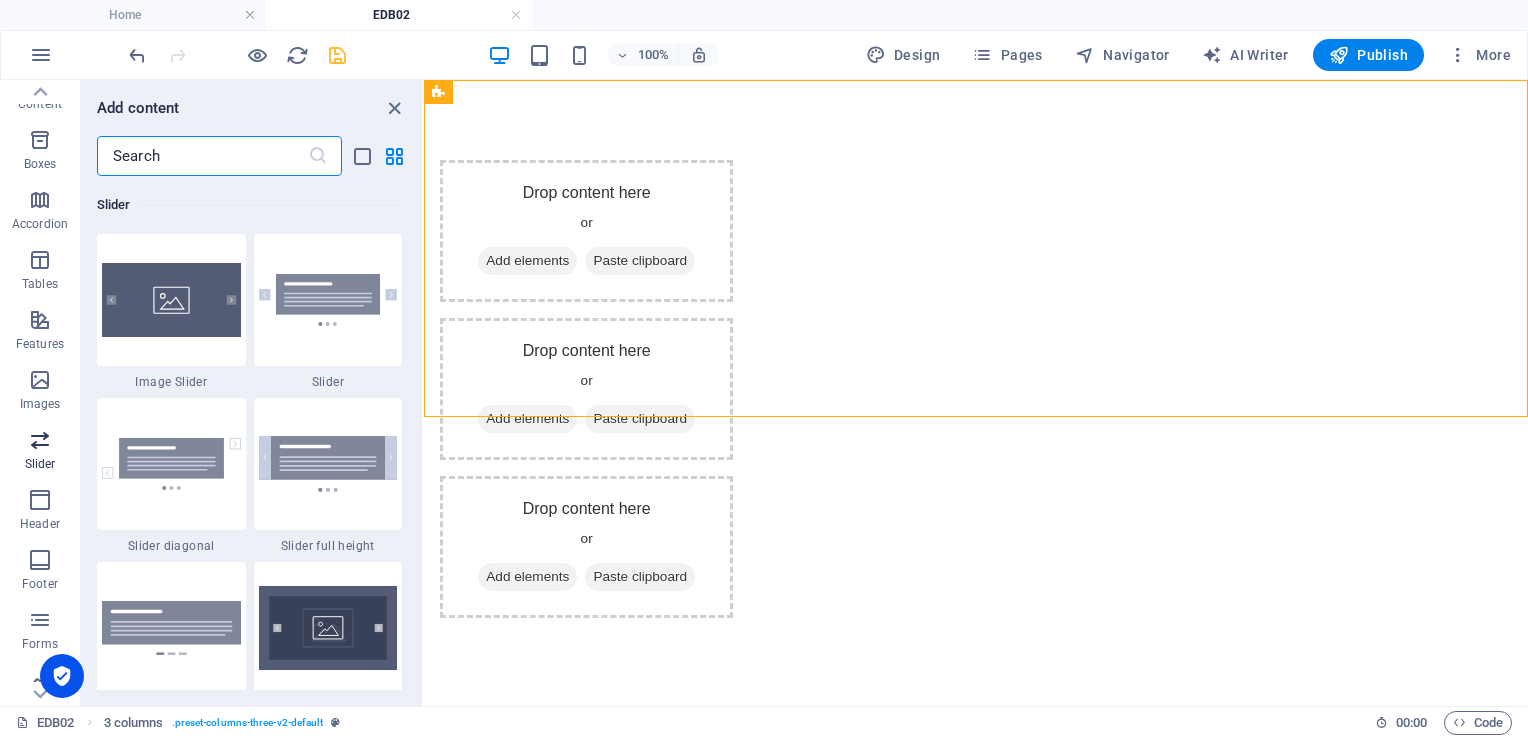 scroll, scrollTop: 11172, scrollLeft: 0, axis: vertical 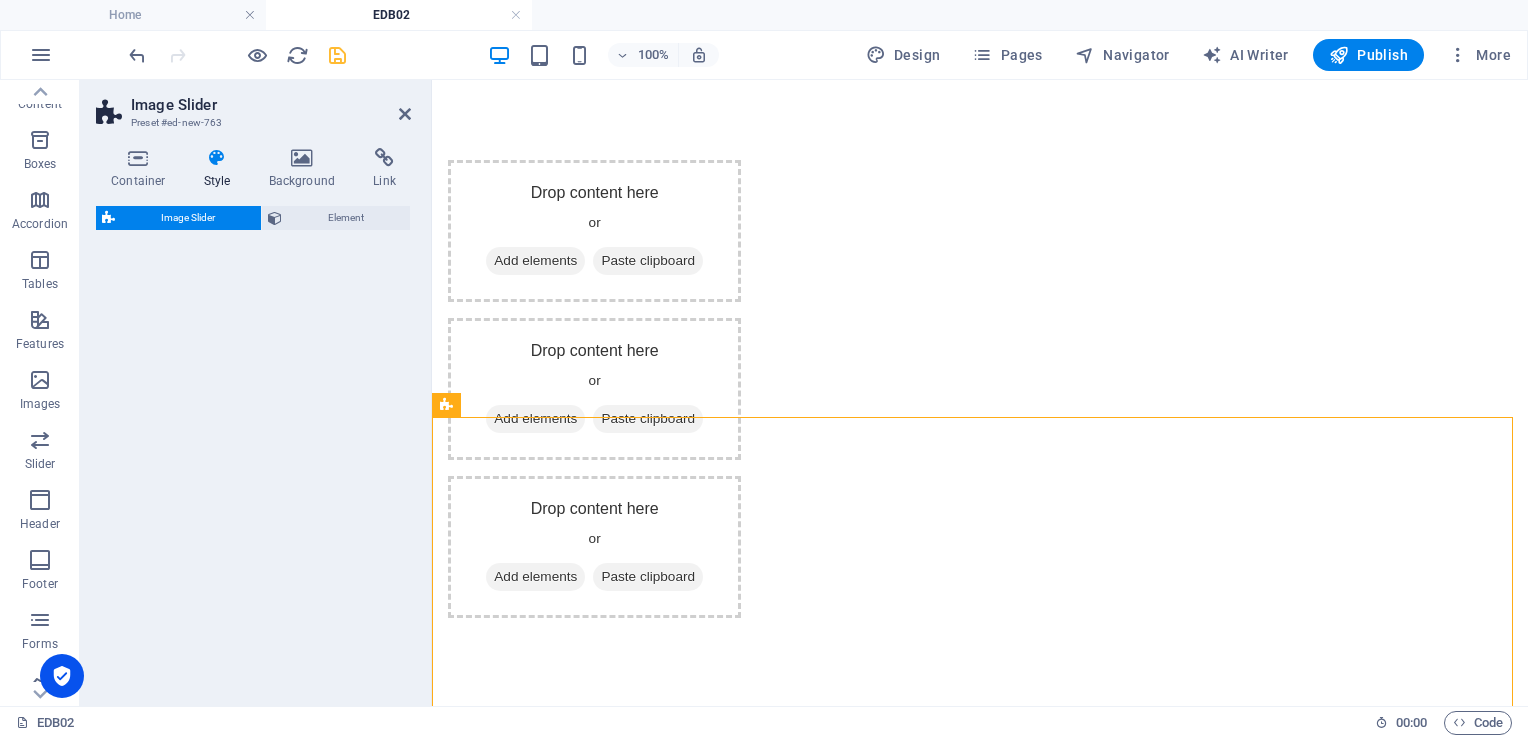 select on "rem" 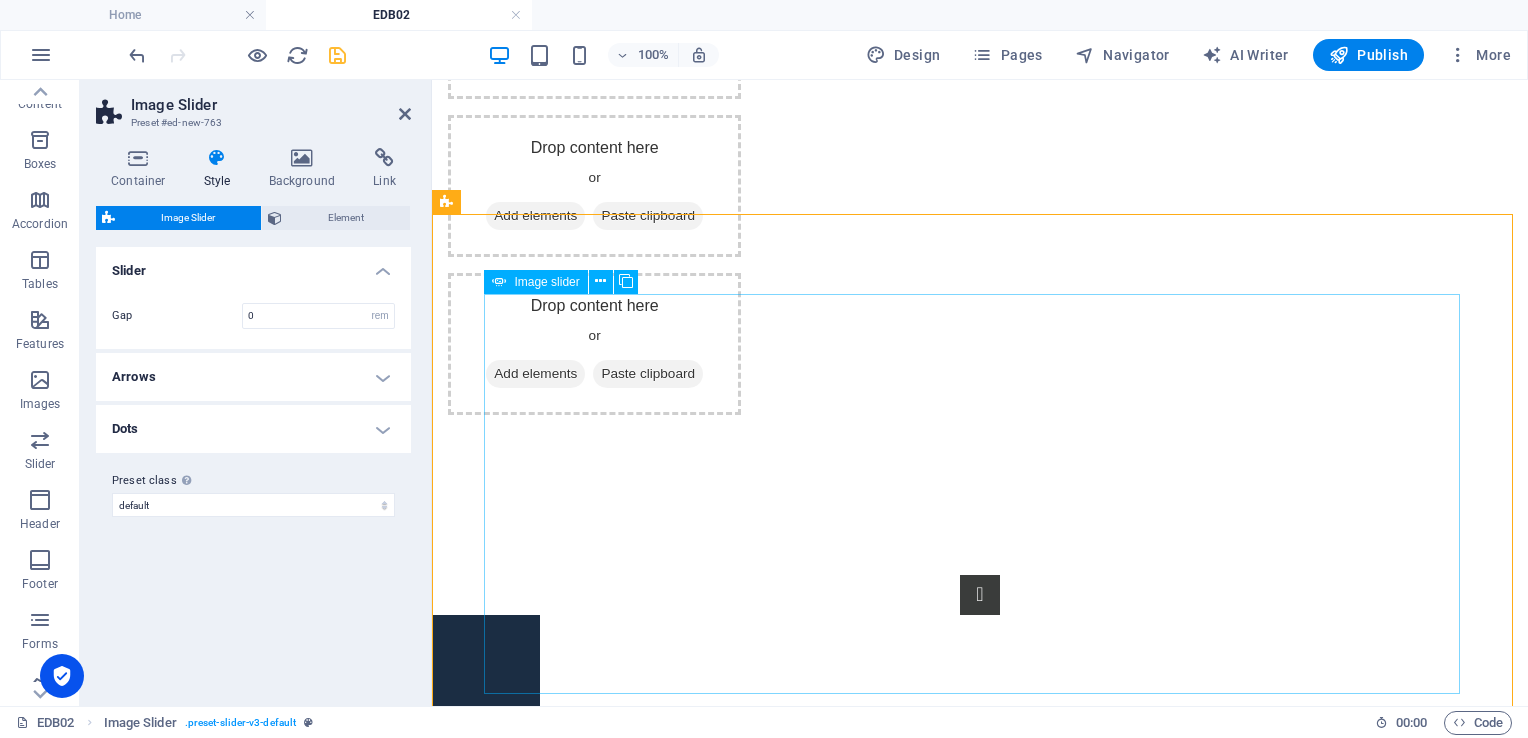 scroll, scrollTop: 300, scrollLeft: 0, axis: vertical 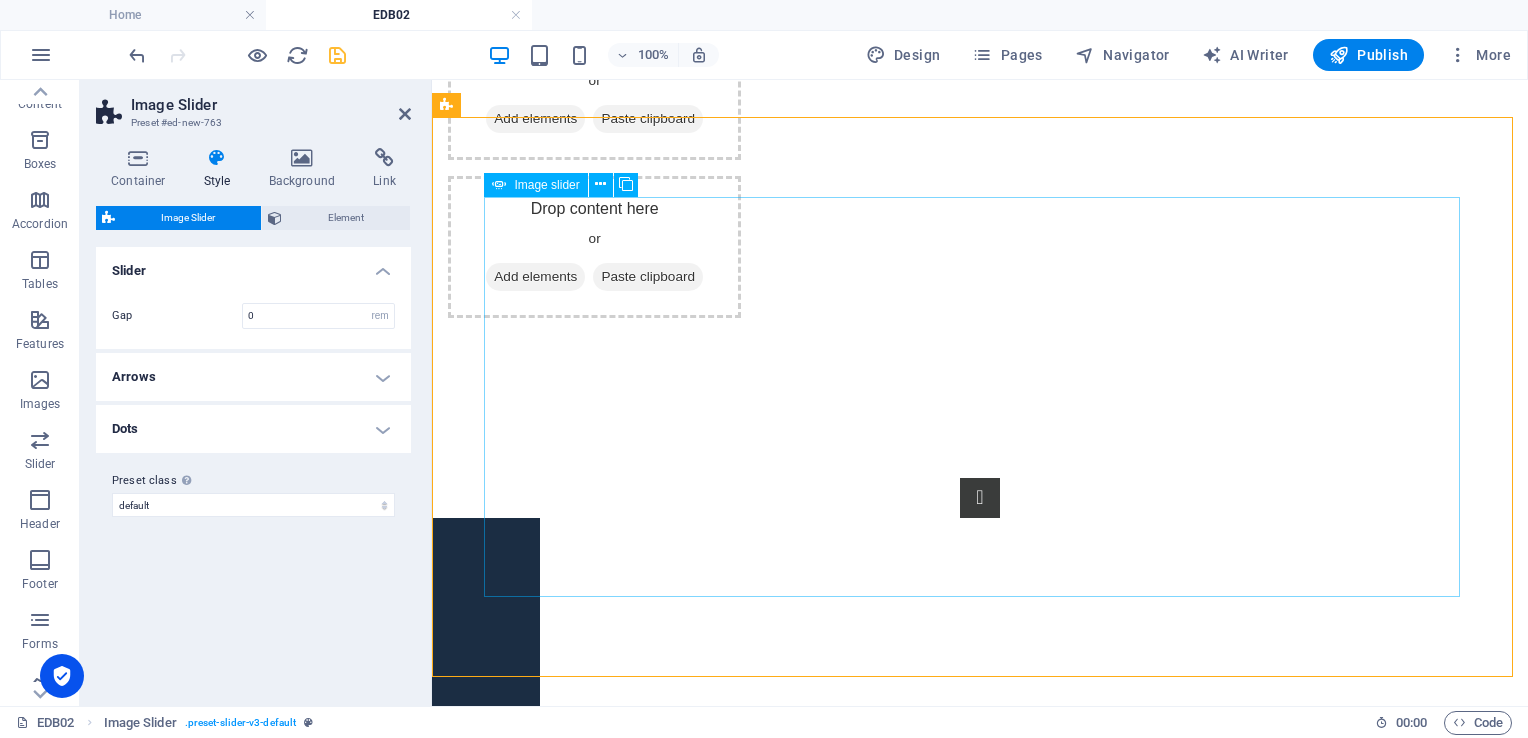 click at bounding box center (28, 1167) 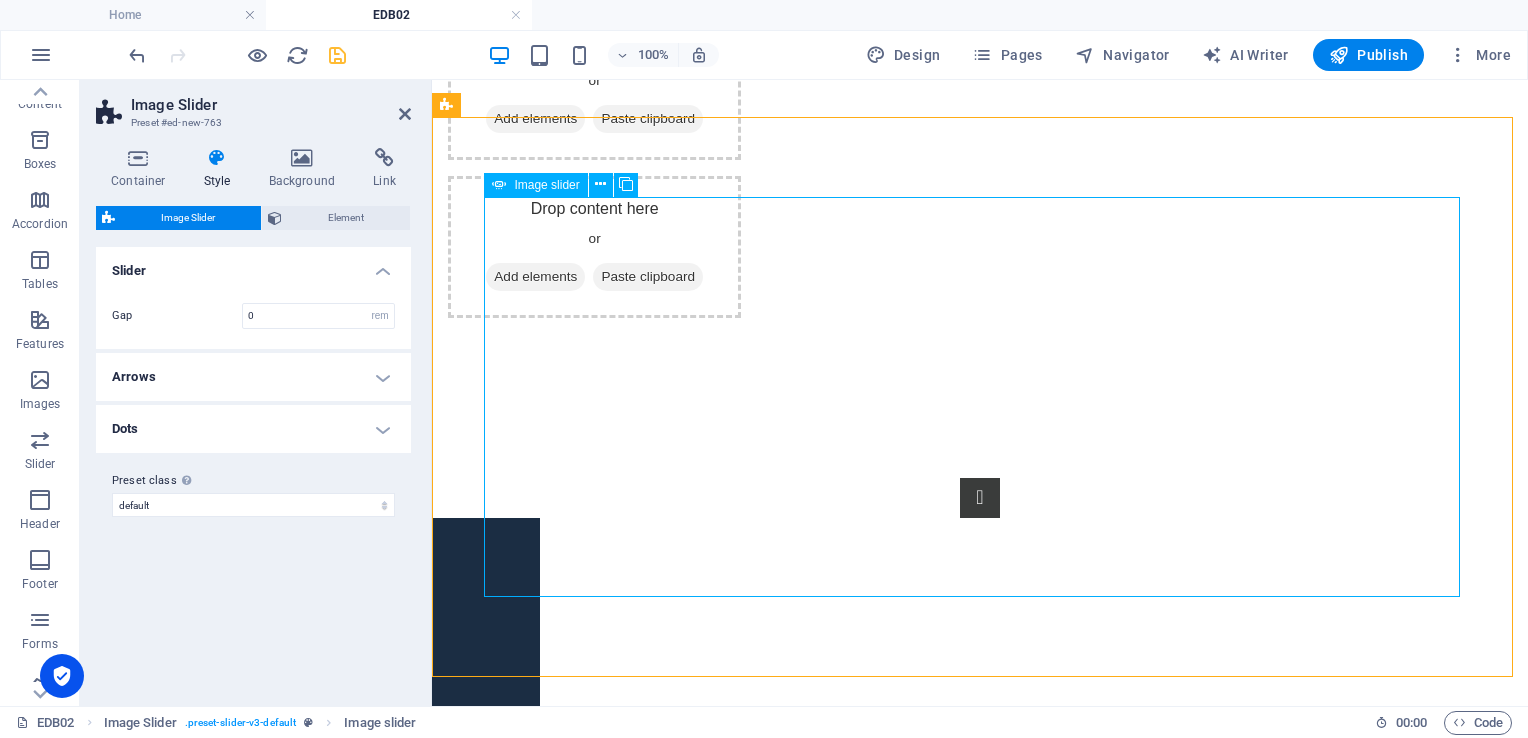 click at bounding box center (28, 1167) 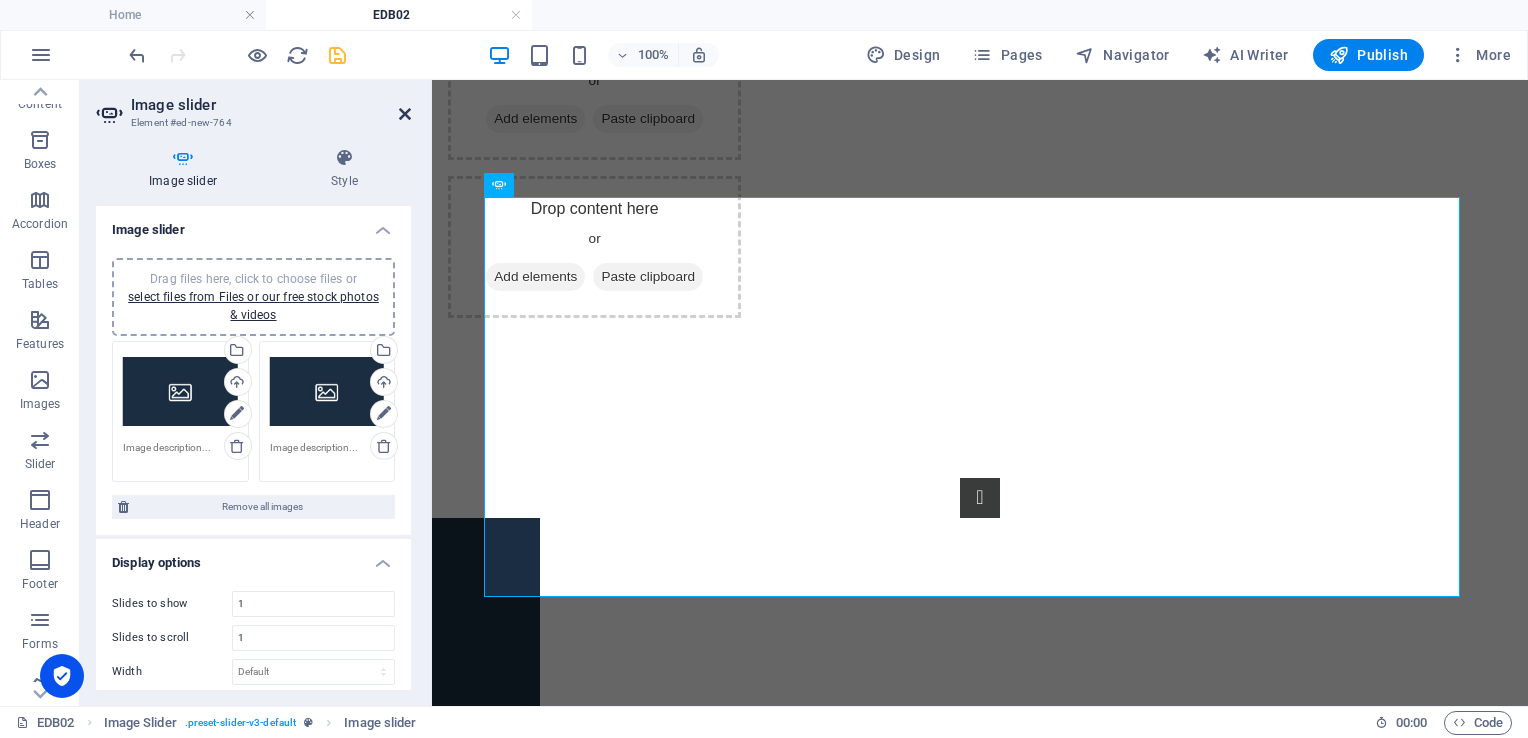 click at bounding box center [405, 114] 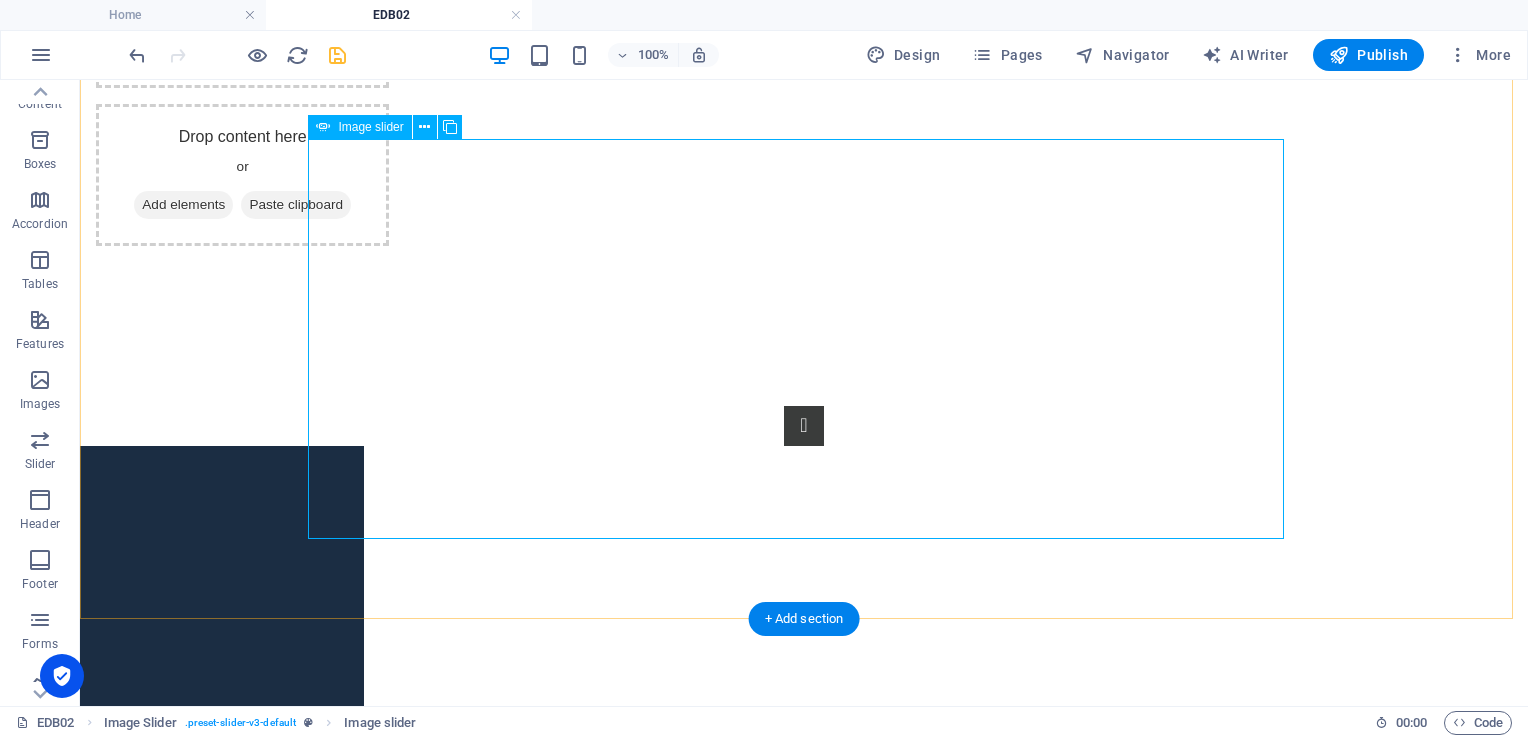 scroll, scrollTop: 400, scrollLeft: 0, axis: vertical 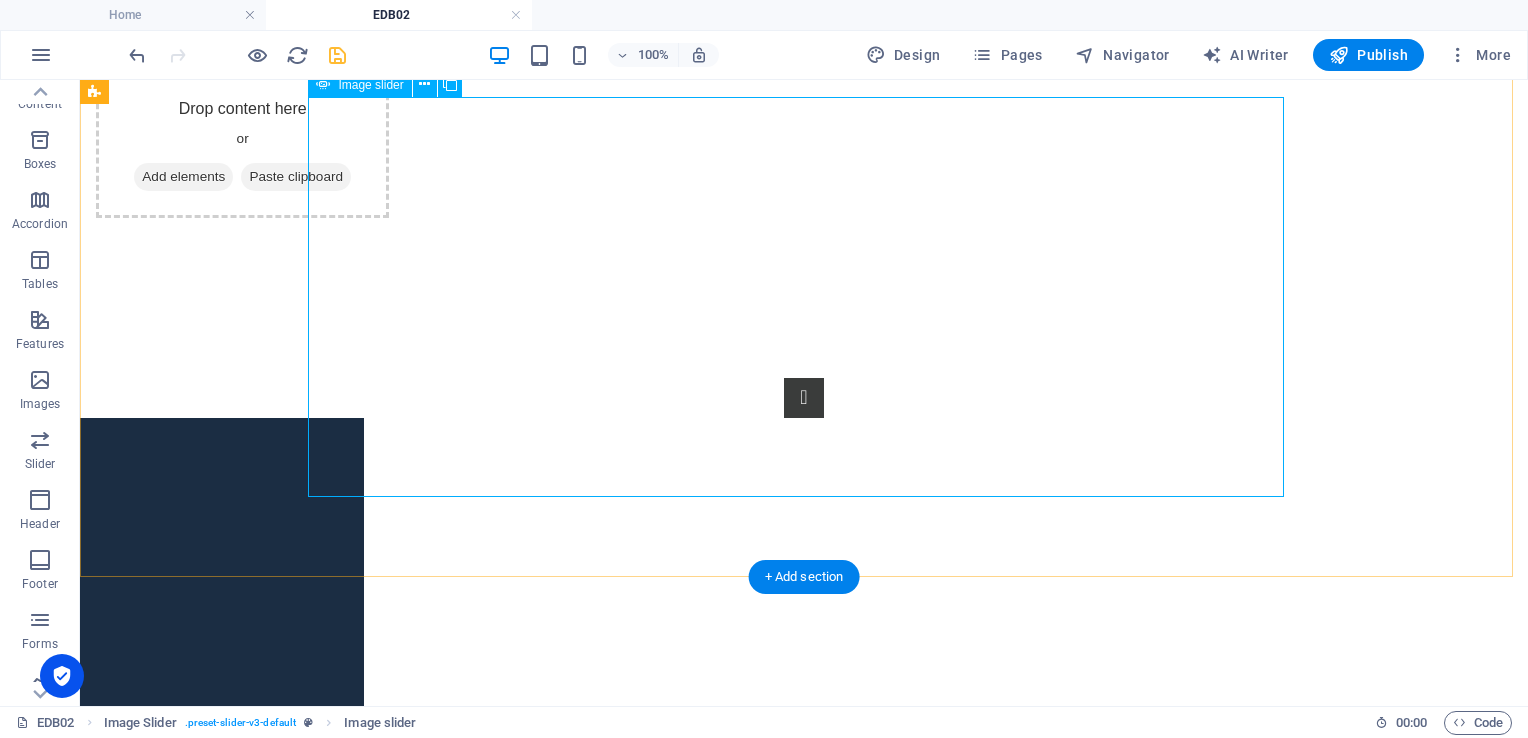 click at bounding box center [804, 2170] 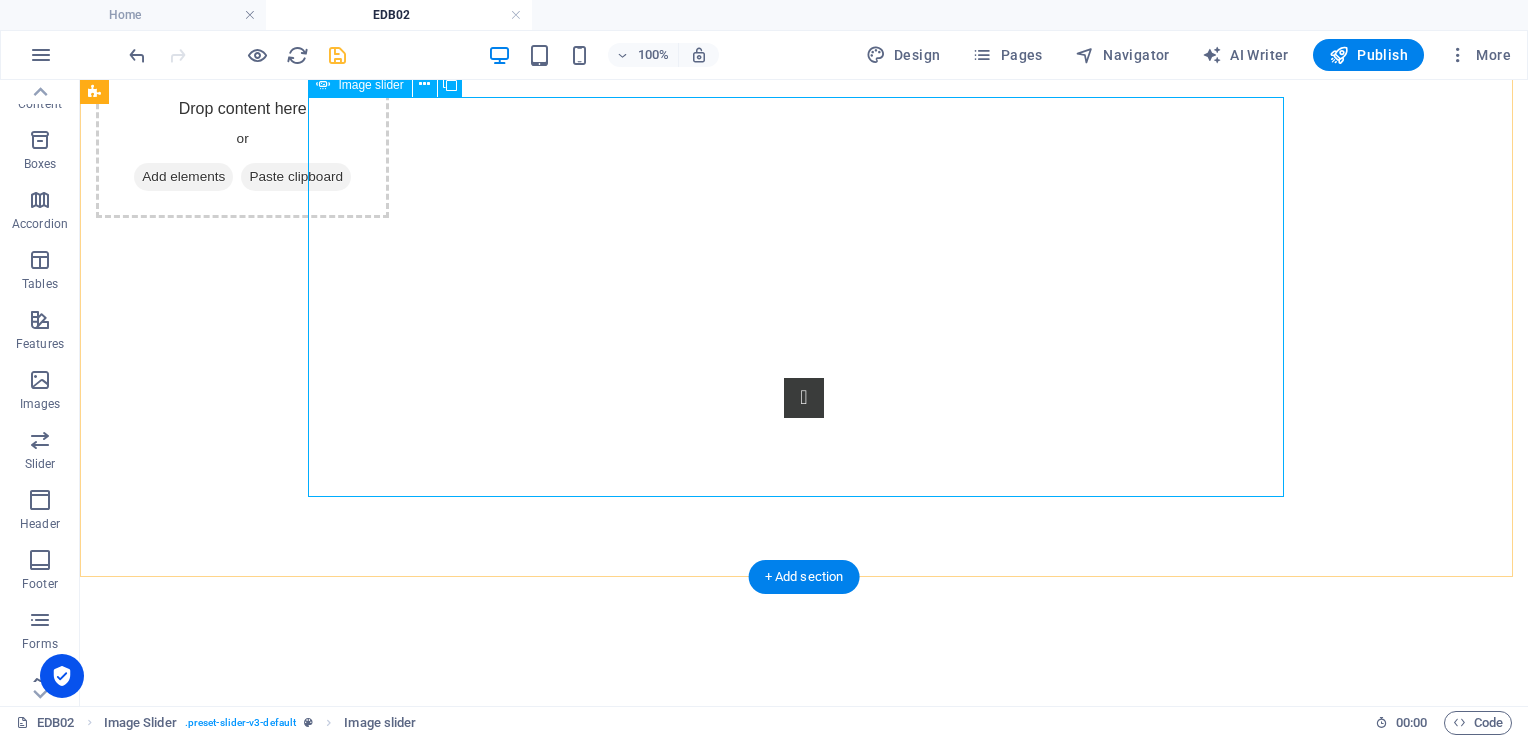 click at bounding box center (-1124, 1500) 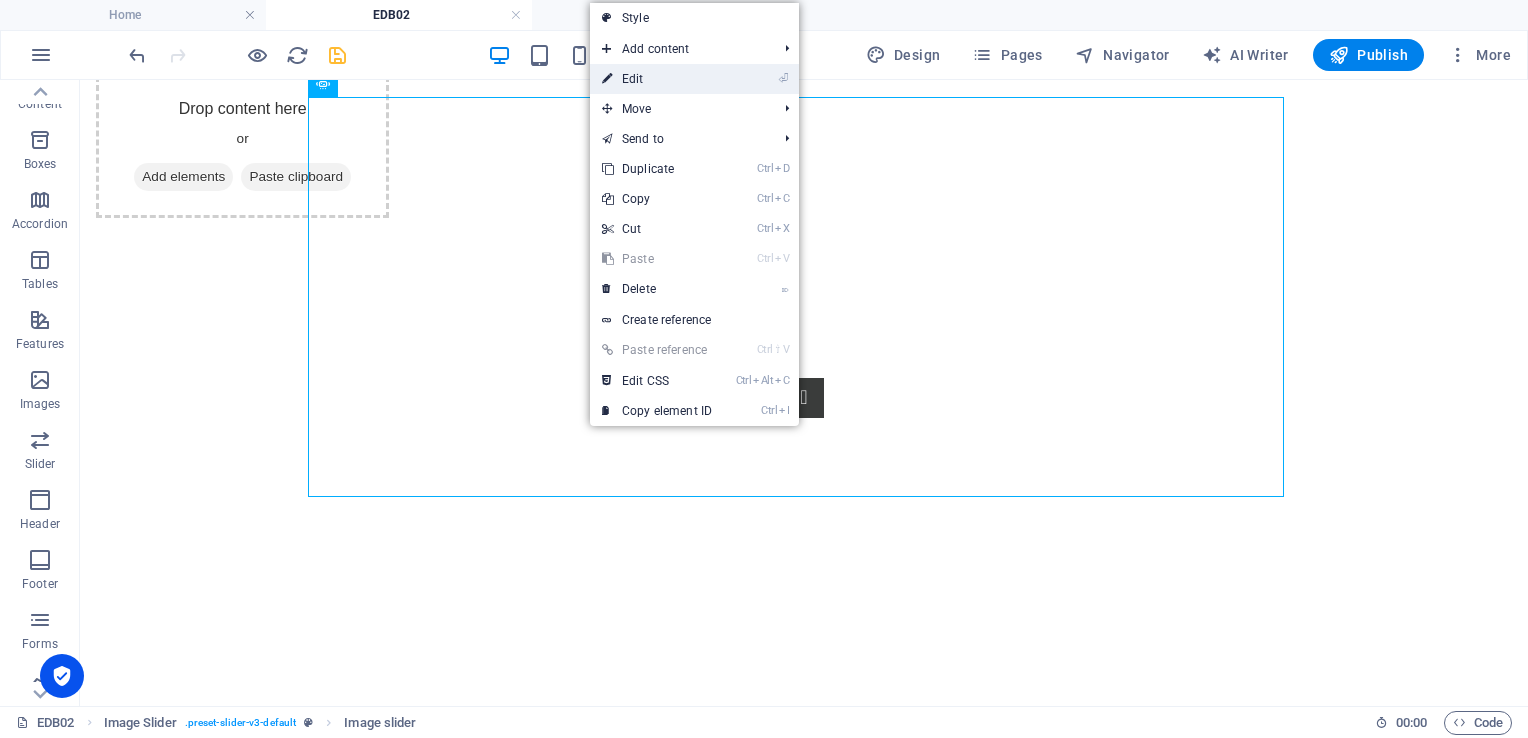 click on "⏎  Edit" at bounding box center (657, 79) 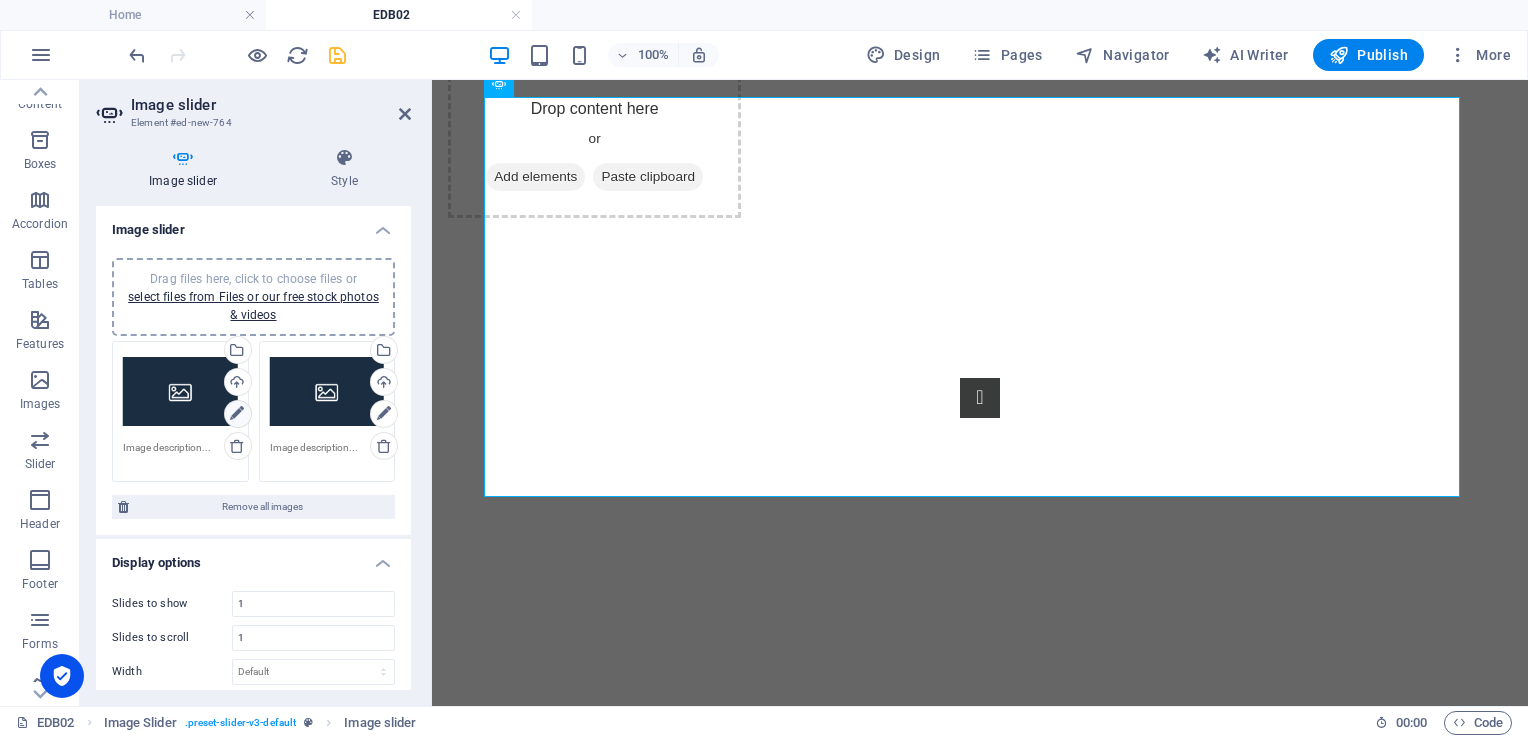 click at bounding box center [237, 414] 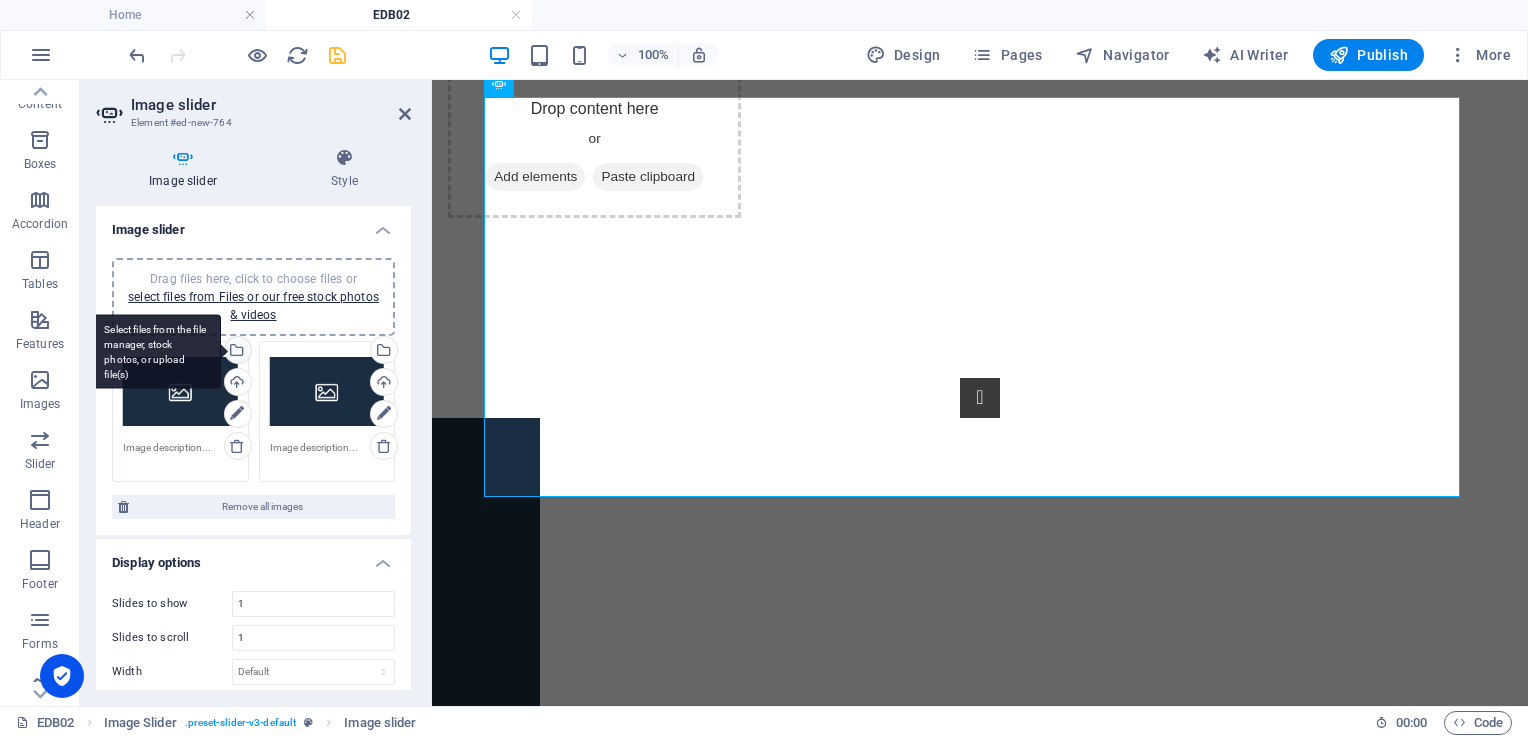 click on "Select files from the file manager, stock photos, or upload file(s)" at bounding box center [236, 352] 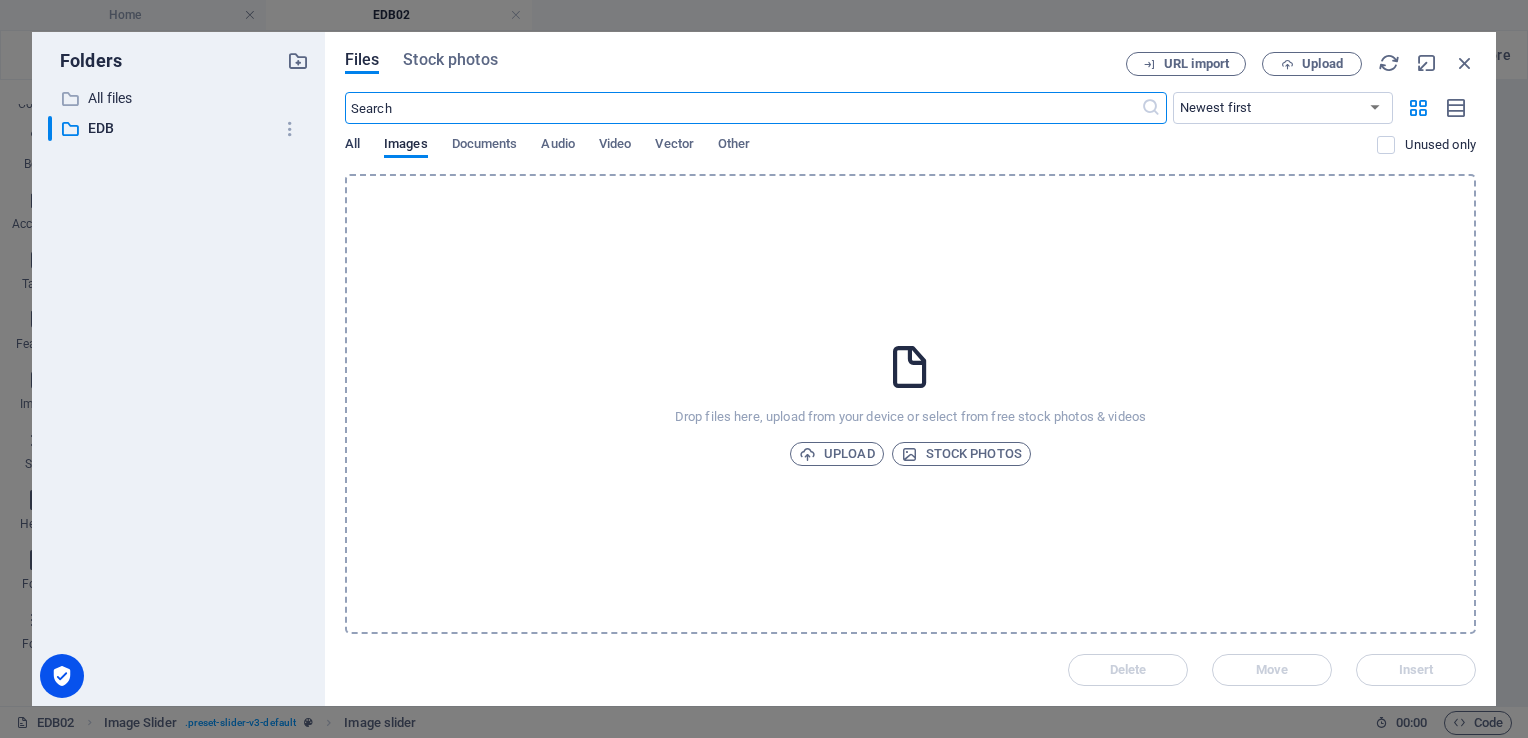 click on "All" at bounding box center [352, 146] 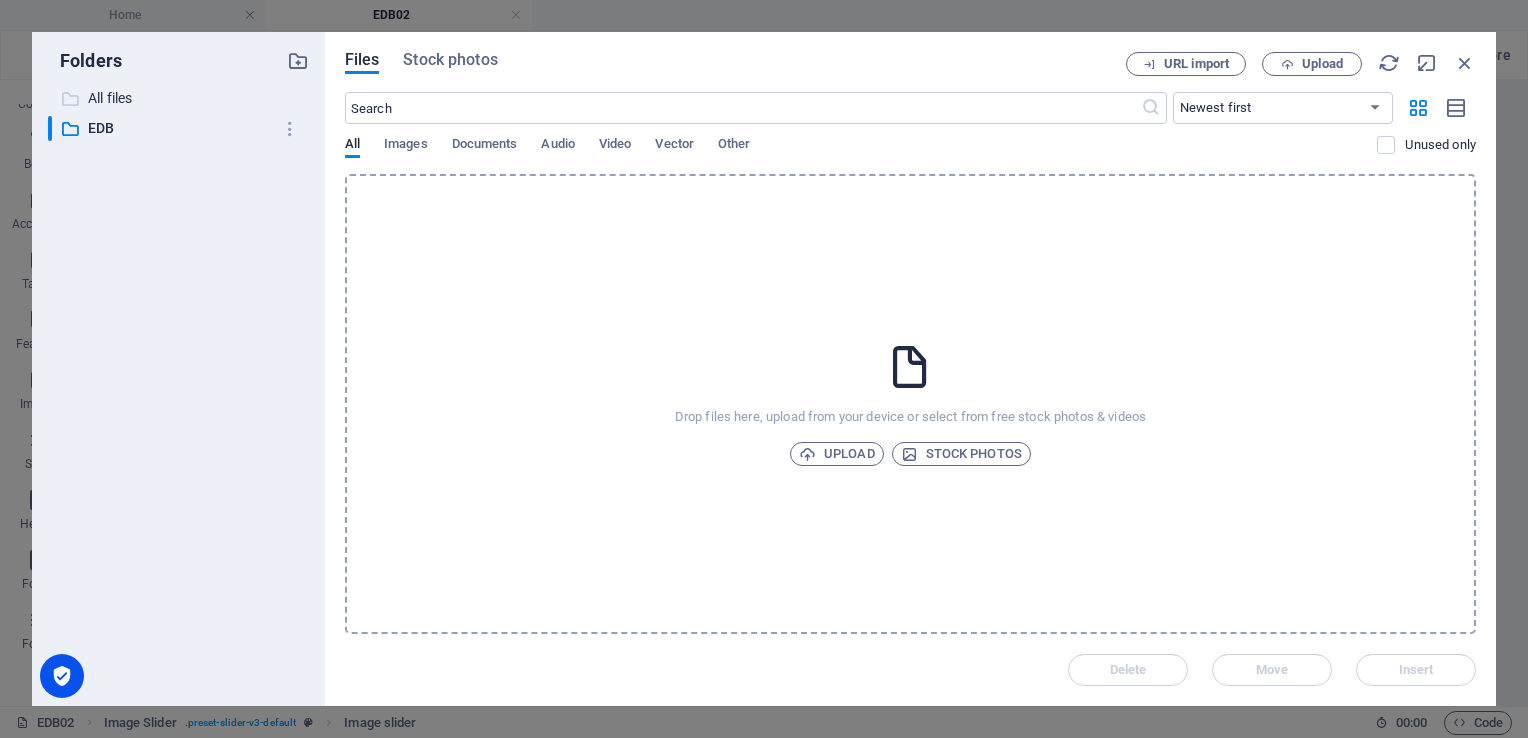 click on "All files" at bounding box center (180, 98) 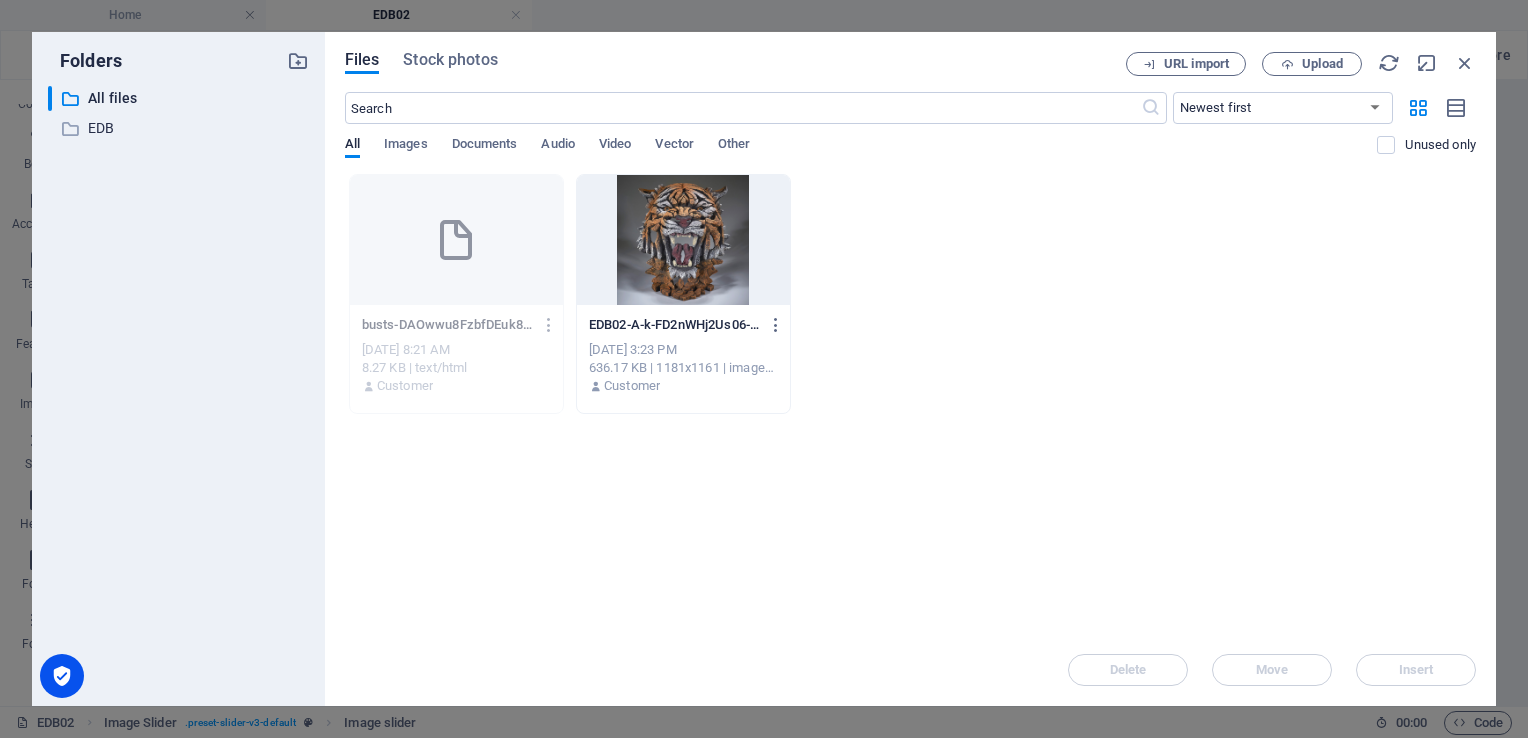 click at bounding box center [683, 240] 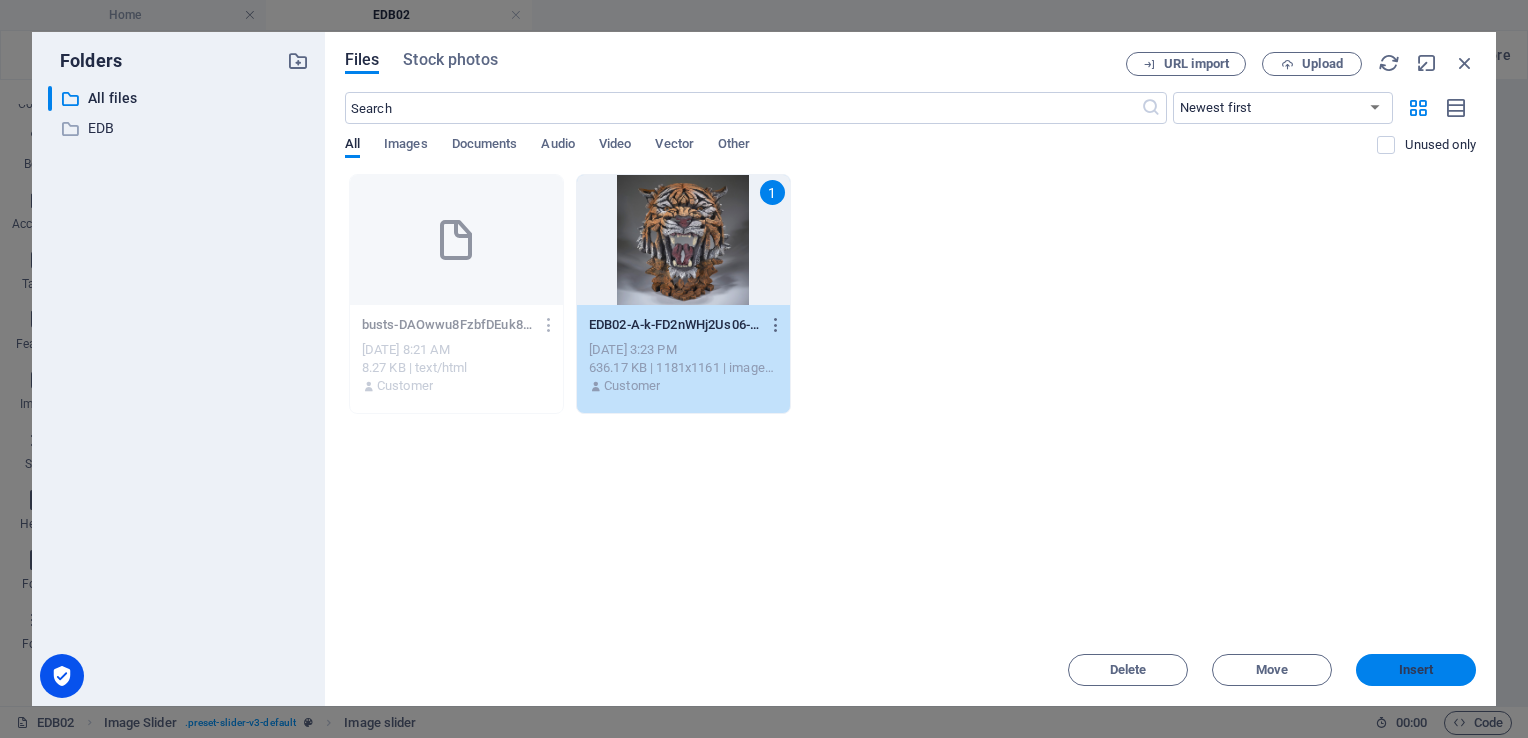 drag, startPoint x: 1420, startPoint y: 669, endPoint x: 1000, endPoint y: 598, distance: 425.95892 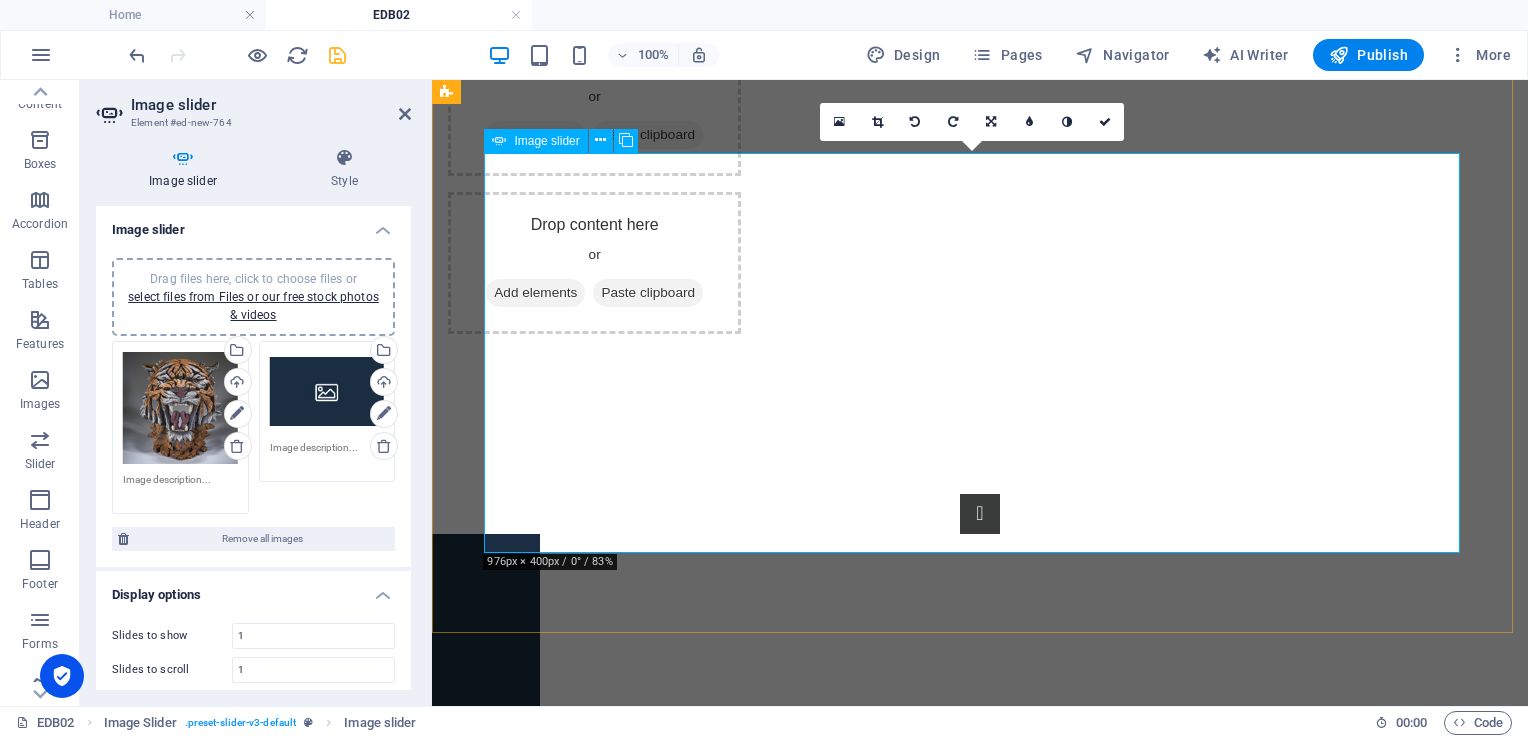 scroll, scrollTop: 200, scrollLeft: 0, axis: vertical 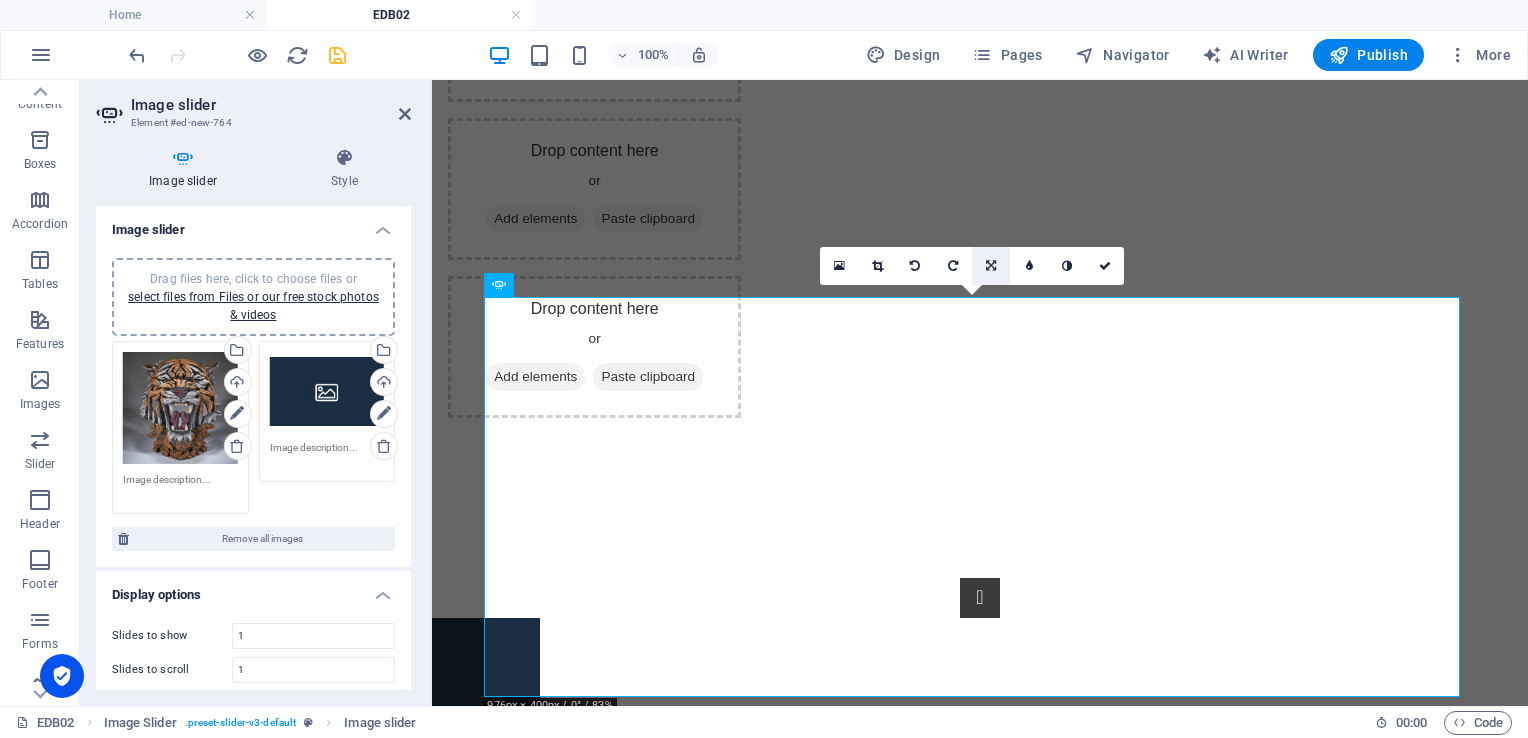 click at bounding box center [991, 266] 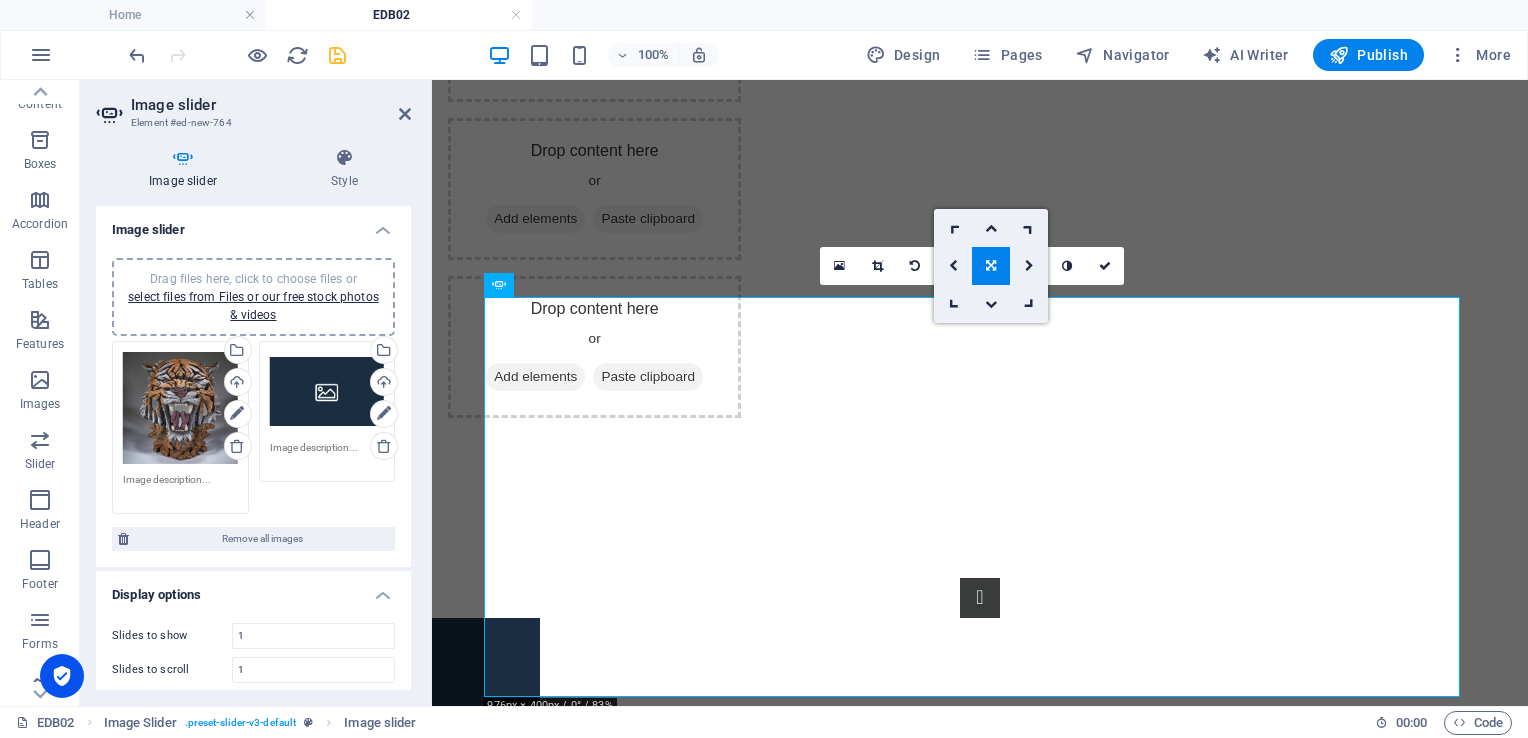 click at bounding box center (991, 266) 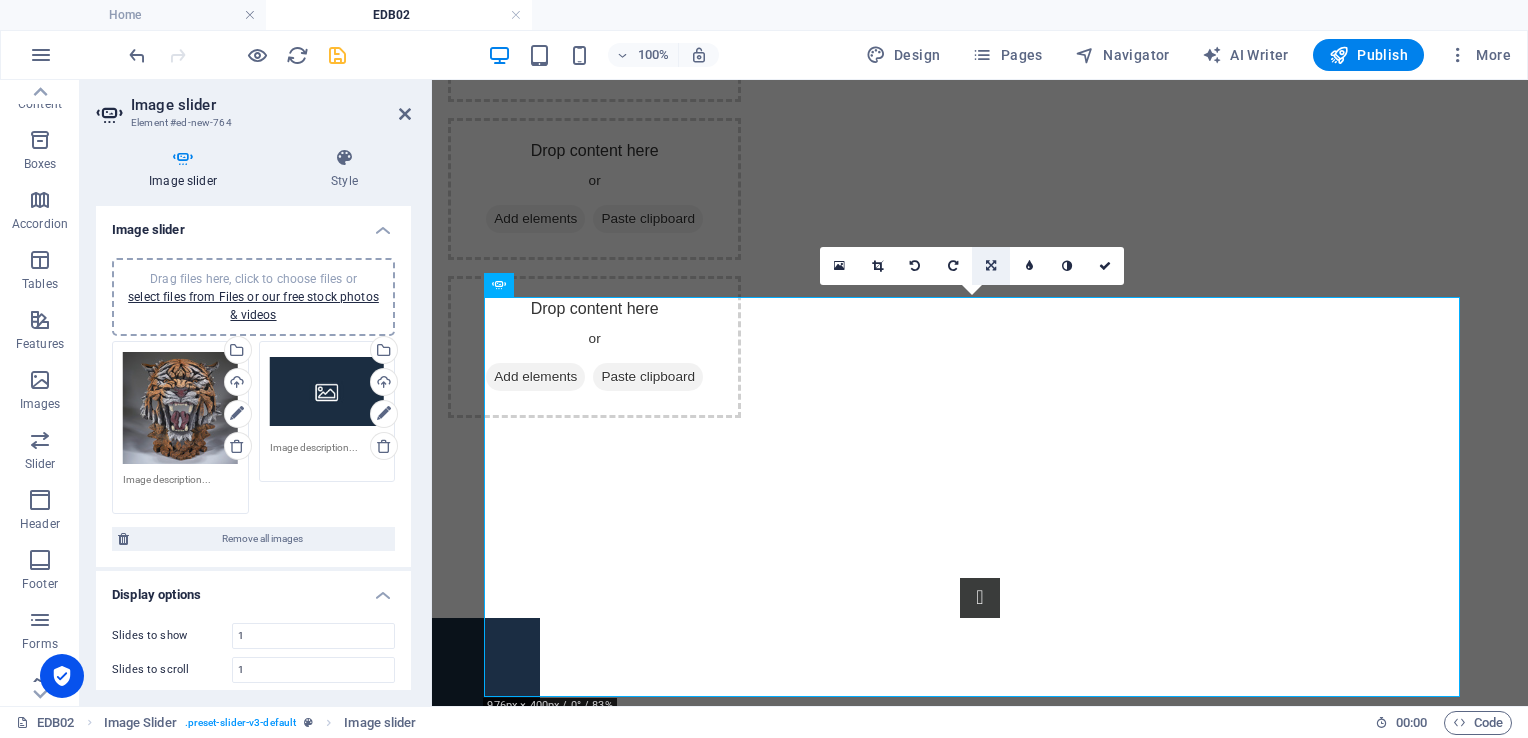 click at bounding box center [991, 266] 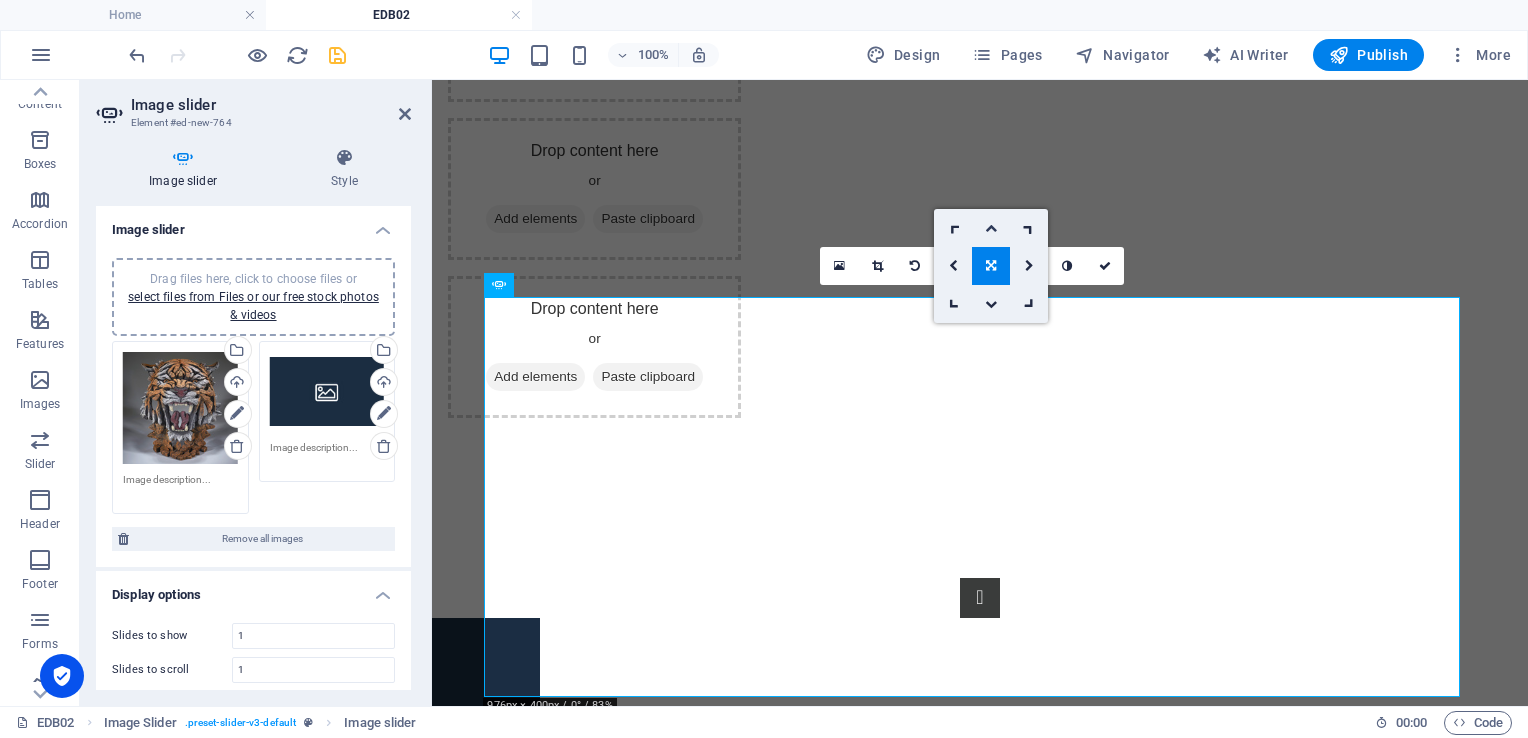 click at bounding box center (991, 228) 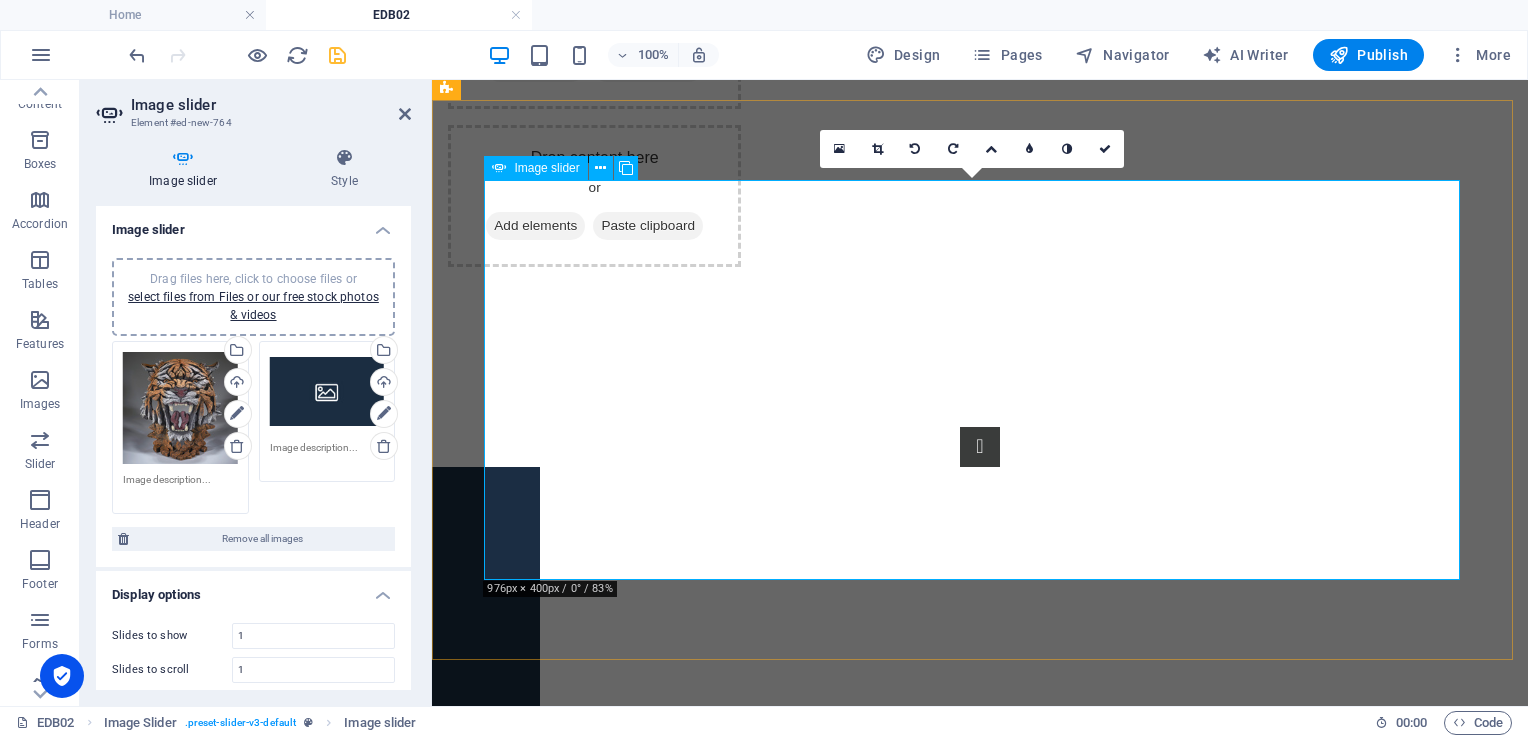 scroll, scrollTop: 400, scrollLeft: 0, axis: vertical 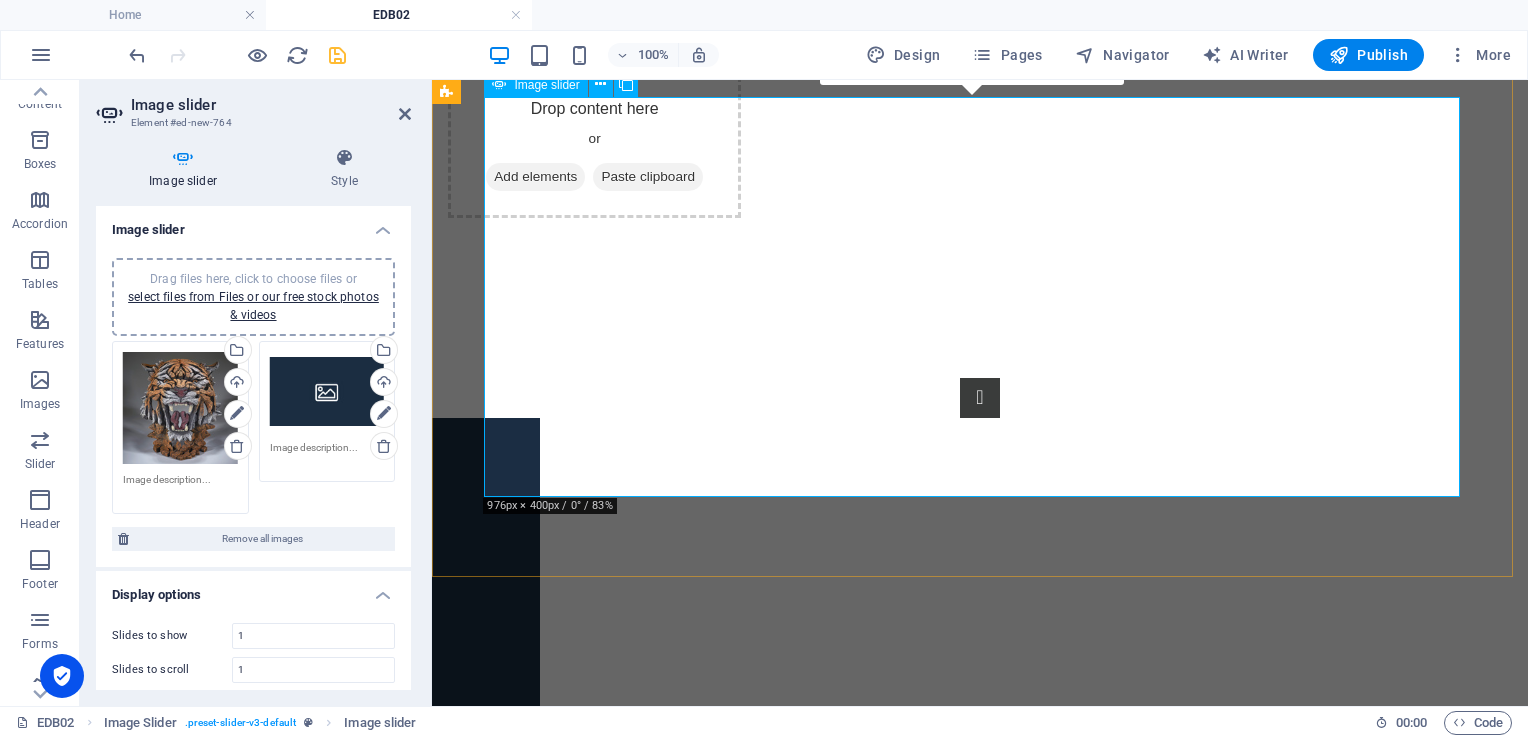 click at bounding box center (28, 1354) 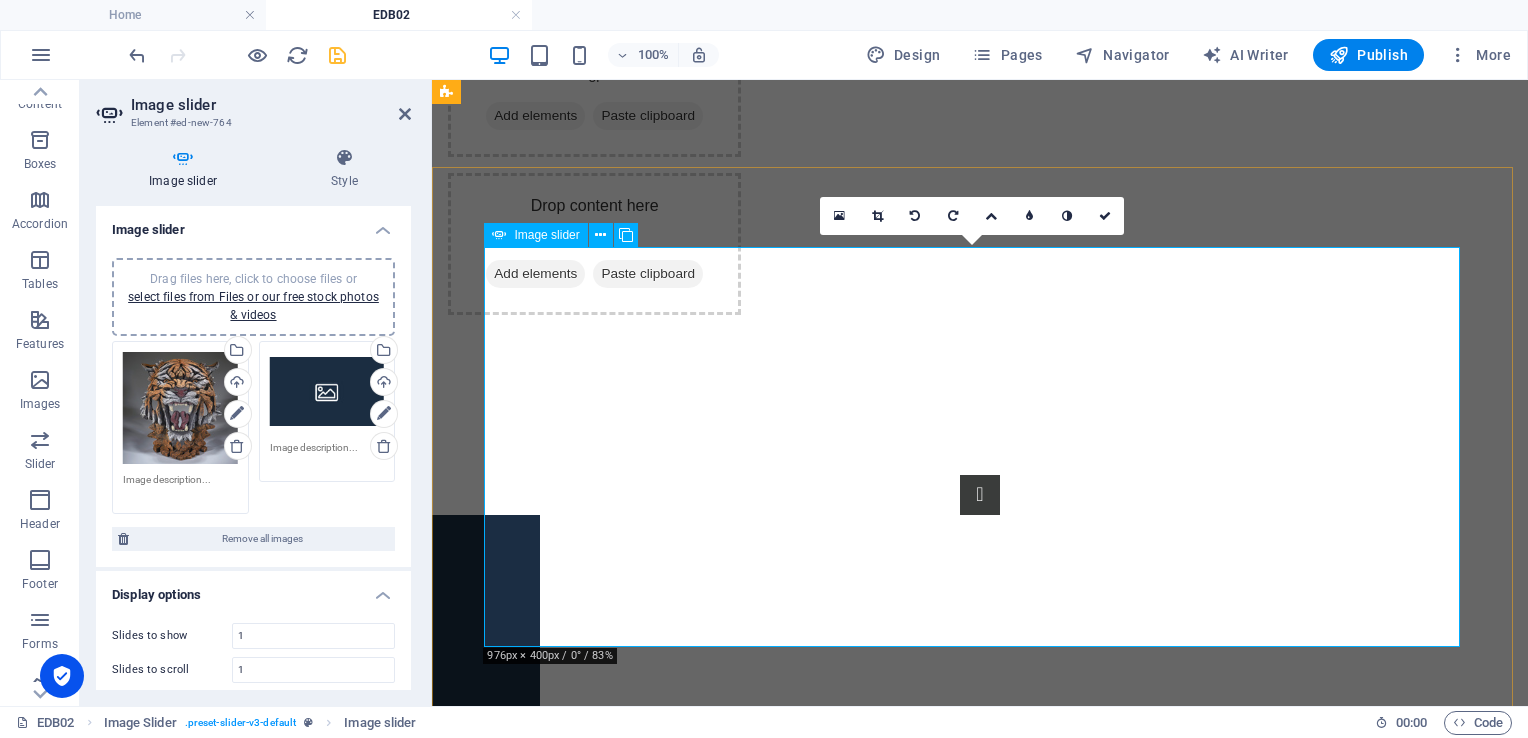 scroll, scrollTop: 200, scrollLeft: 0, axis: vertical 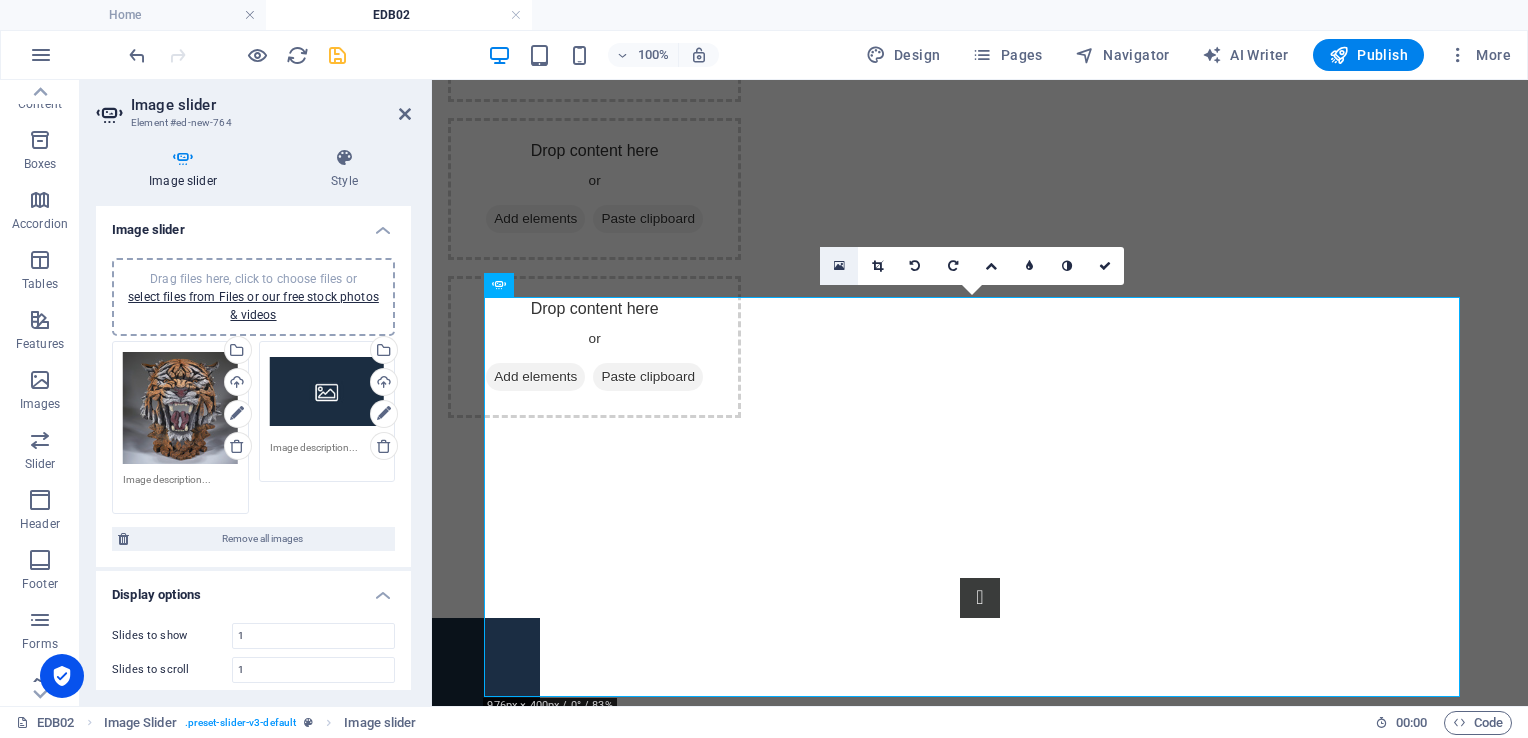 click at bounding box center (839, 266) 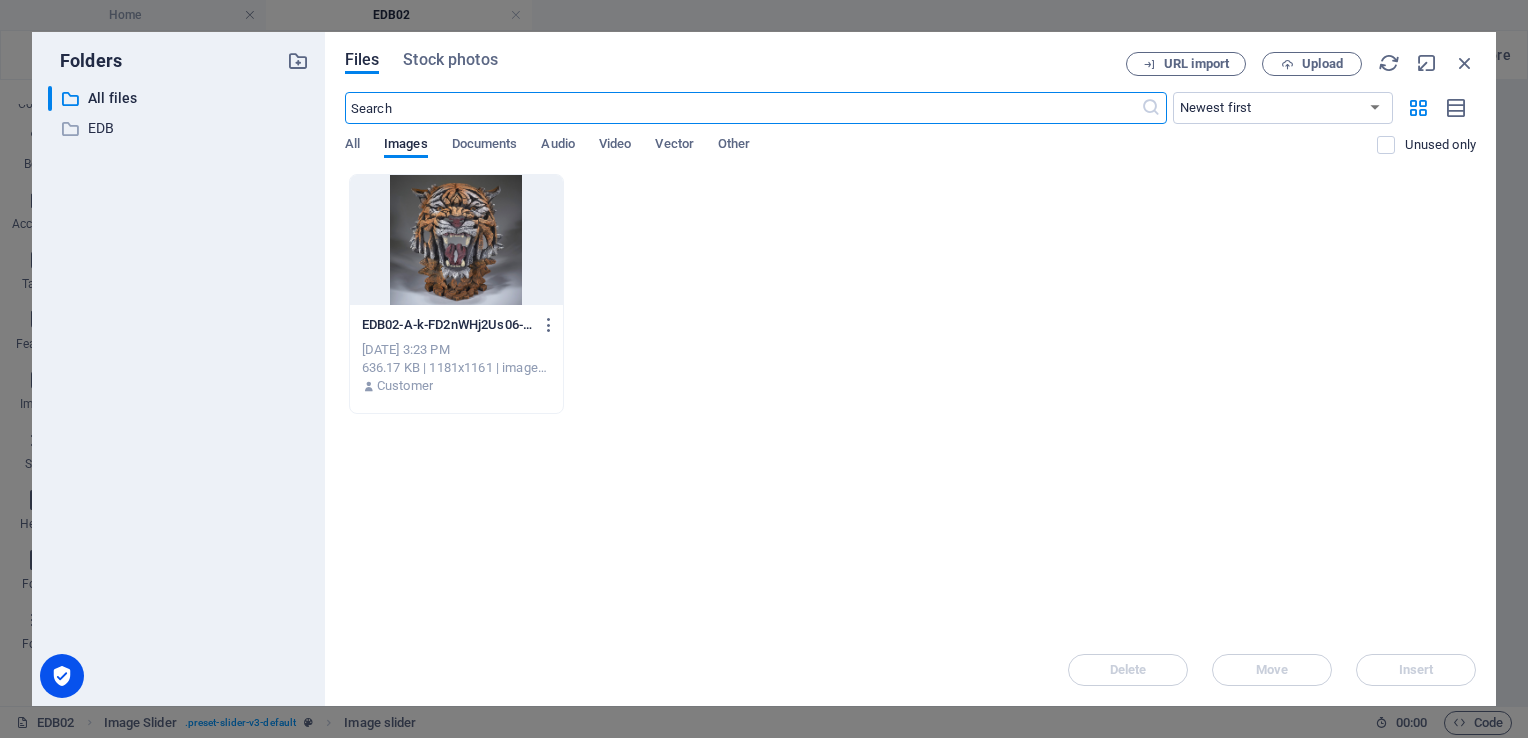 scroll, scrollTop: 12, scrollLeft: 0, axis: vertical 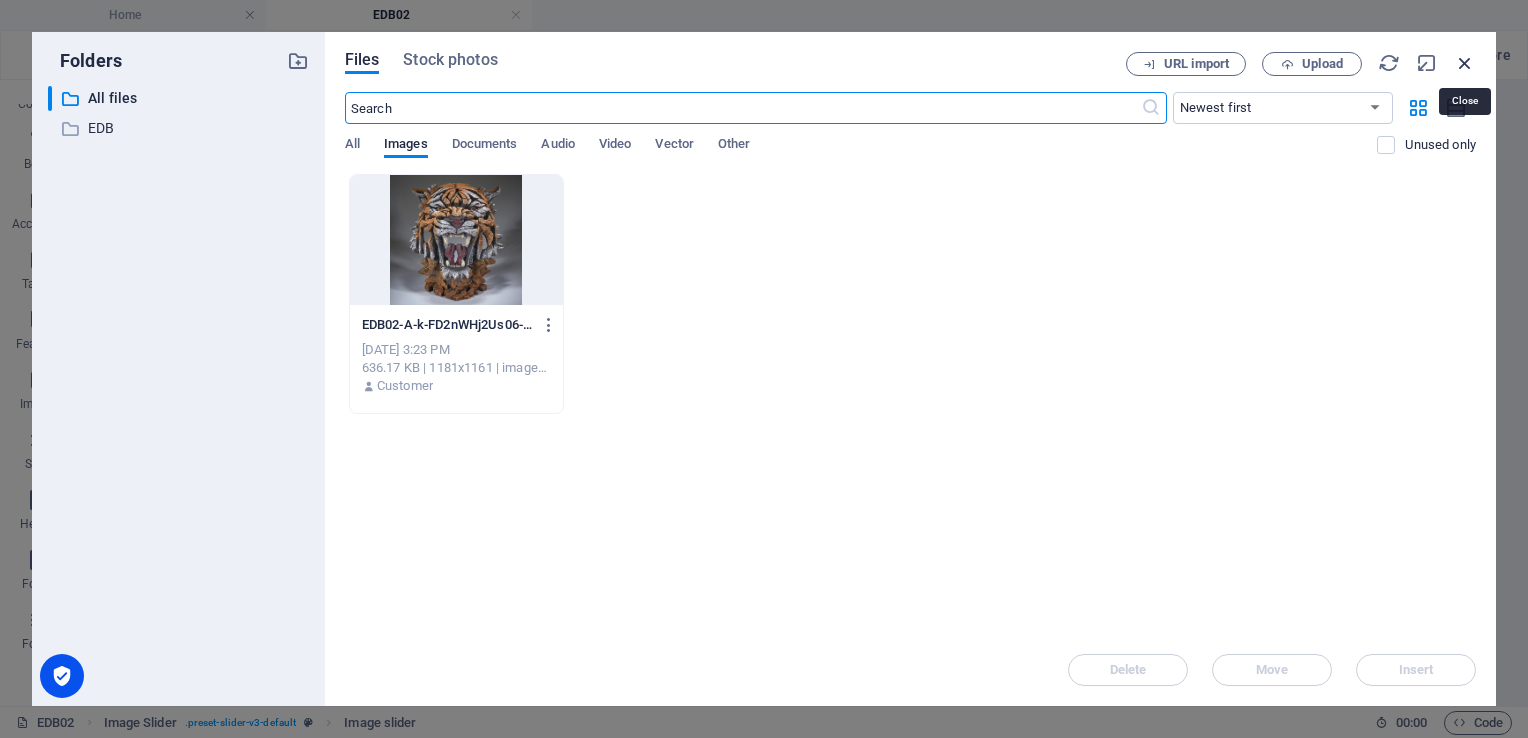 click at bounding box center (1465, 63) 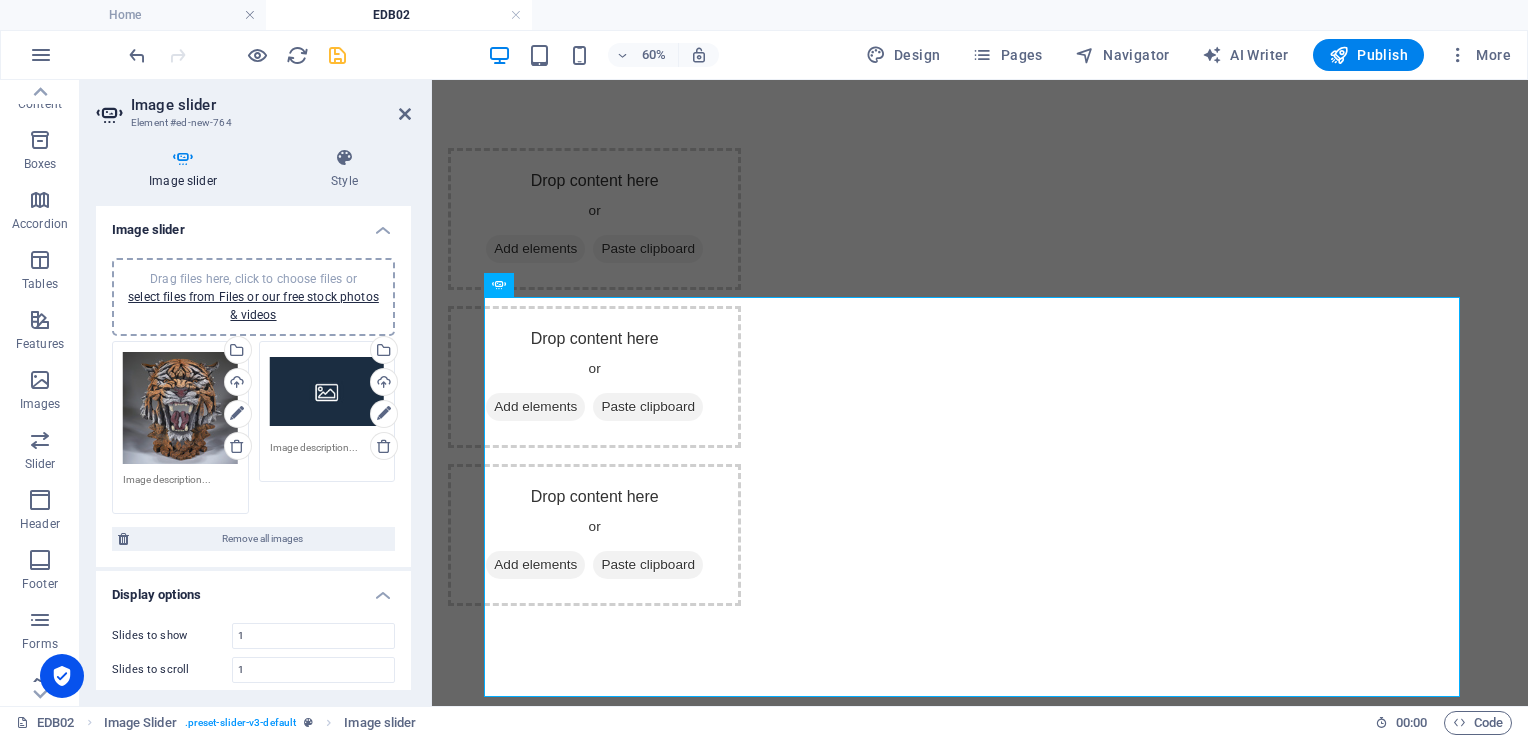 scroll, scrollTop: 200, scrollLeft: 0, axis: vertical 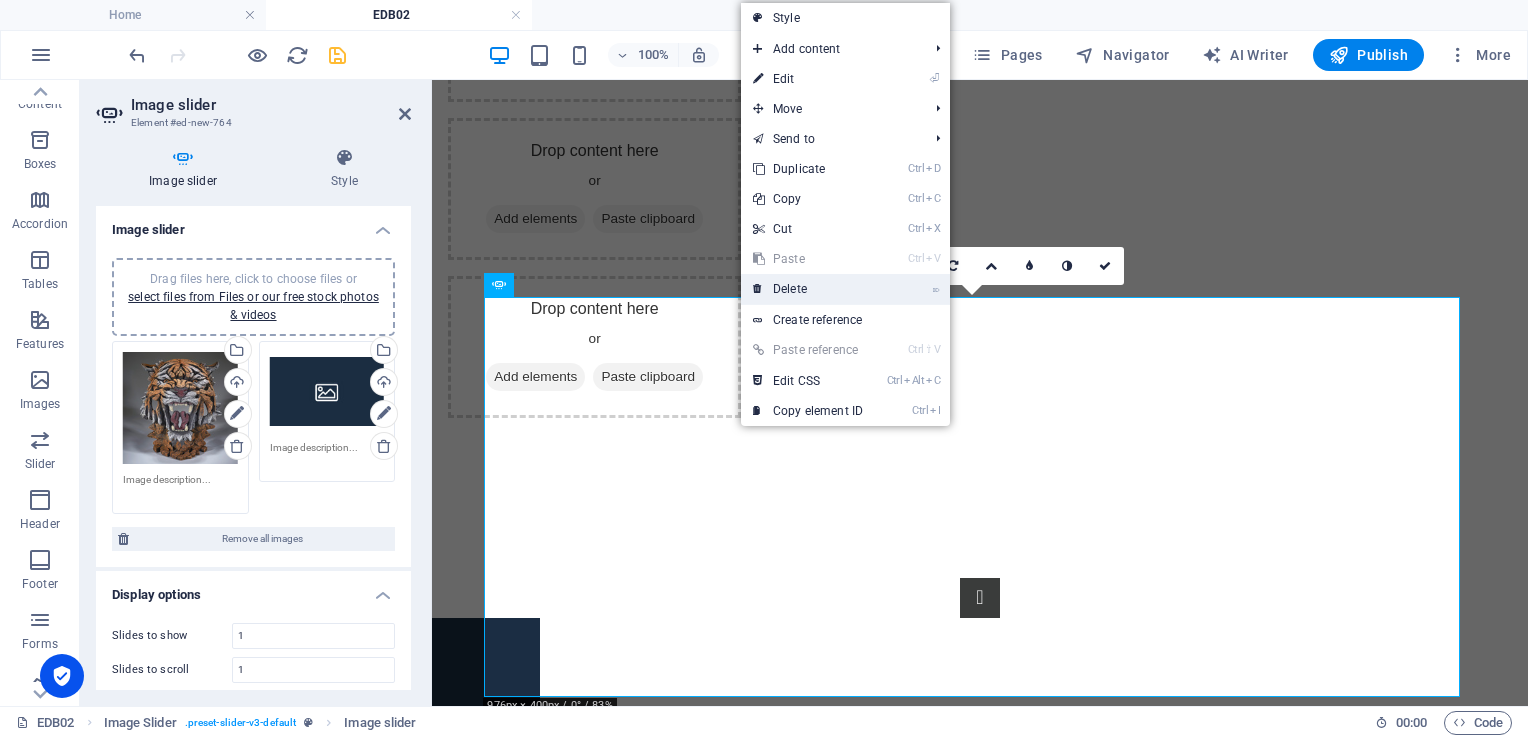 click on "⌦  Delete" at bounding box center (808, 289) 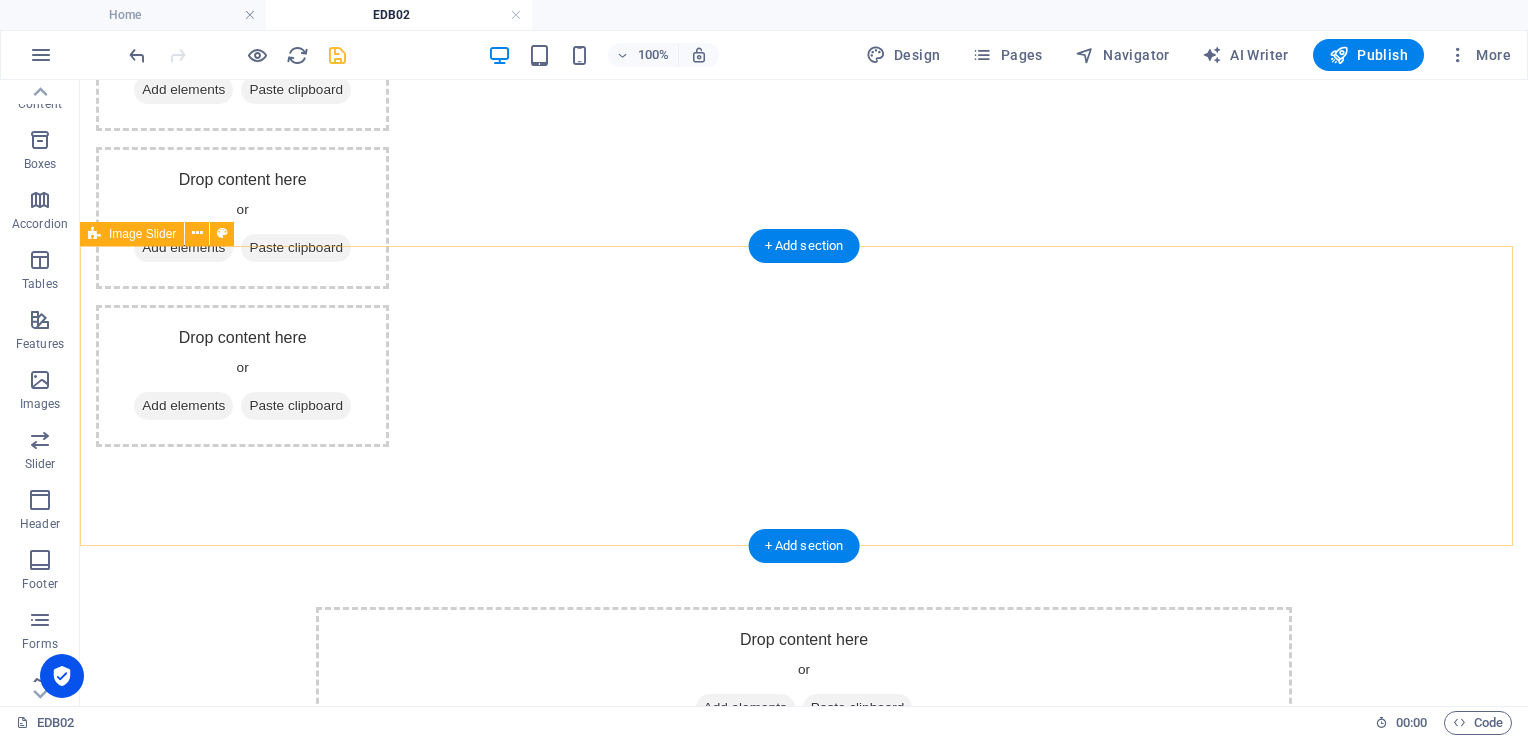 scroll, scrollTop: 0, scrollLeft: 0, axis: both 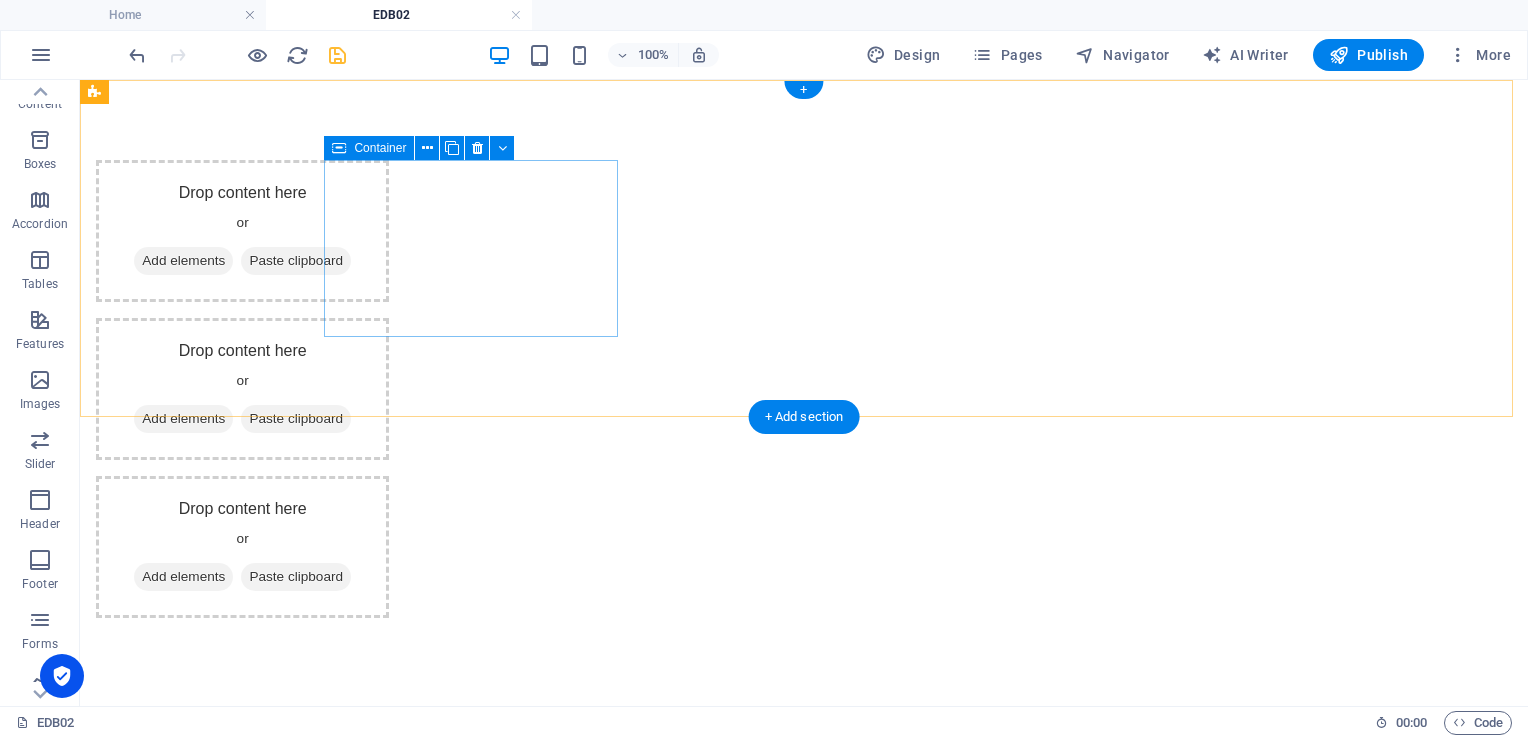 click on "Add elements" at bounding box center [183, 261] 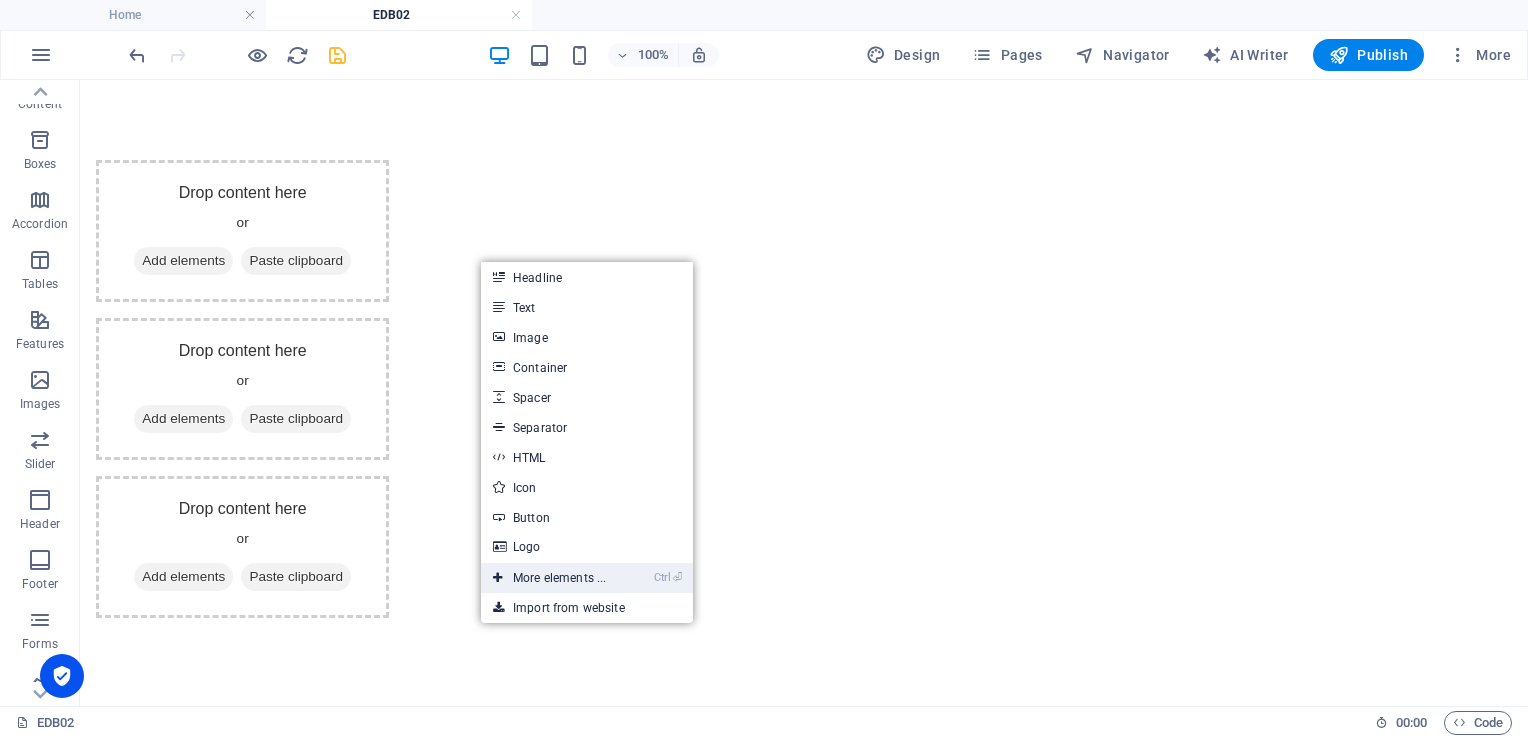 click on "Ctrl ⏎  More elements ..." at bounding box center (549, 578) 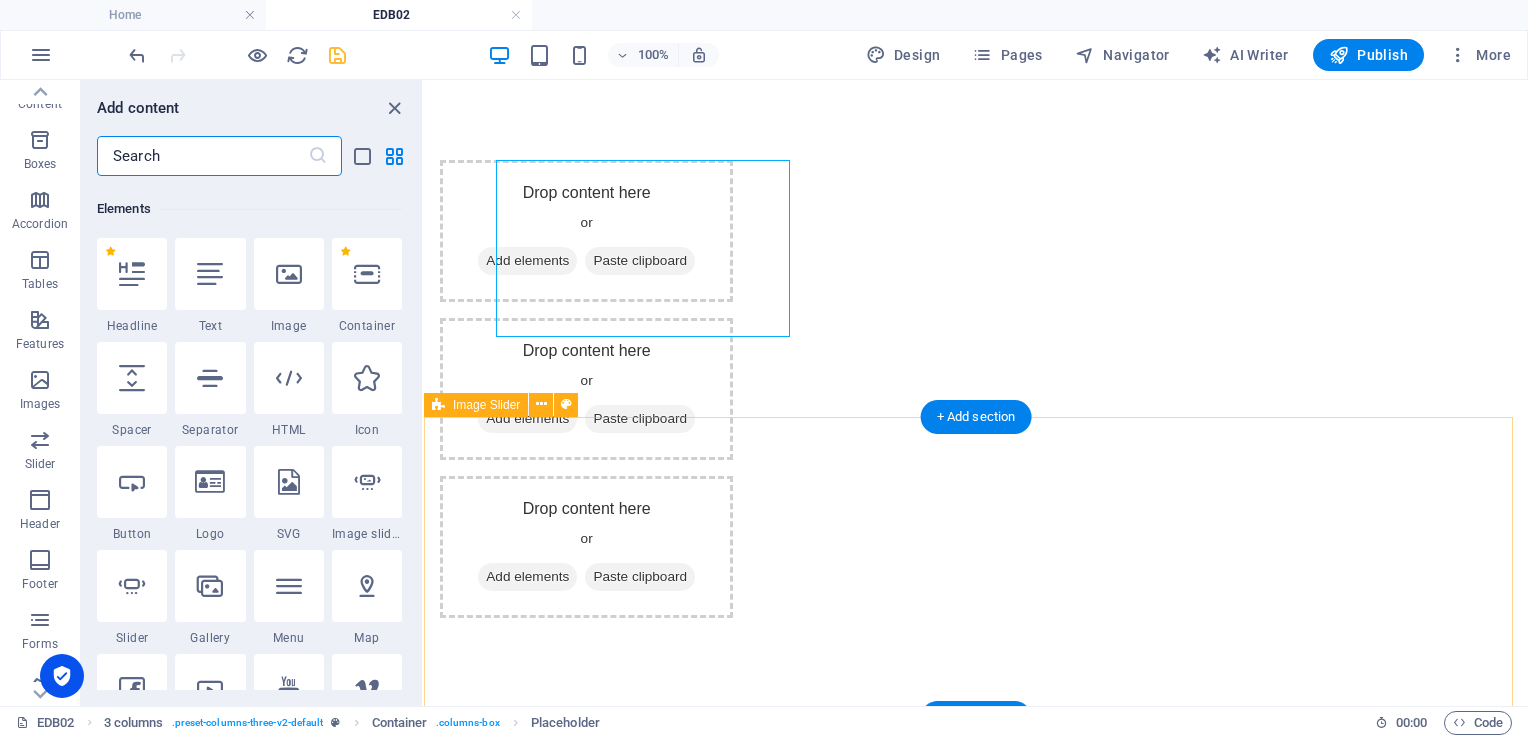 scroll, scrollTop: 212, scrollLeft: 0, axis: vertical 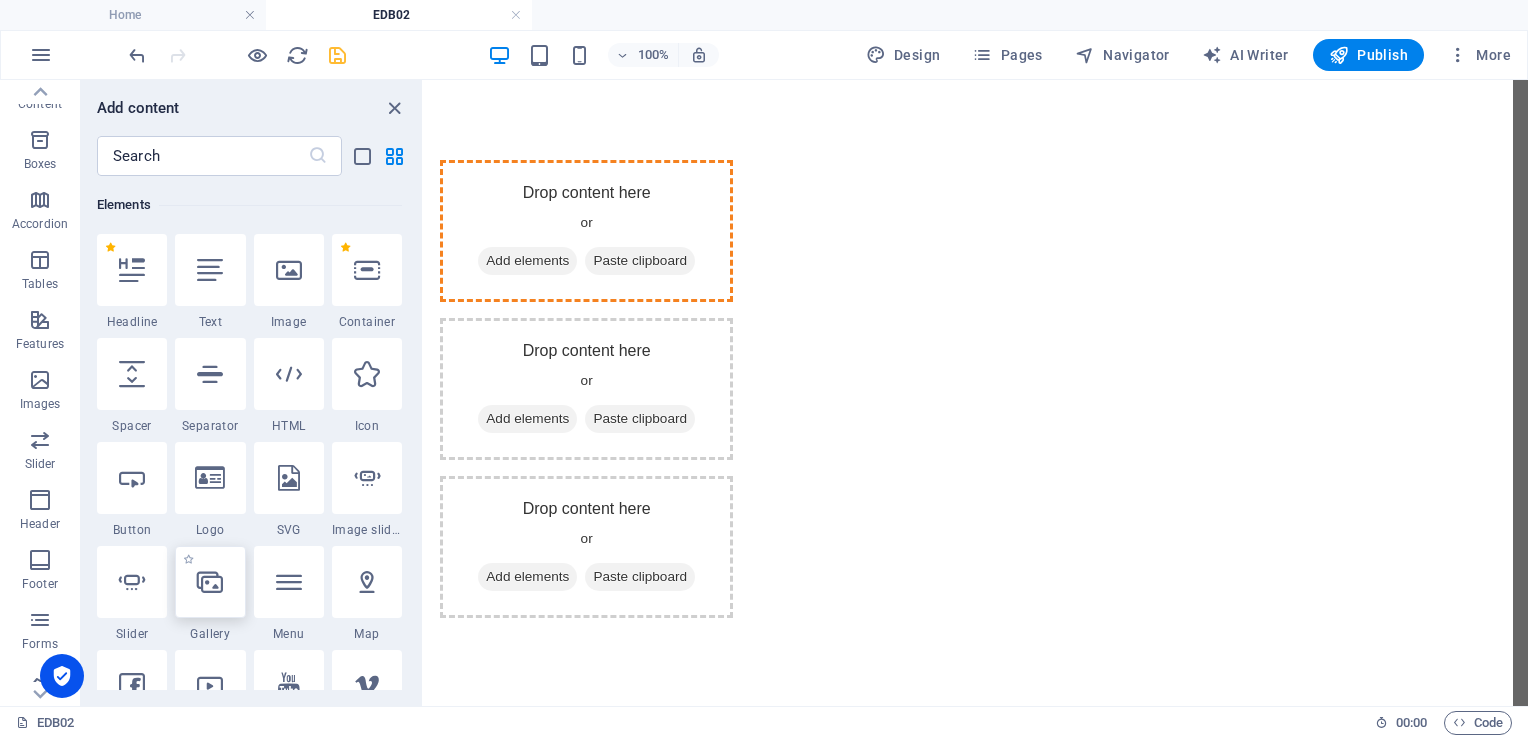 select on "4" 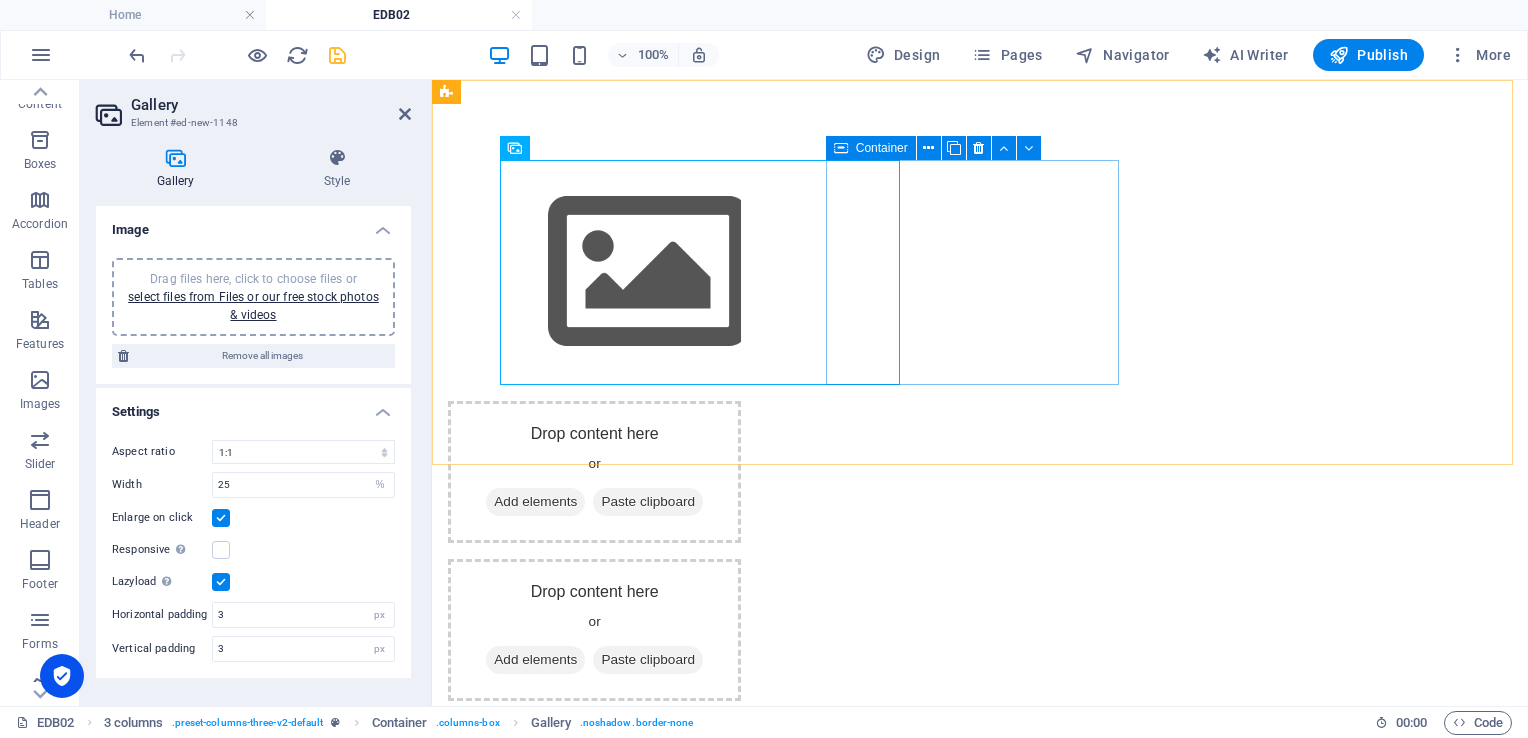 click at bounding box center (841, 148) 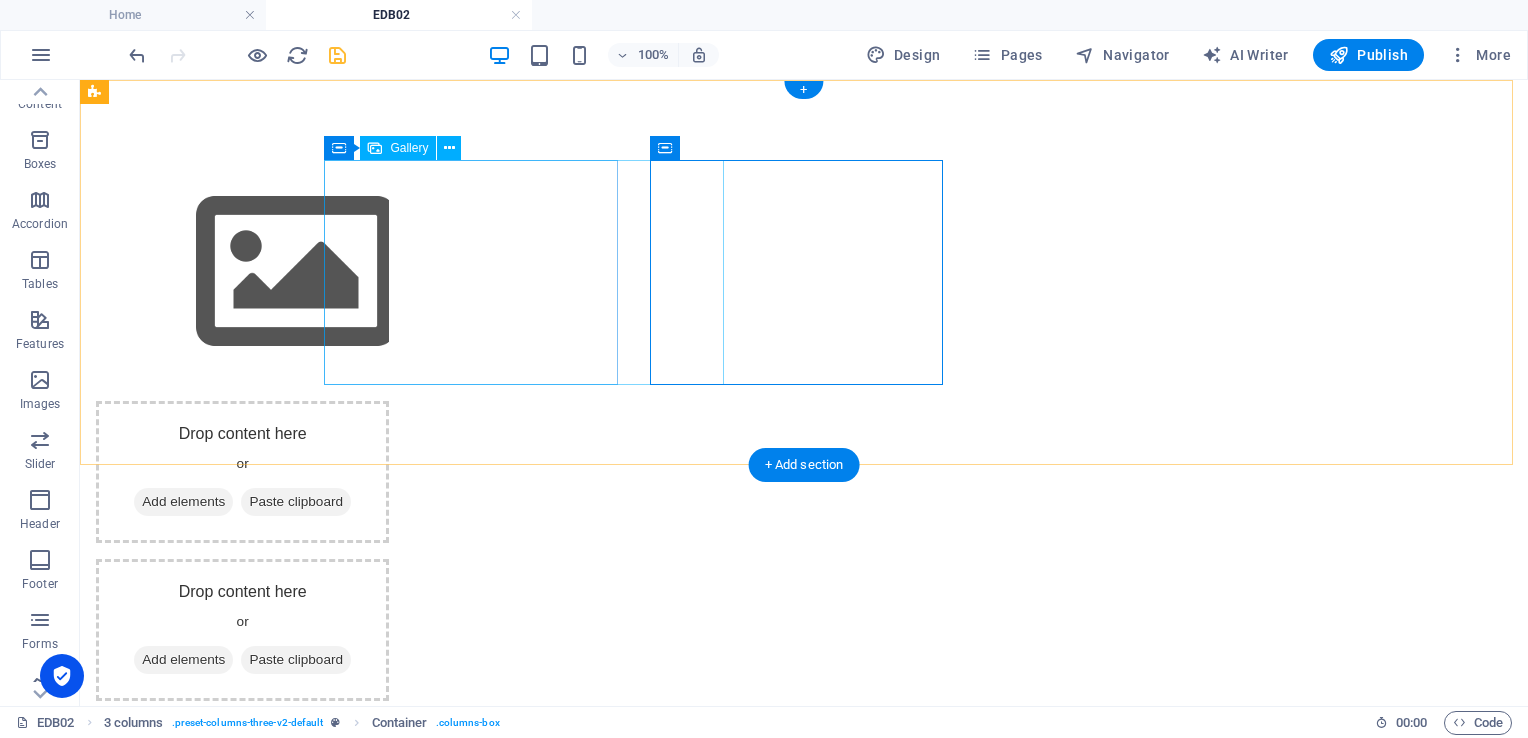 click at bounding box center [296, 272] 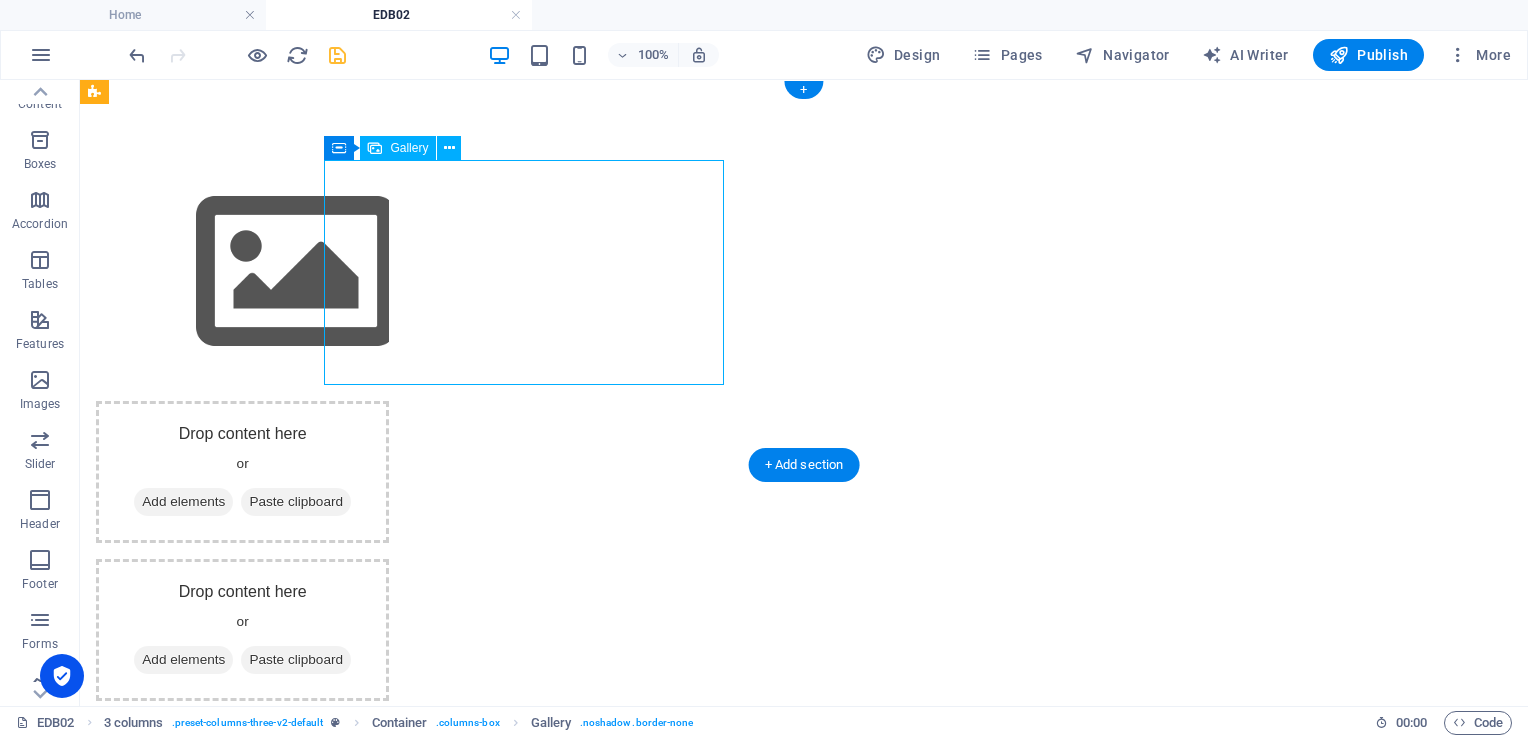 click at bounding box center (296, 272) 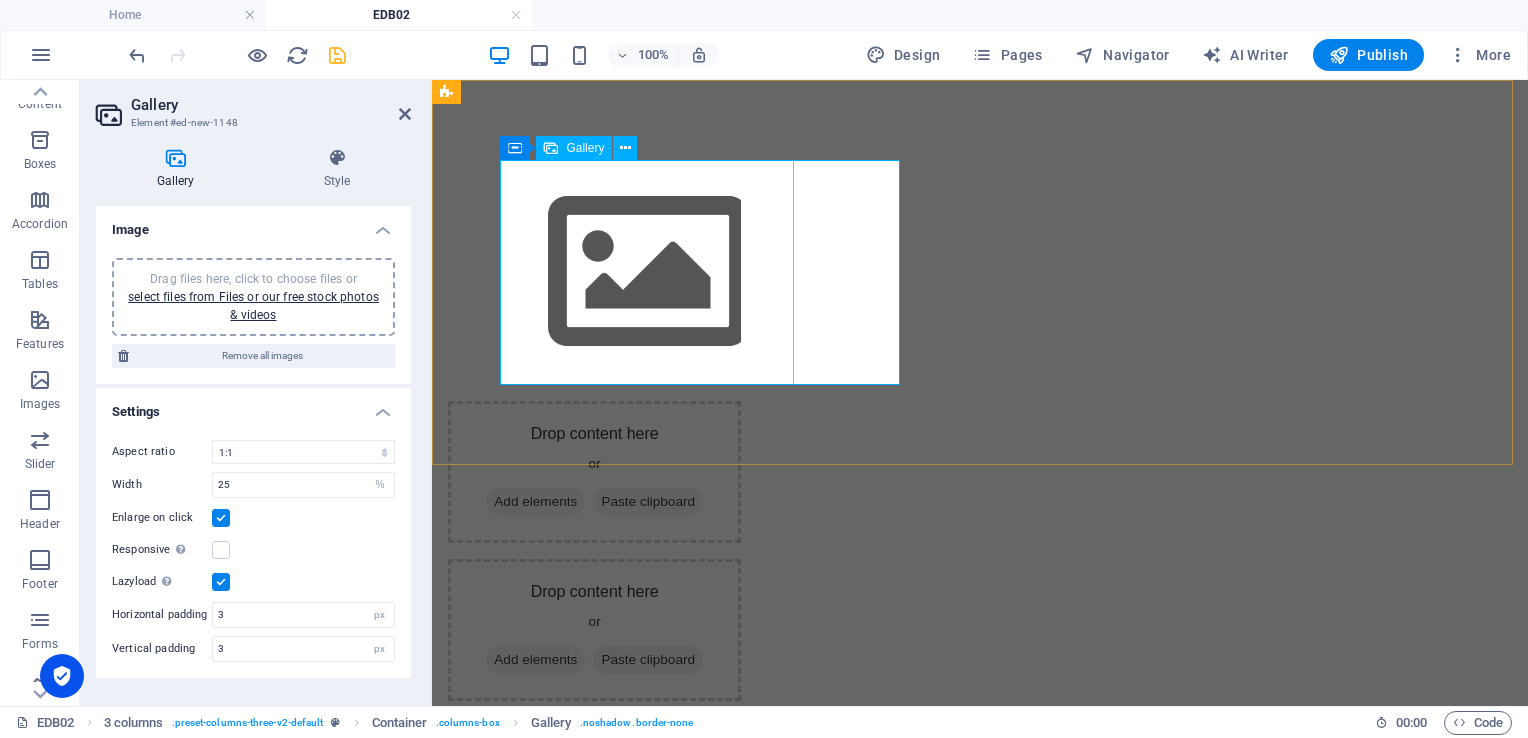 click at bounding box center (648, 272) 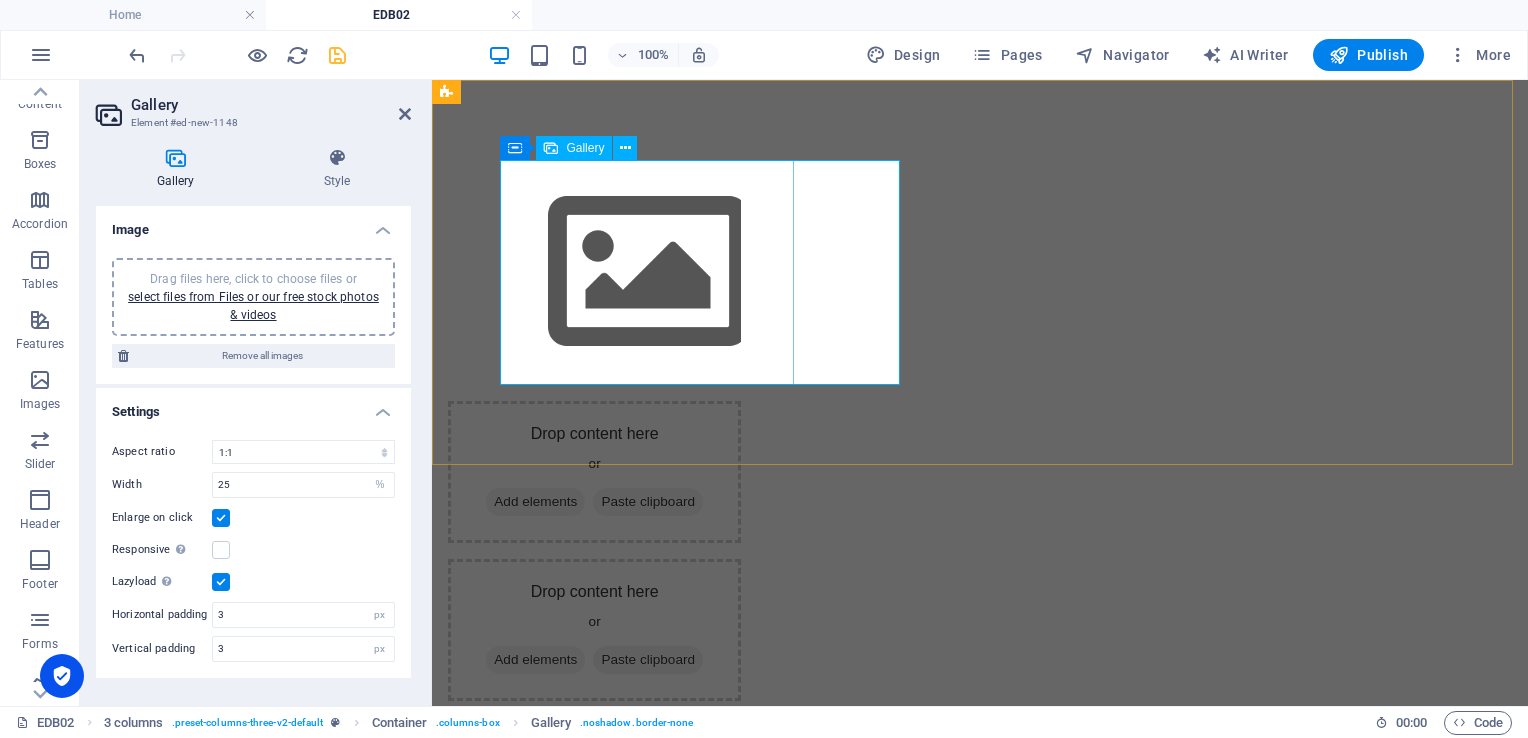 click at bounding box center [648, 272] 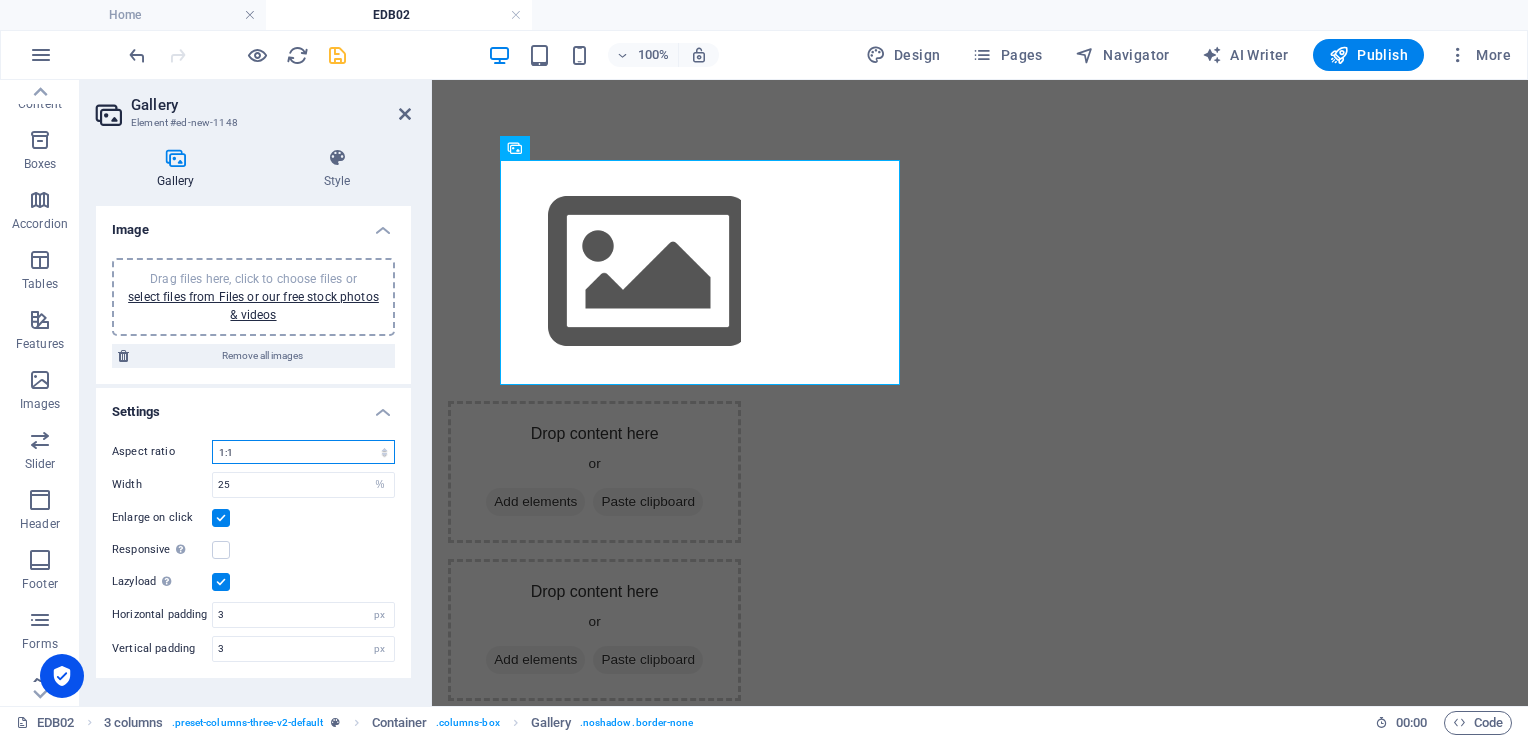 click on "No fixed aspect ratio 16:9 16:10 4:3 1:1 1:2 2:1" at bounding box center (303, 452) 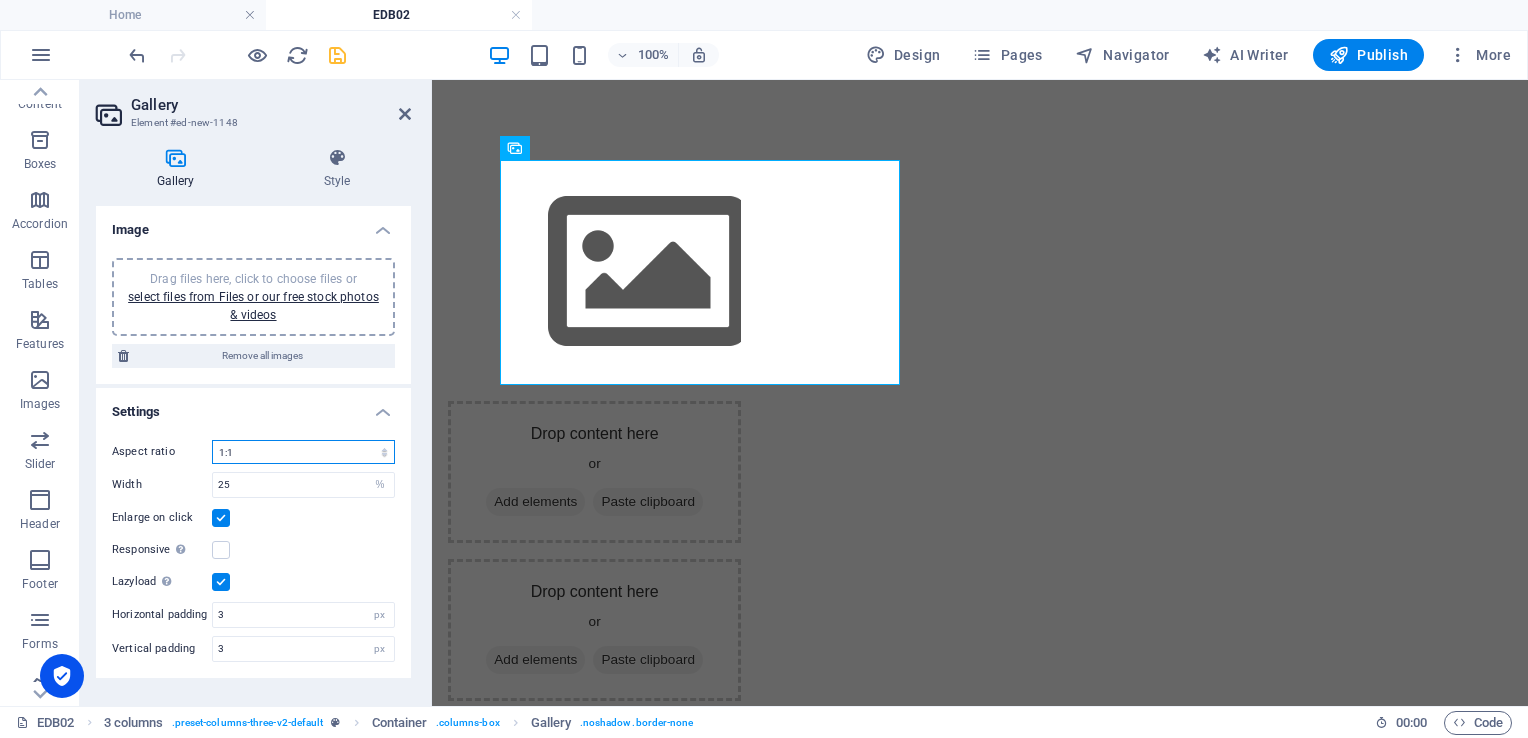 click on "No fixed aspect ratio 16:9 16:10 4:3 1:1 1:2 2:1" at bounding box center (303, 452) 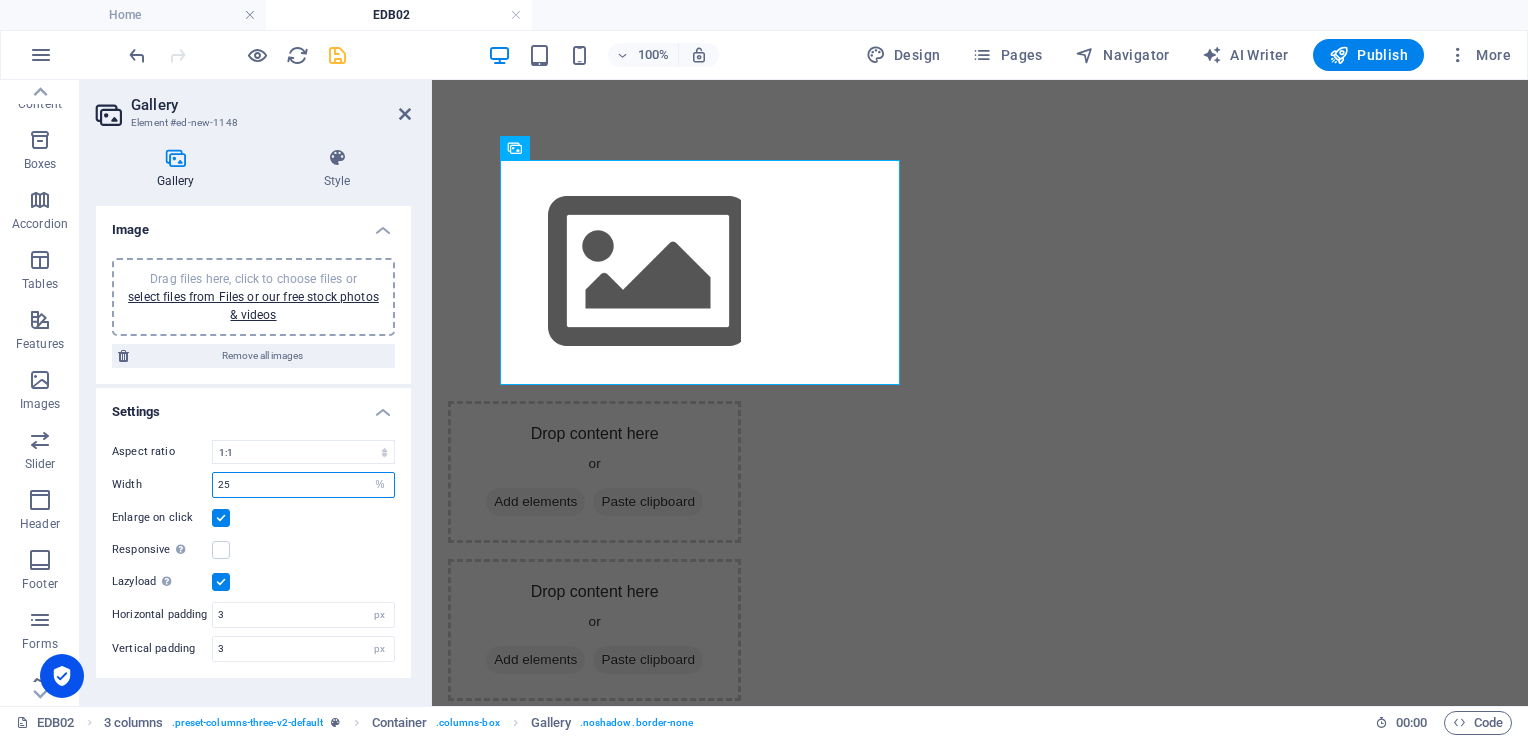 drag, startPoint x: 225, startPoint y: 489, endPoint x: 211, endPoint y: 489, distance: 14 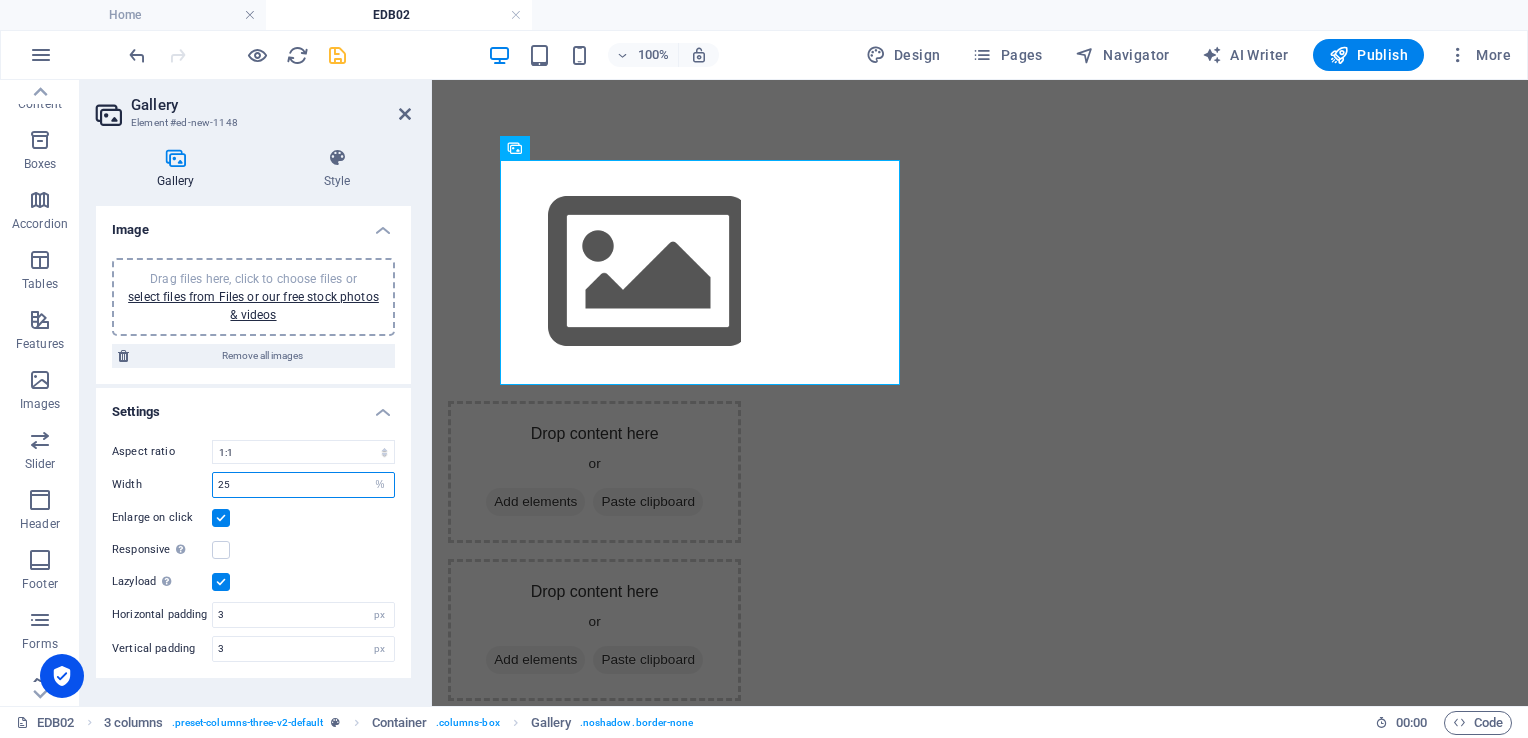 click on "Width 25 px %" at bounding box center [253, 485] 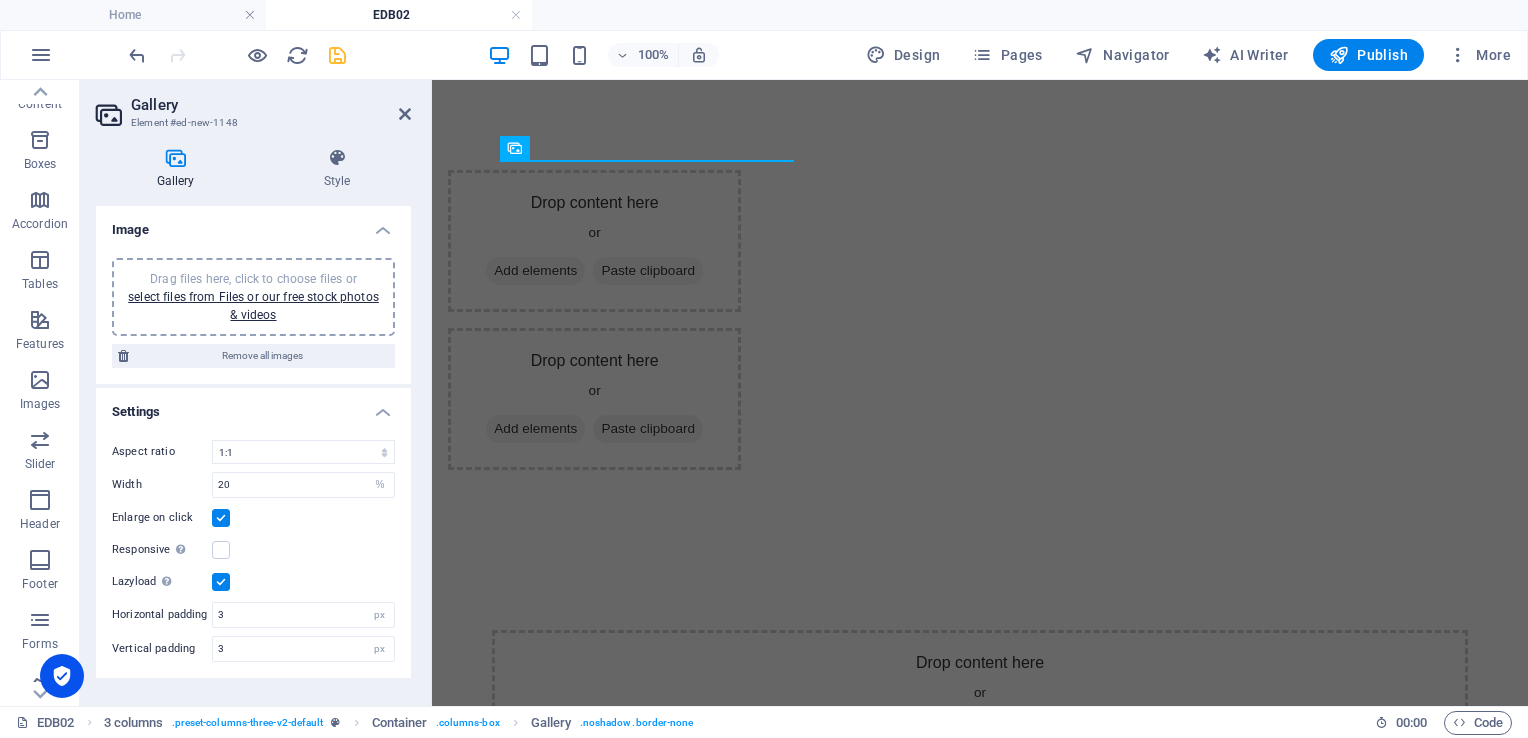 click on "Responsive Automatically load retina image and smartphone optimized sizes." at bounding box center [253, 550] 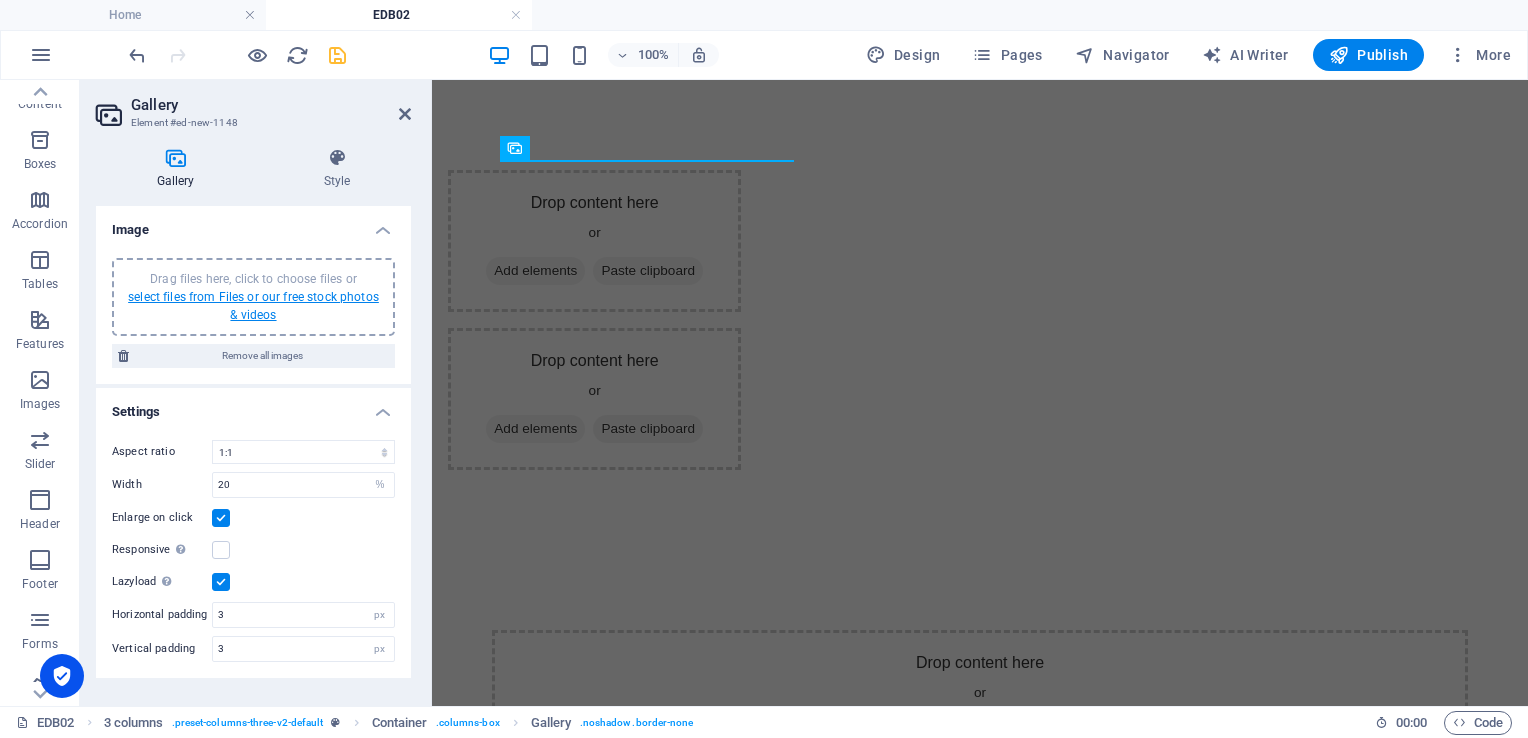 click on "select files from Files or our free stock photos & videos" at bounding box center (253, 306) 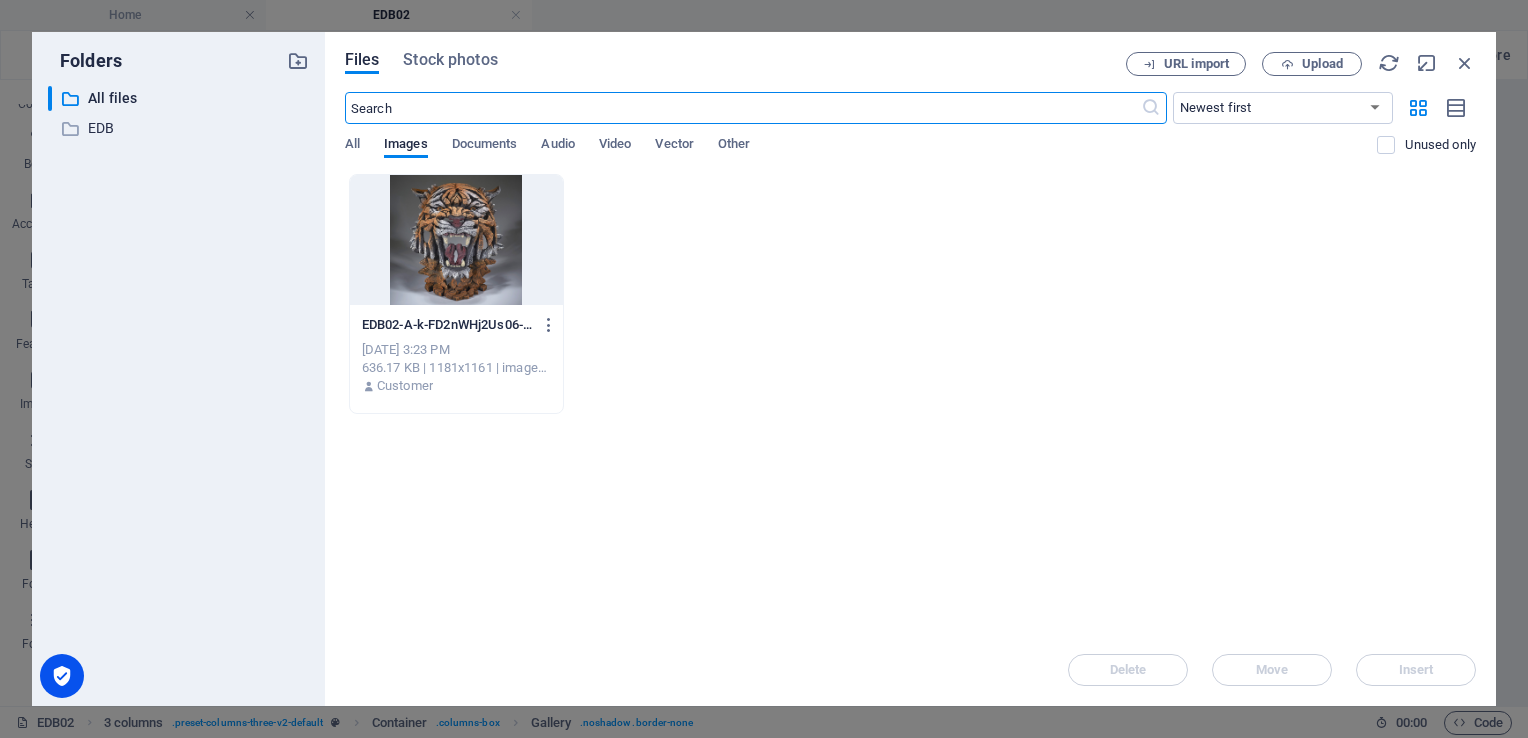 click at bounding box center [456, 240] 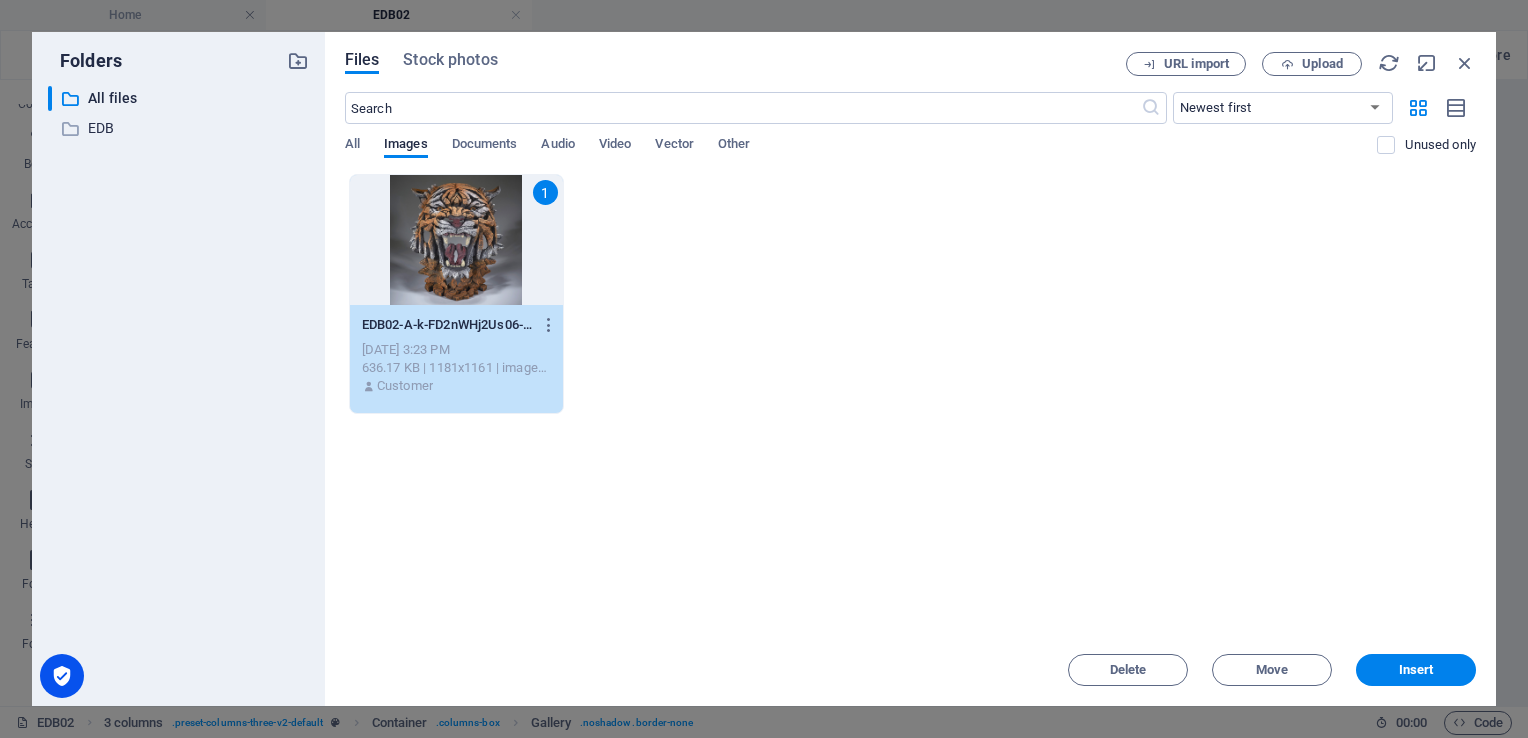 click on "1" at bounding box center (456, 240) 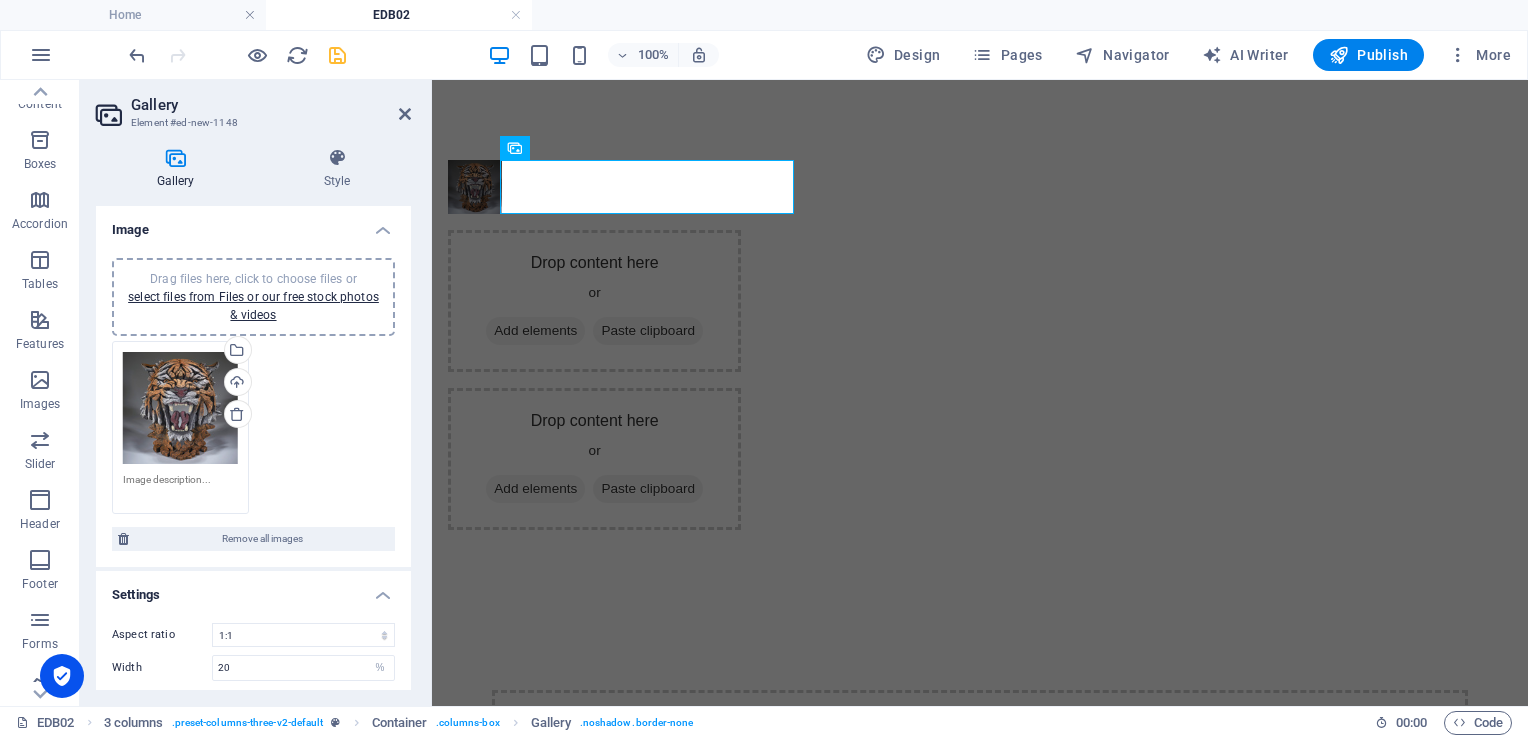 scroll, scrollTop: 100, scrollLeft: 0, axis: vertical 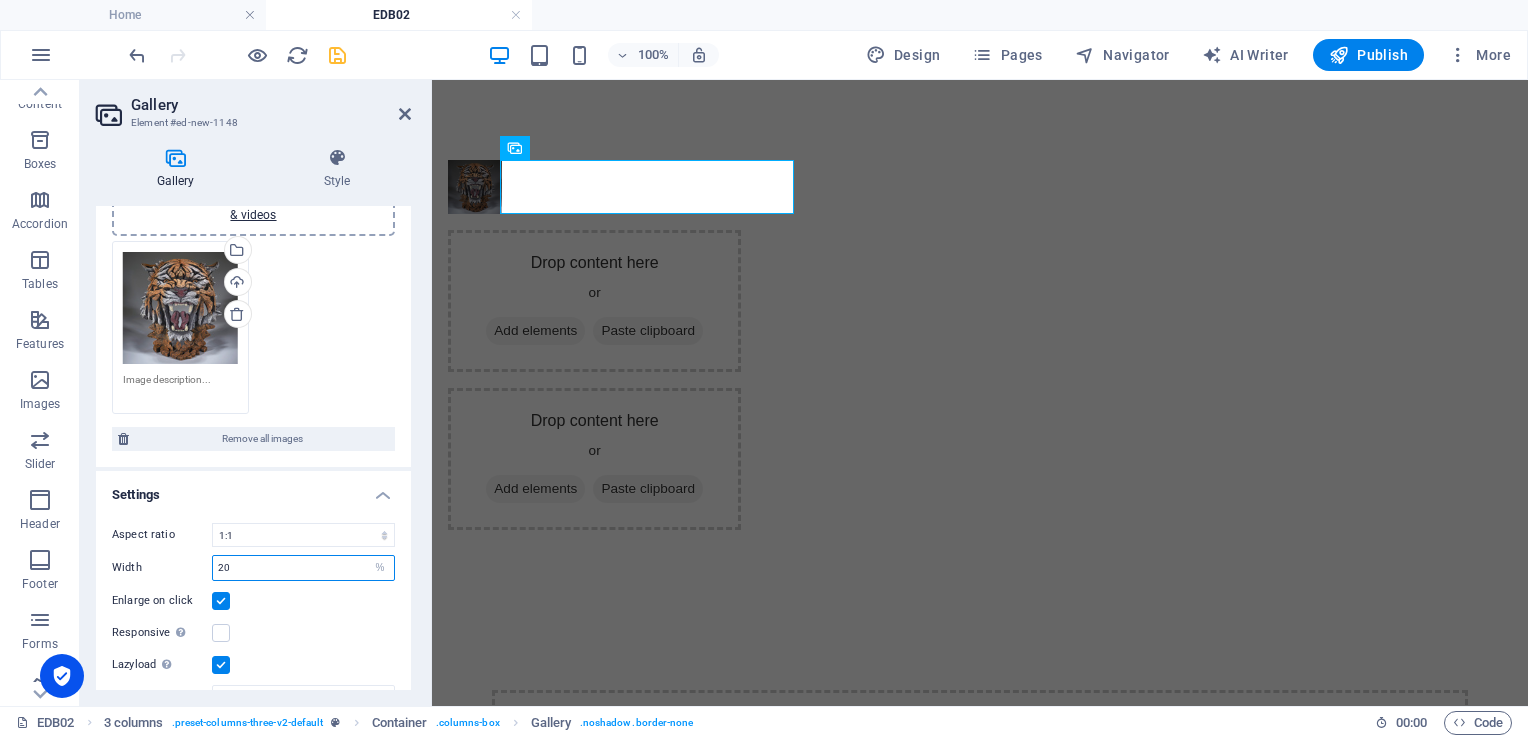 drag, startPoint x: 250, startPoint y: 566, endPoint x: 209, endPoint y: 568, distance: 41.04875 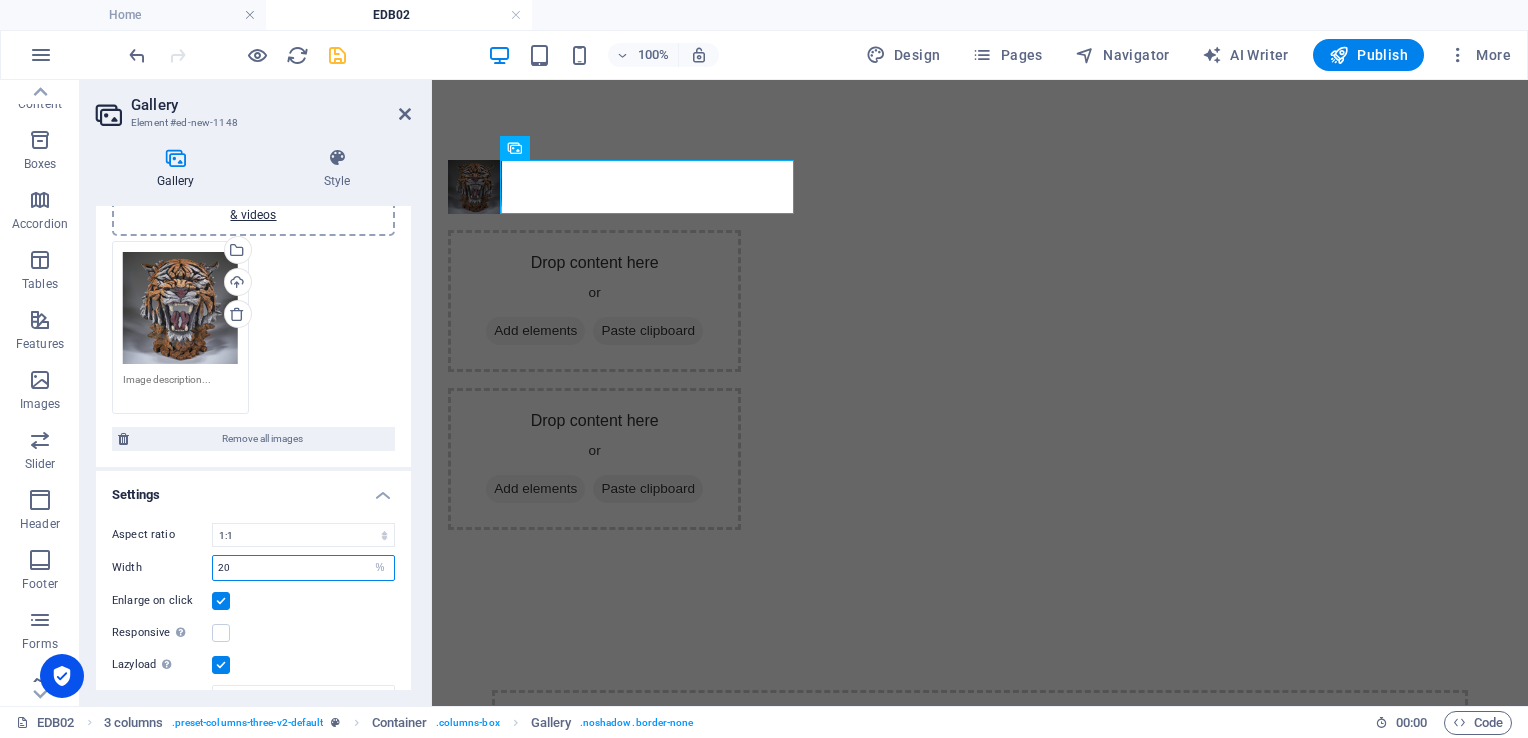 click on "Width 20 px %" at bounding box center [253, 568] 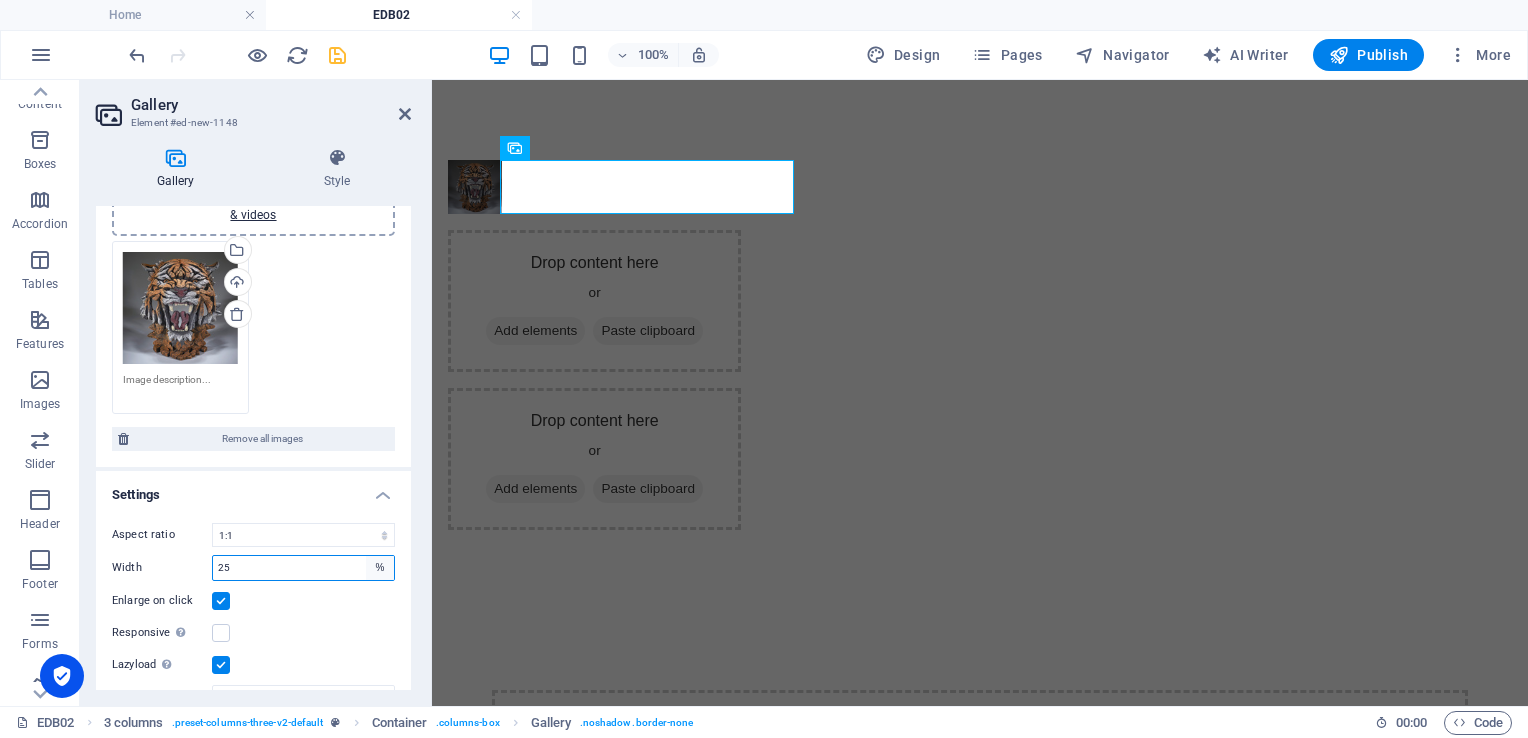 type on "25" 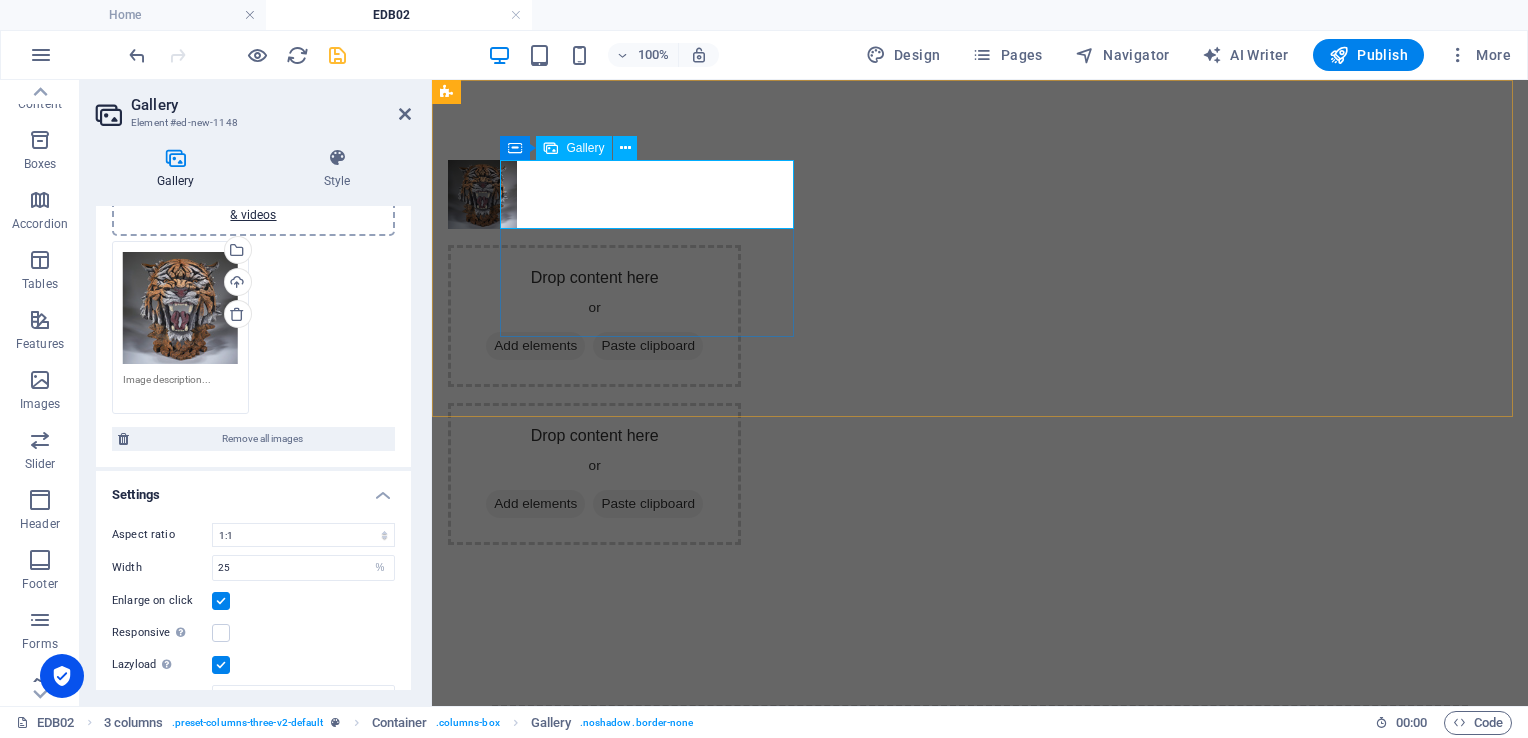 click at bounding box center (594, 194) 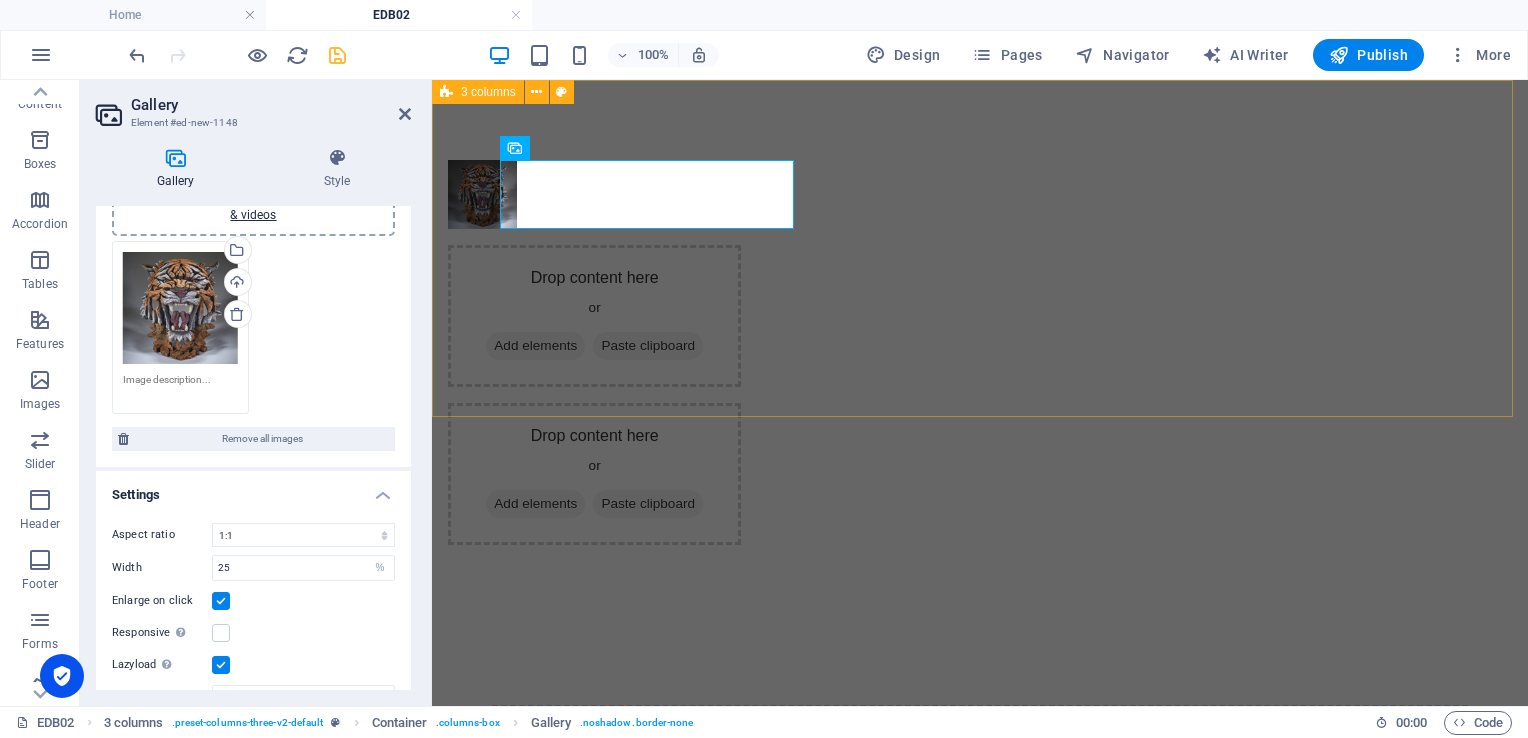click on "Drop content here or  Add elements  Paste clipboard Drop content here or  Add elements  Paste clipboard" at bounding box center (980, 352) 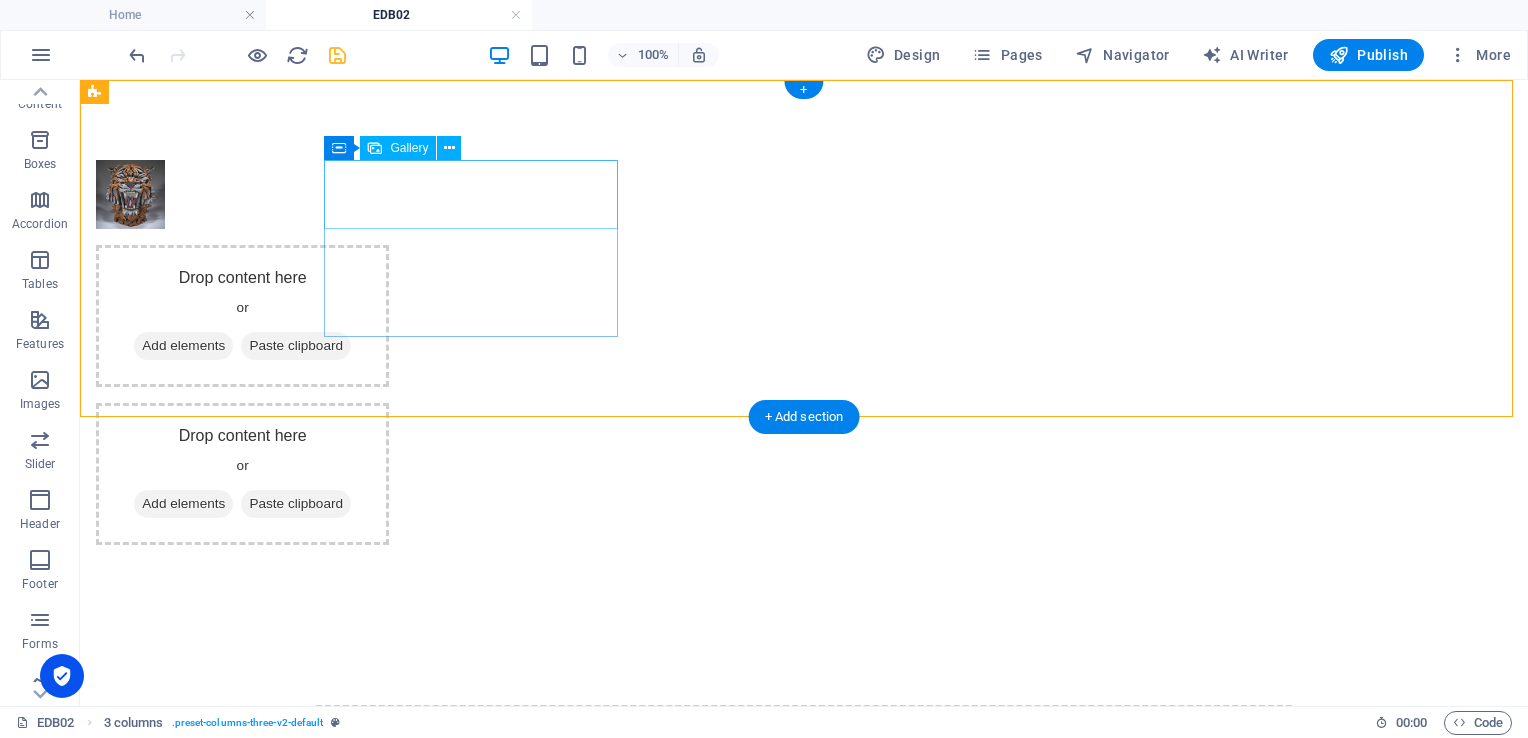 click at bounding box center (130, 194) 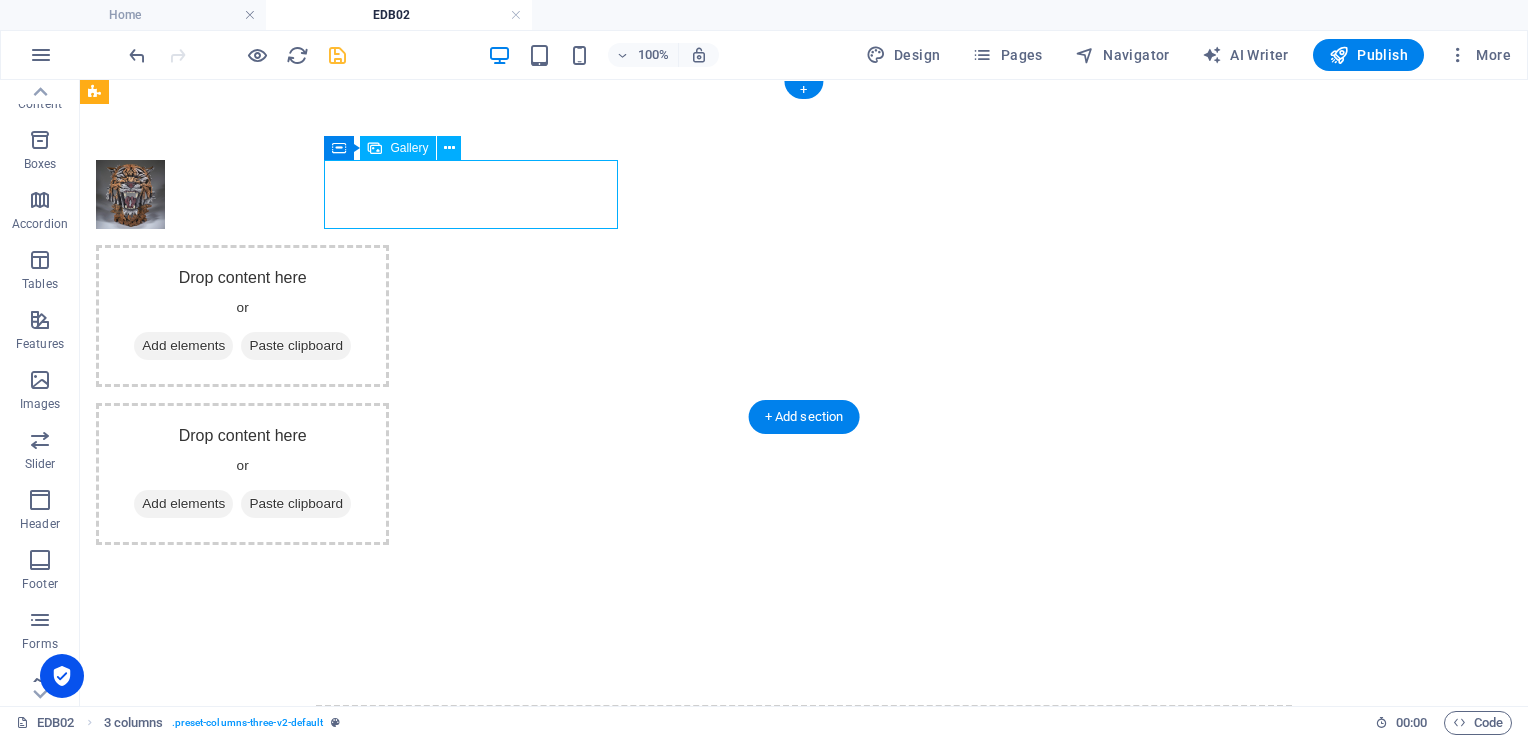 click at bounding box center (130, 194) 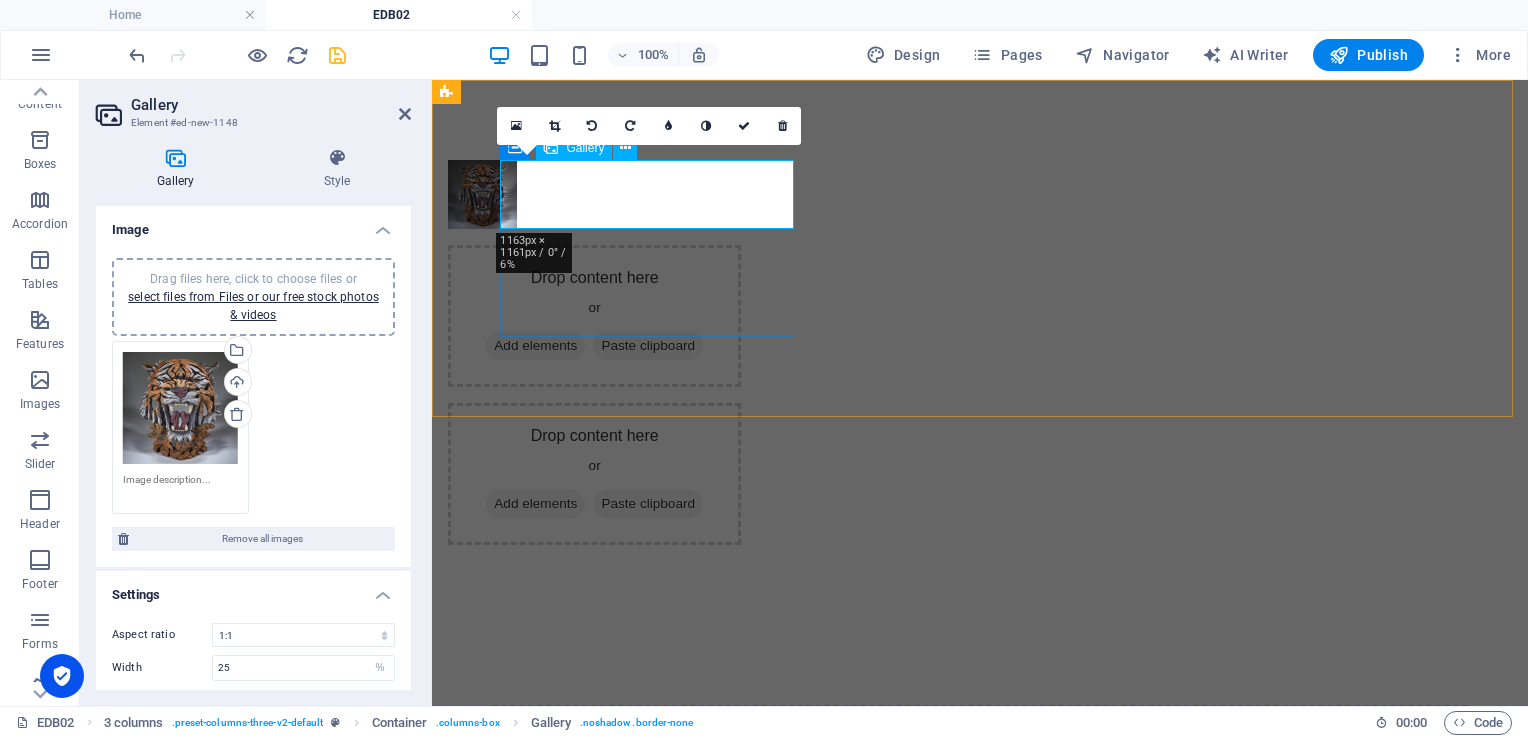 click at bounding box center [482, 194] 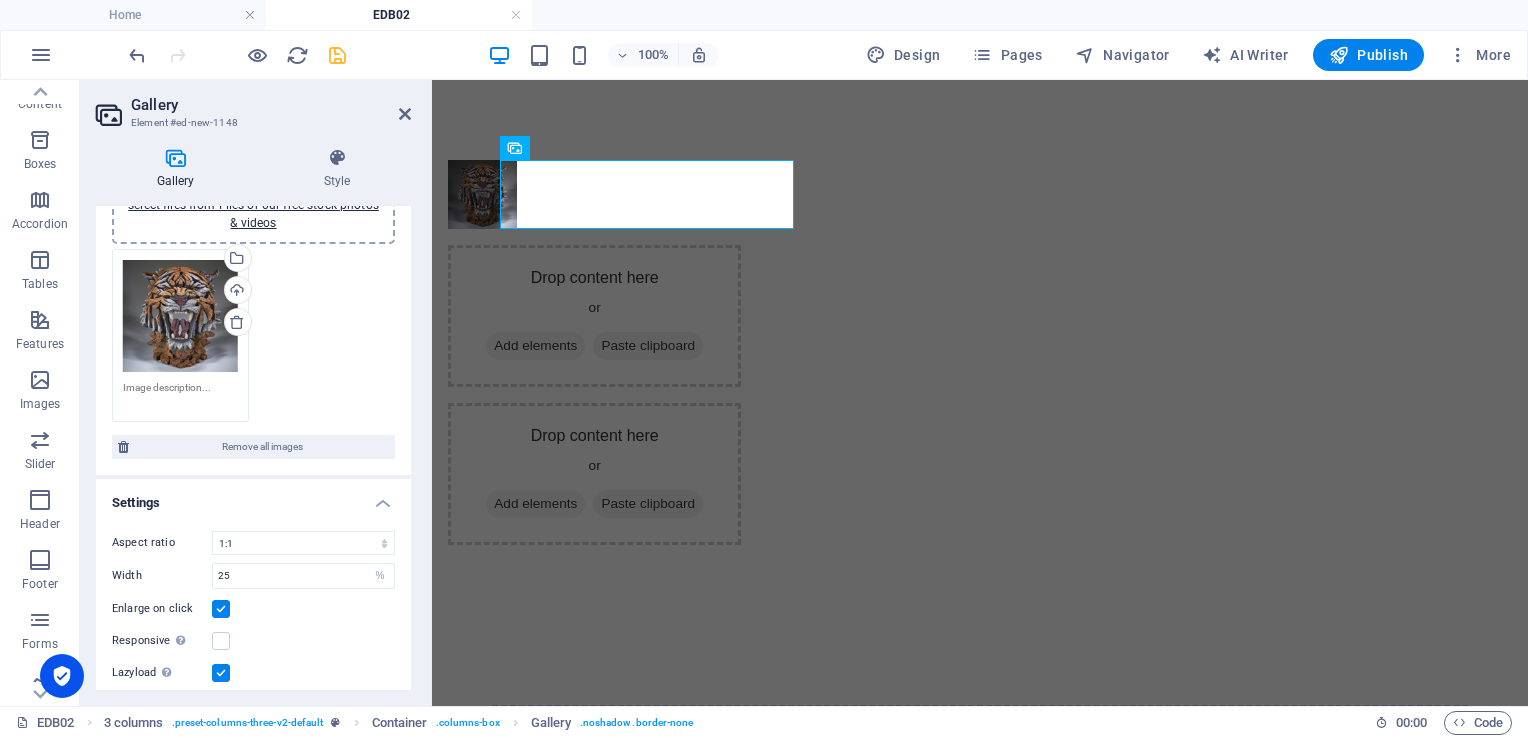 scroll, scrollTop: 166, scrollLeft: 0, axis: vertical 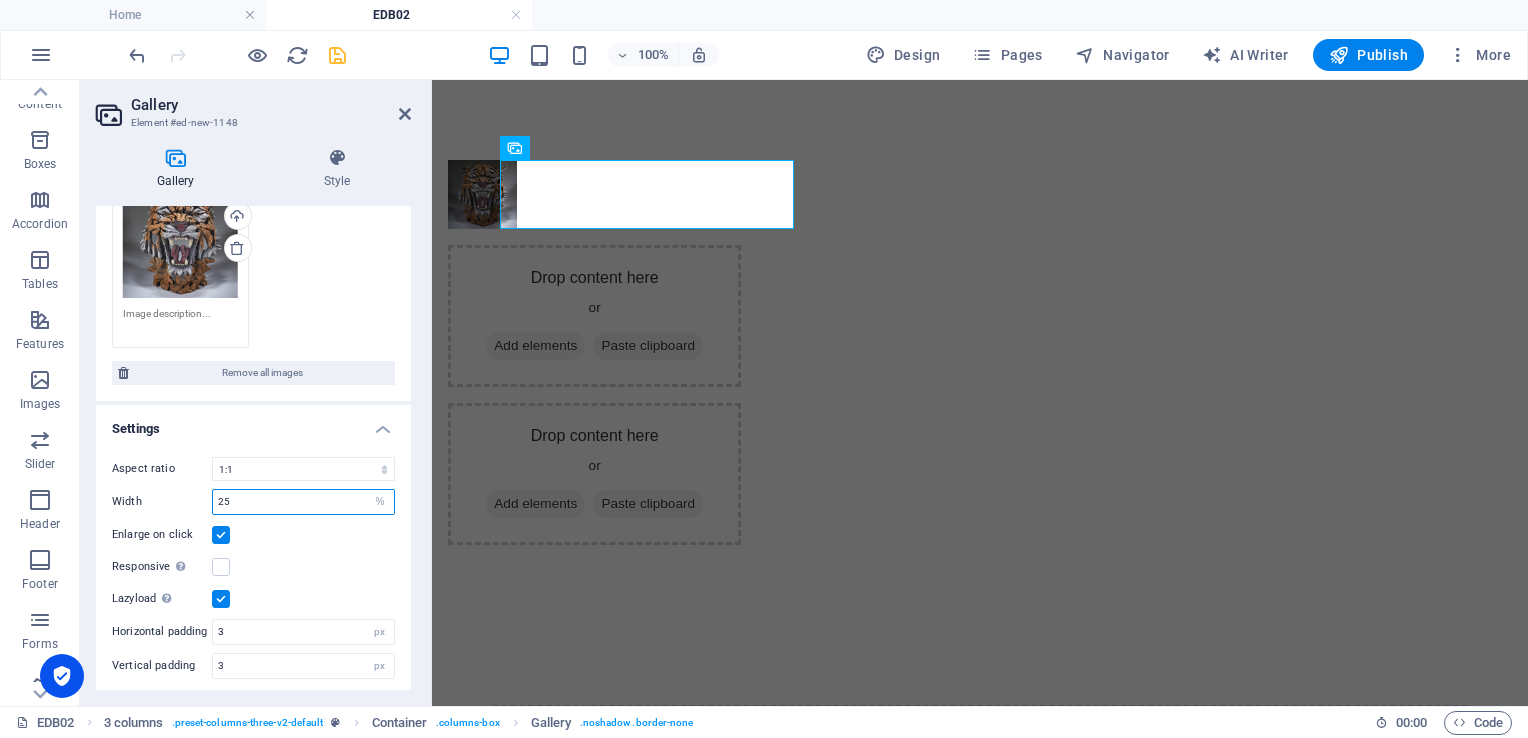 drag, startPoint x: 193, startPoint y: 500, endPoint x: 168, endPoint y: 500, distance: 25 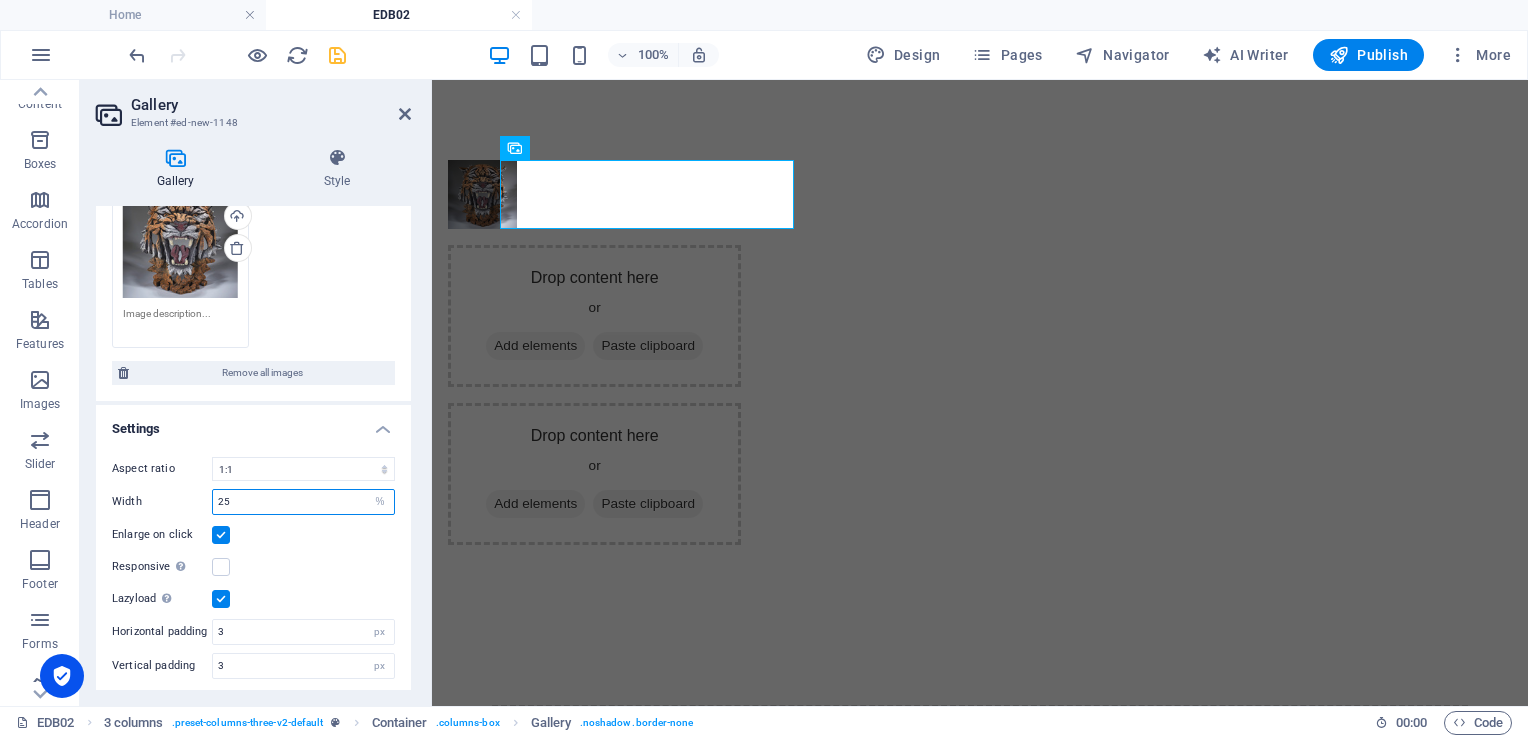 click on "Width 25 px %" at bounding box center [253, 502] 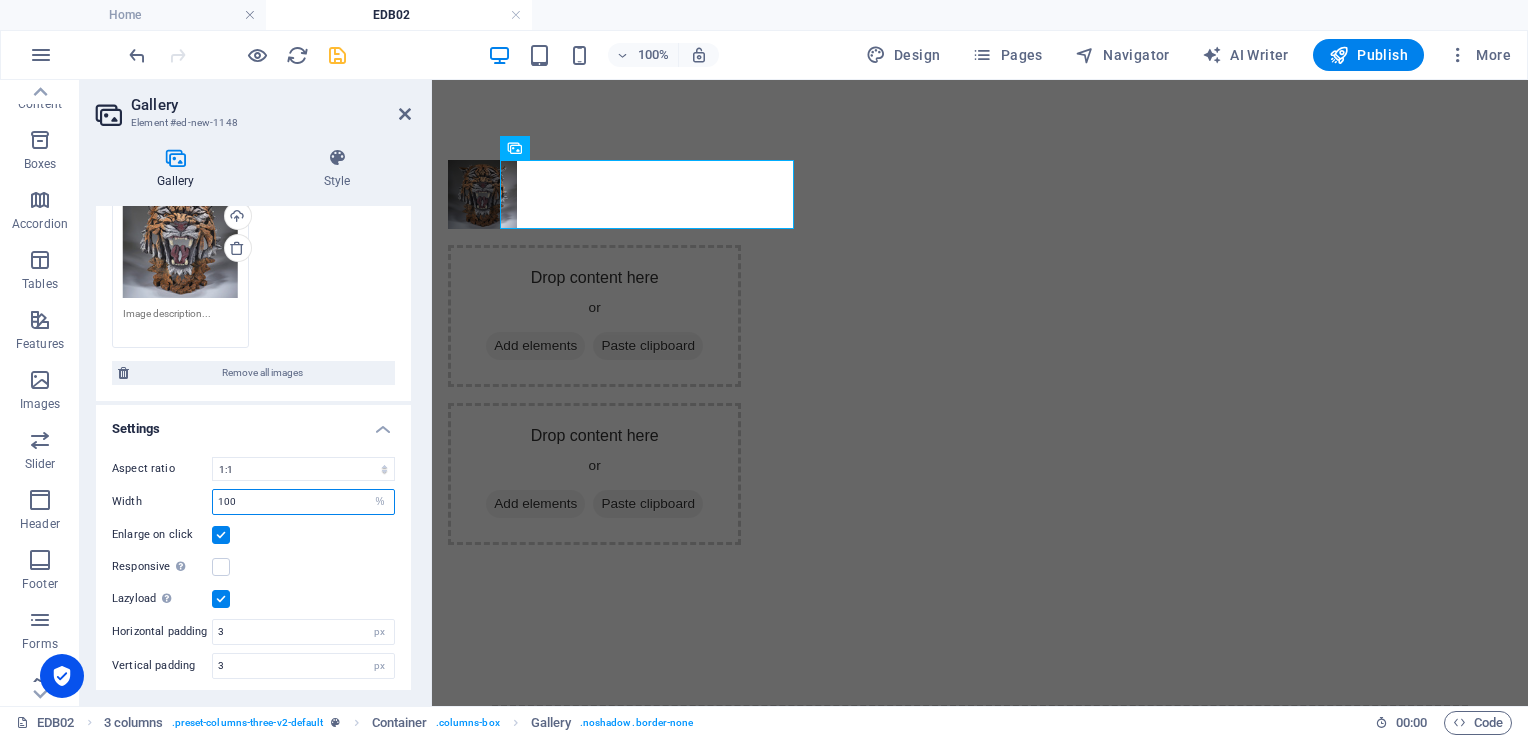 type on "100" 